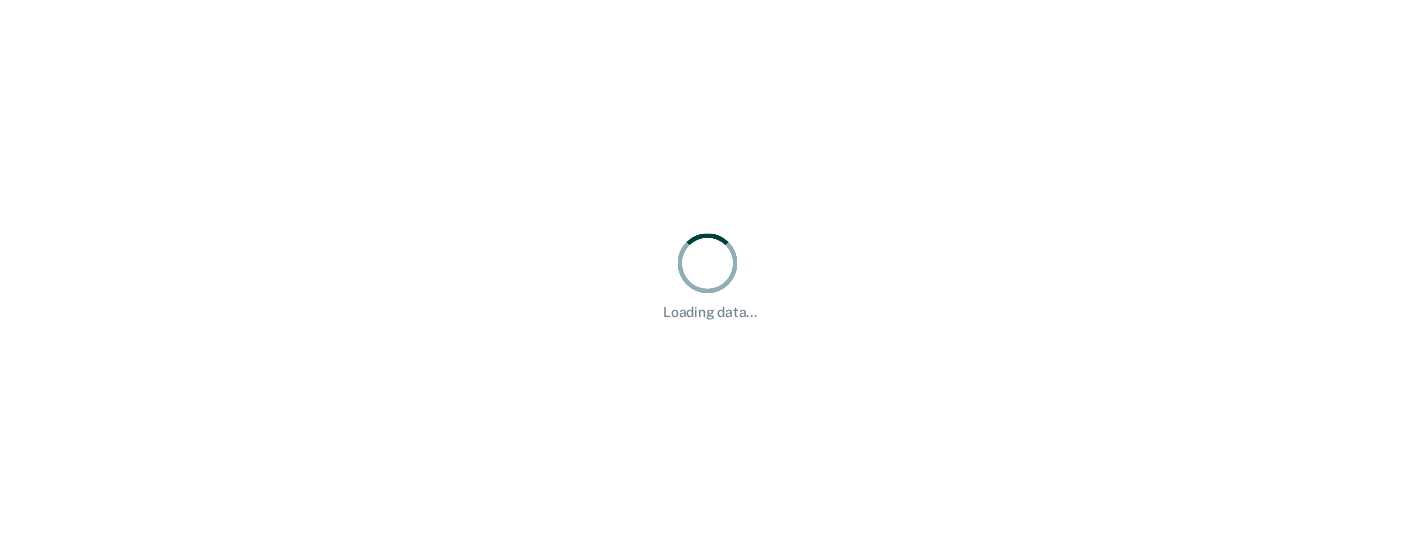 scroll, scrollTop: 0, scrollLeft: 0, axis: both 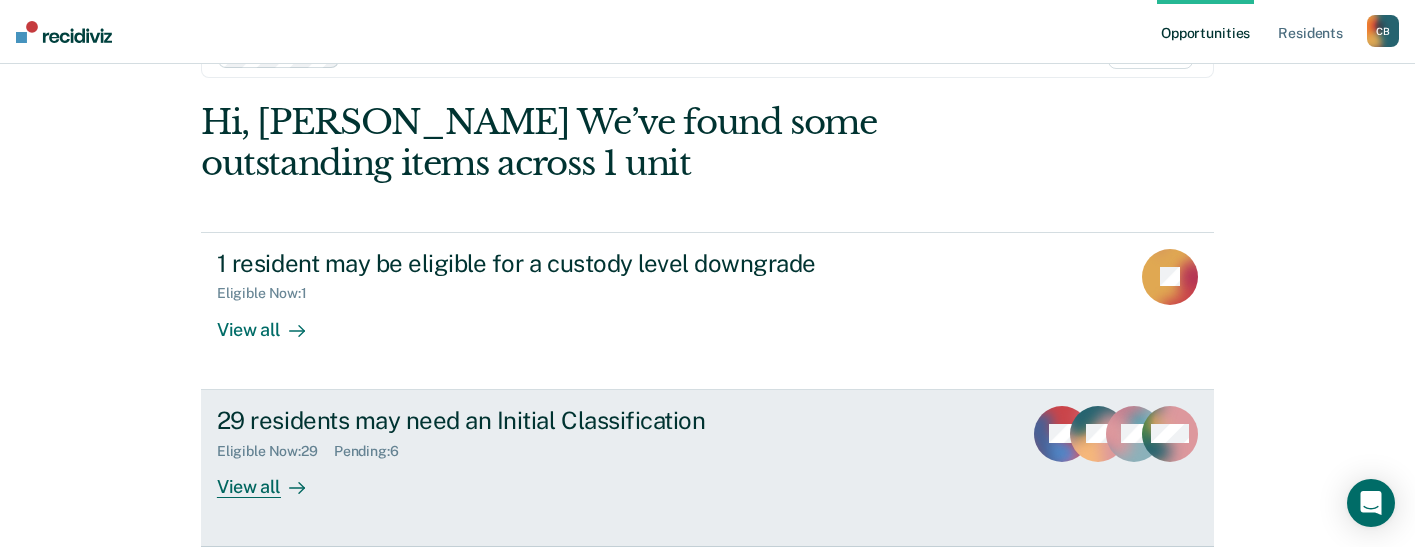 click on "View all" at bounding box center (273, 478) 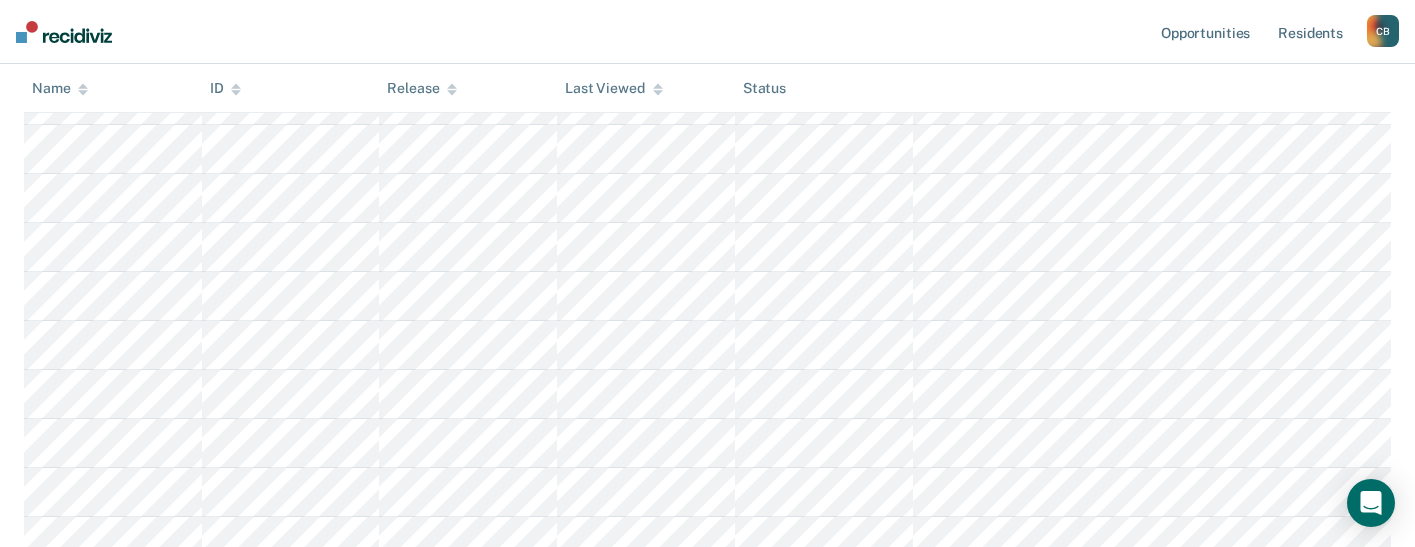scroll, scrollTop: 400, scrollLeft: 0, axis: vertical 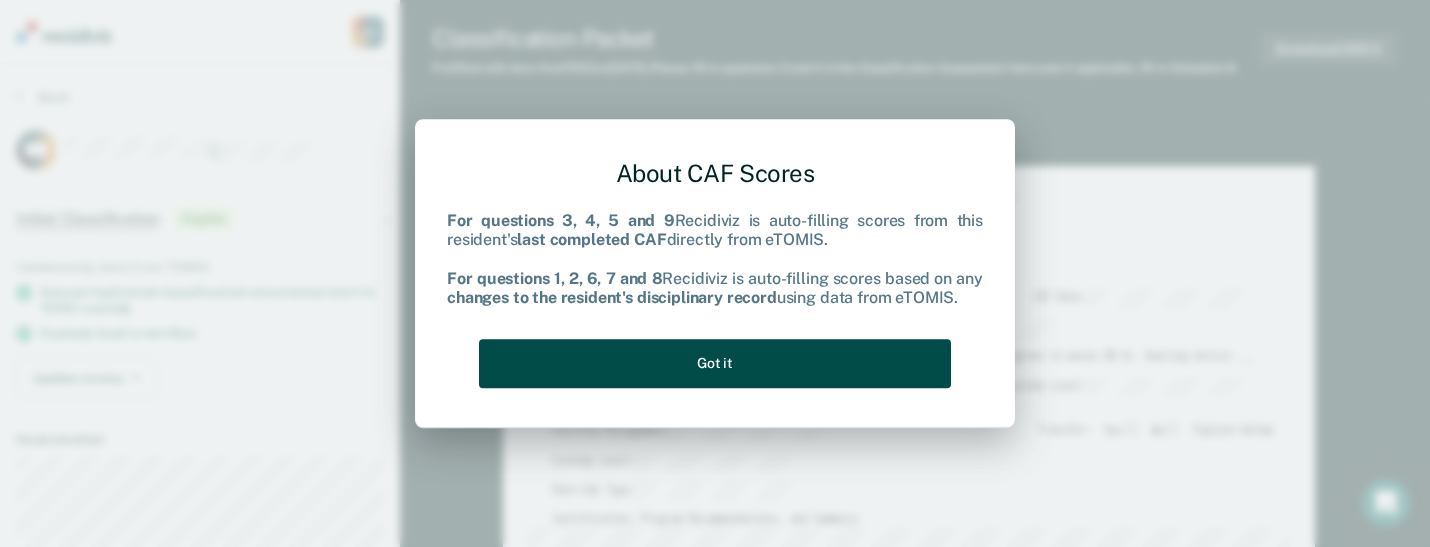 click on "Got it" at bounding box center [715, 363] 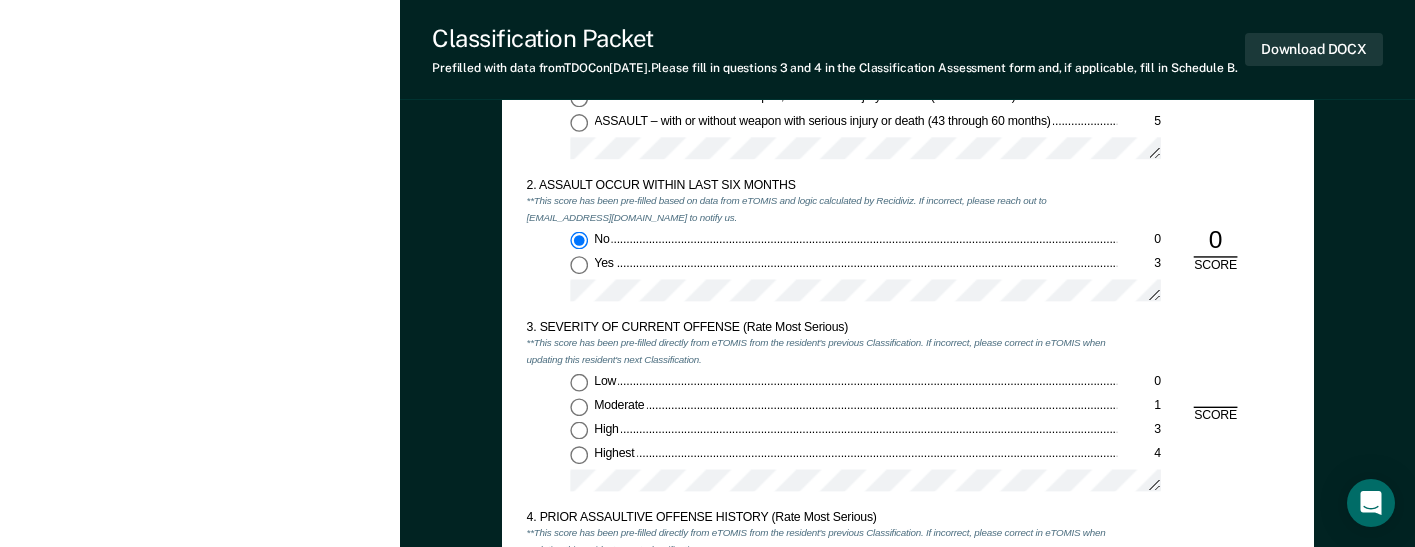scroll, scrollTop: 1700, scrollLeft: 0, axis: vertical 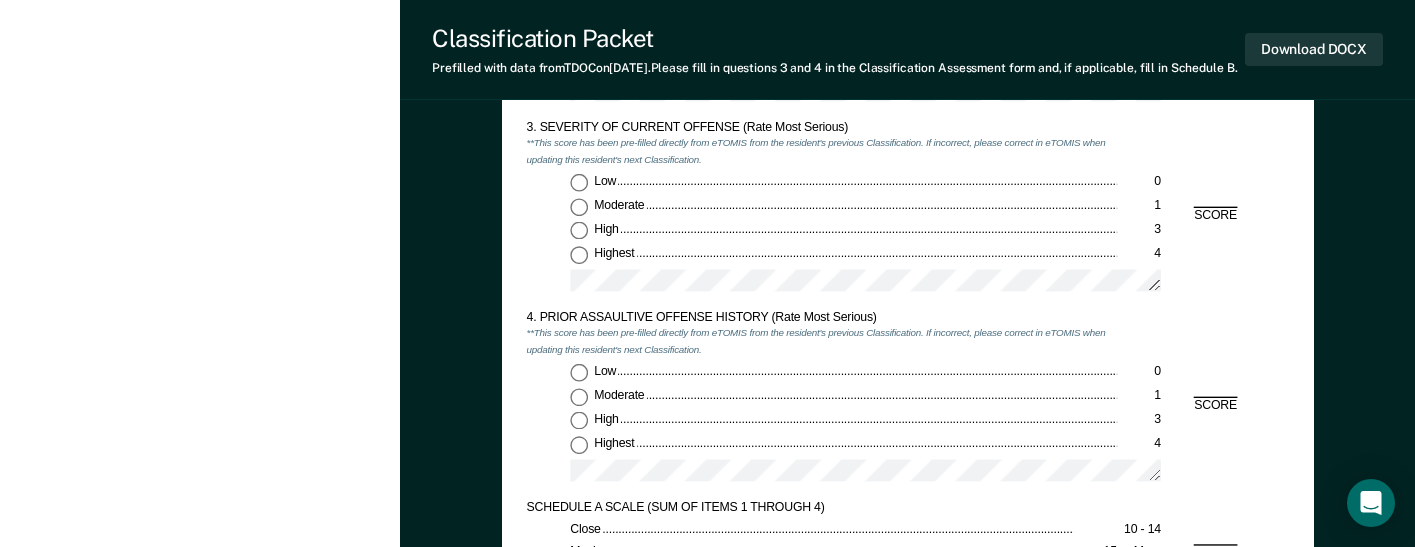 click on "[PERSON_NAME] [PERSON_NAME] Profile How it works Log Out Back CM   Initial Classification Eligible Validated by data from TOMIS Has not had initial classification since latest start in TDOC   custody Custody level is not   Max Update status Mark Pending Mark Ineligible Incarceration Relevant Information For Classification" at bounding box center (200, 734) 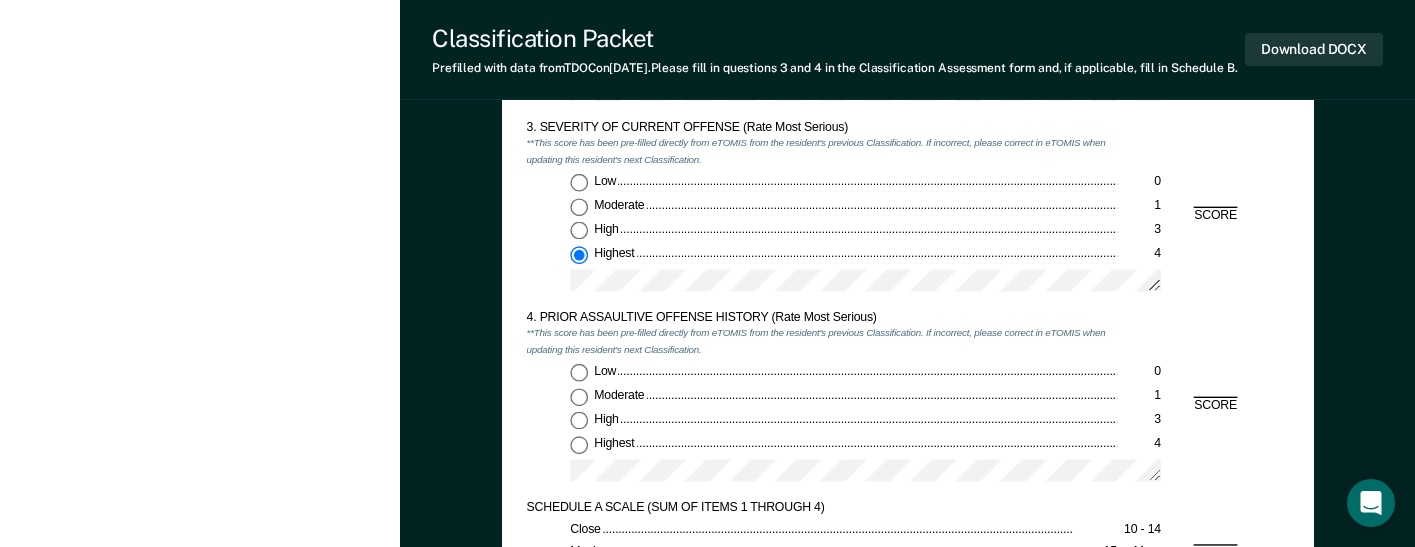 type on "x" 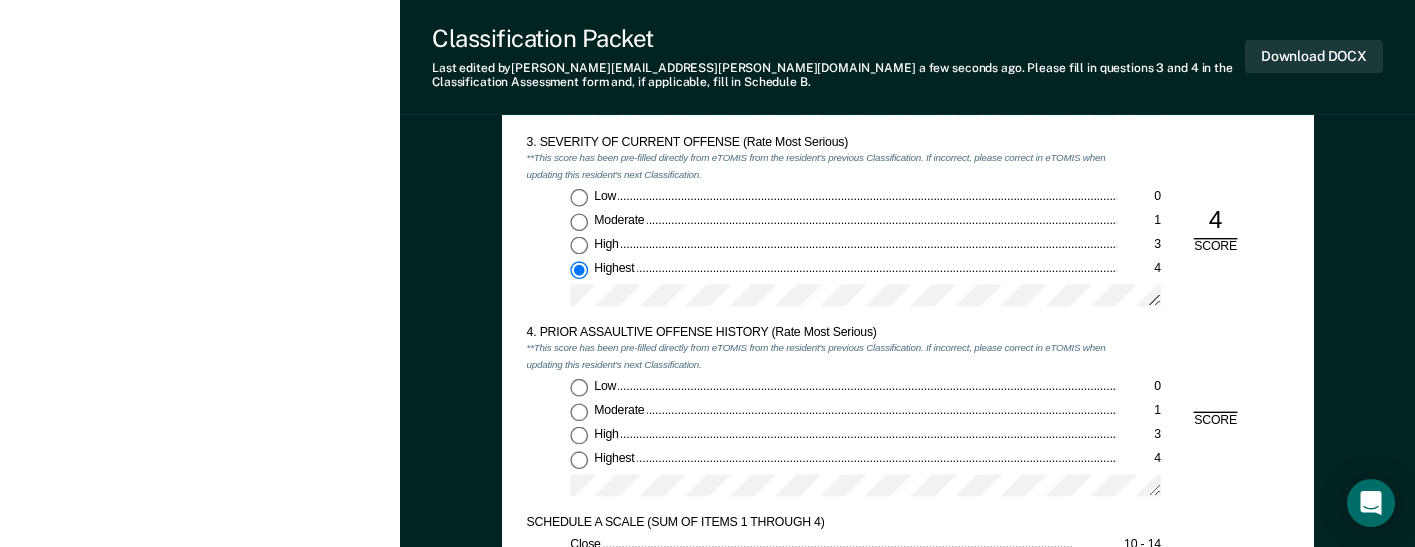 click on "High 3" at bounding box center [579, 436] 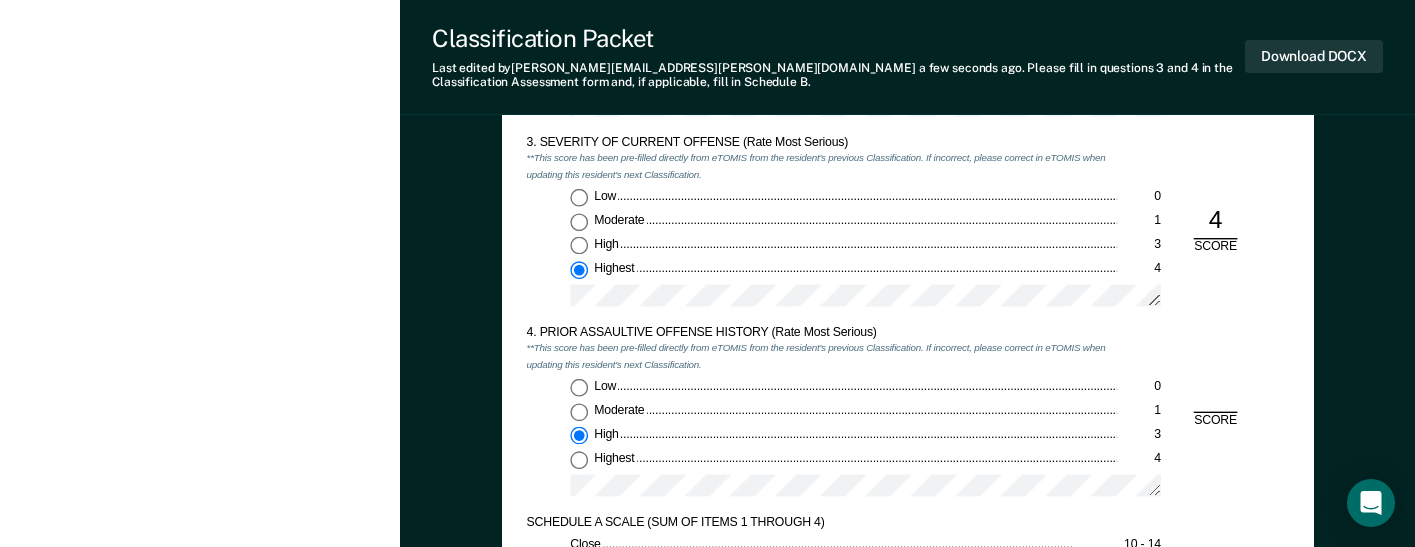 type on "x" 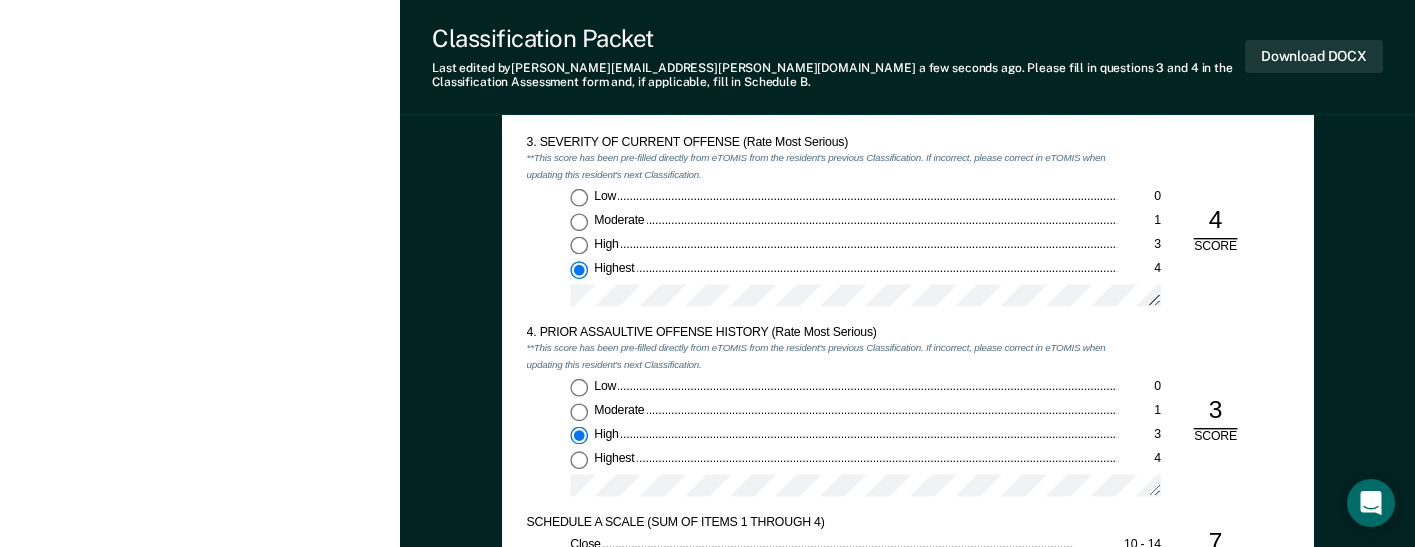 scroll, scrollTop: 2100, scrollLeft: 0, axis: vertical 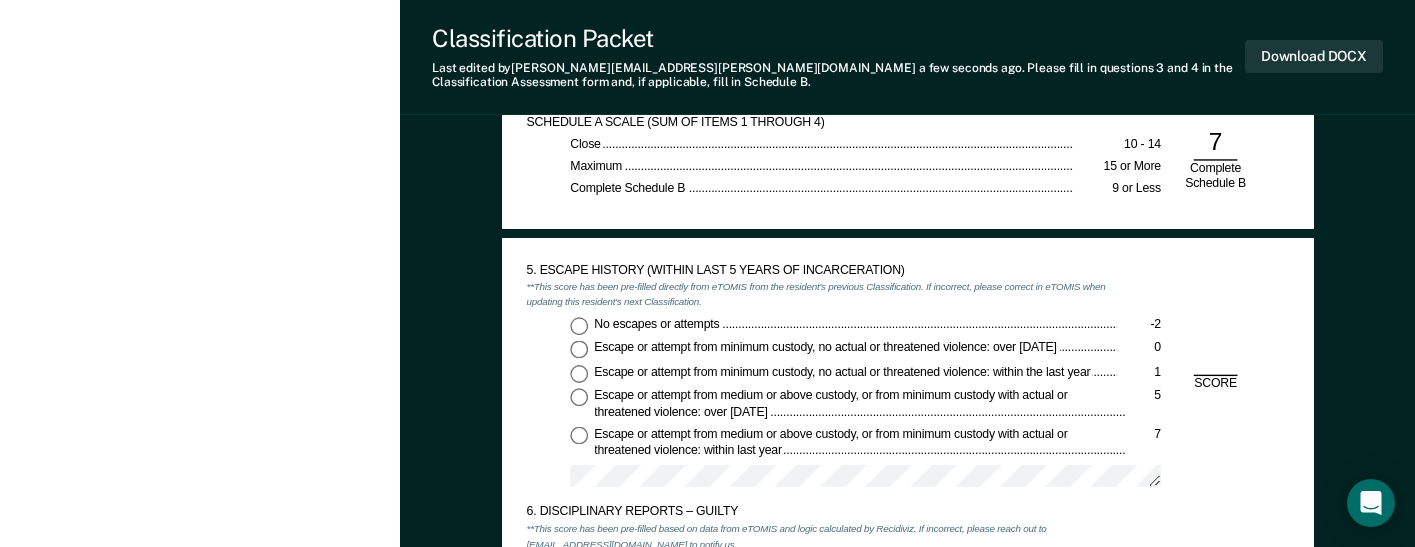 click on "No escapes or attempts -2" at bounding box center (579, 326) 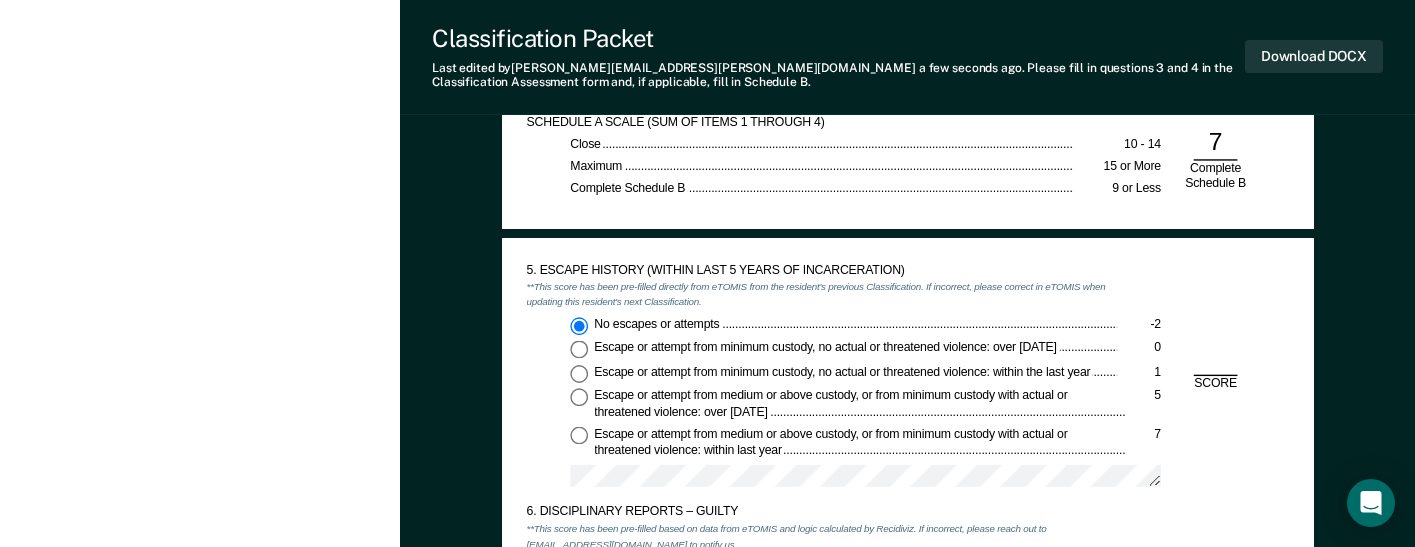 type on "x" 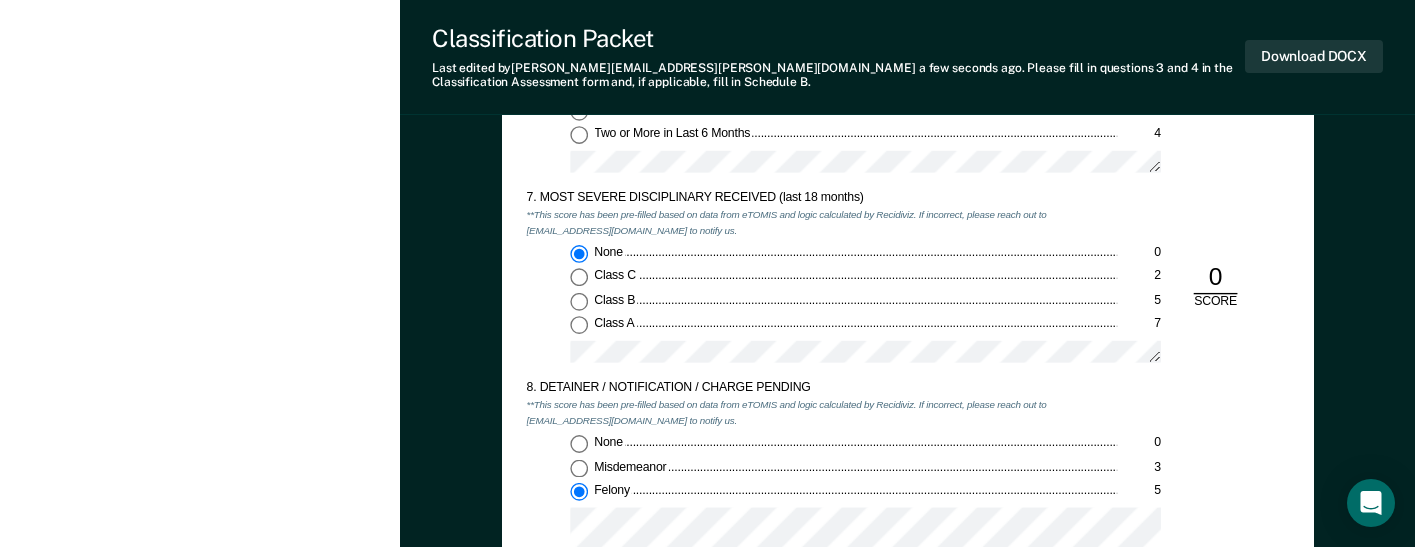 scroll, scrollTop: 2700, scrollLeft: 0, axis: vertical 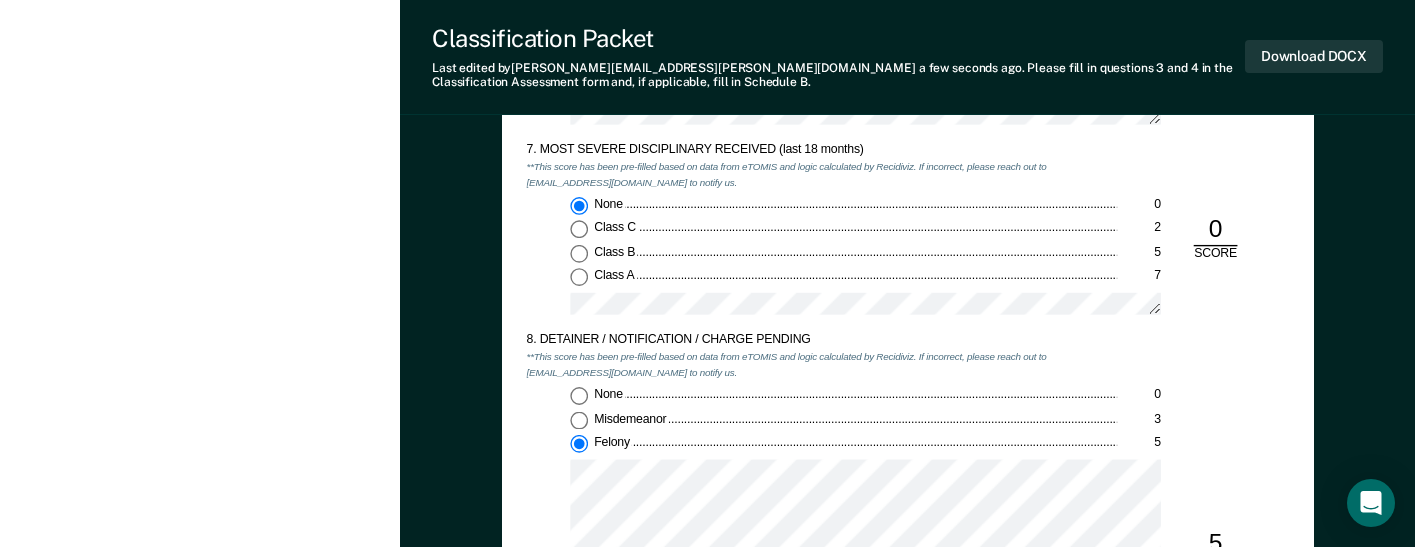 click on "[PERSON_NAME] [PERSON_NAME] Profile How it works Log Out Back CM   Initial Classification Eligible Validated by data from TOMIS Has not had initial classification since latest start in TDOC   custody Custody level is not   Max Update status Mark Pending Mark Ineligible Incarceration Relevant Information For Classification" at bounding box center [200, -259] 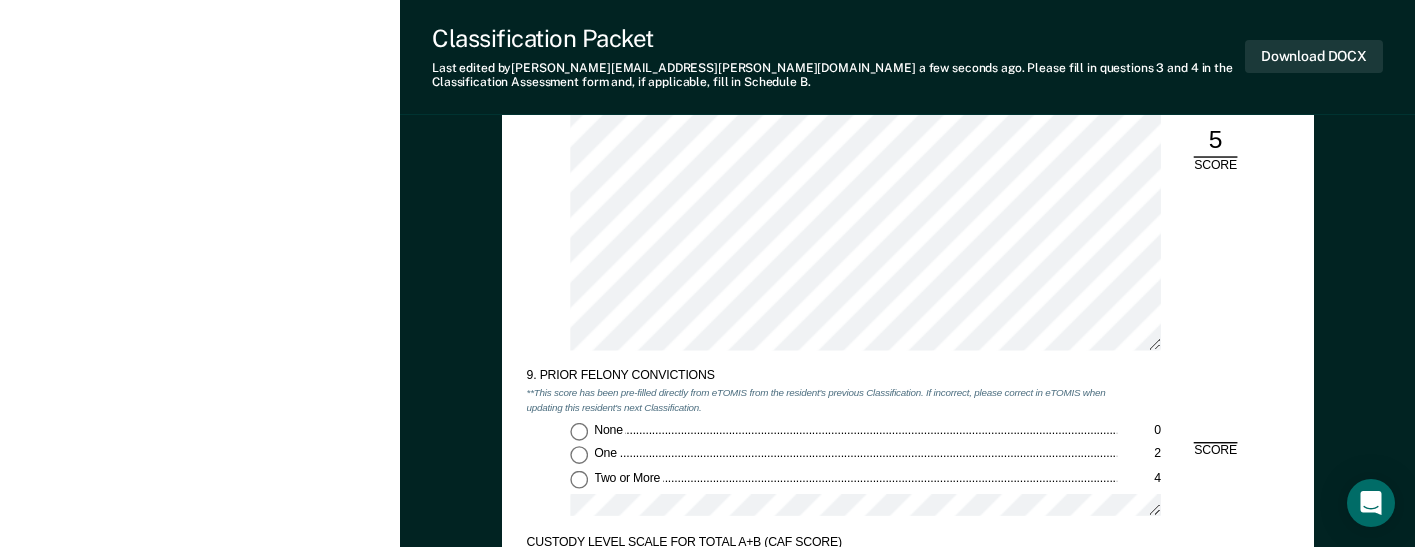 scroll, scrollTop: 3200, scrollLeft: 0, axis: vertical 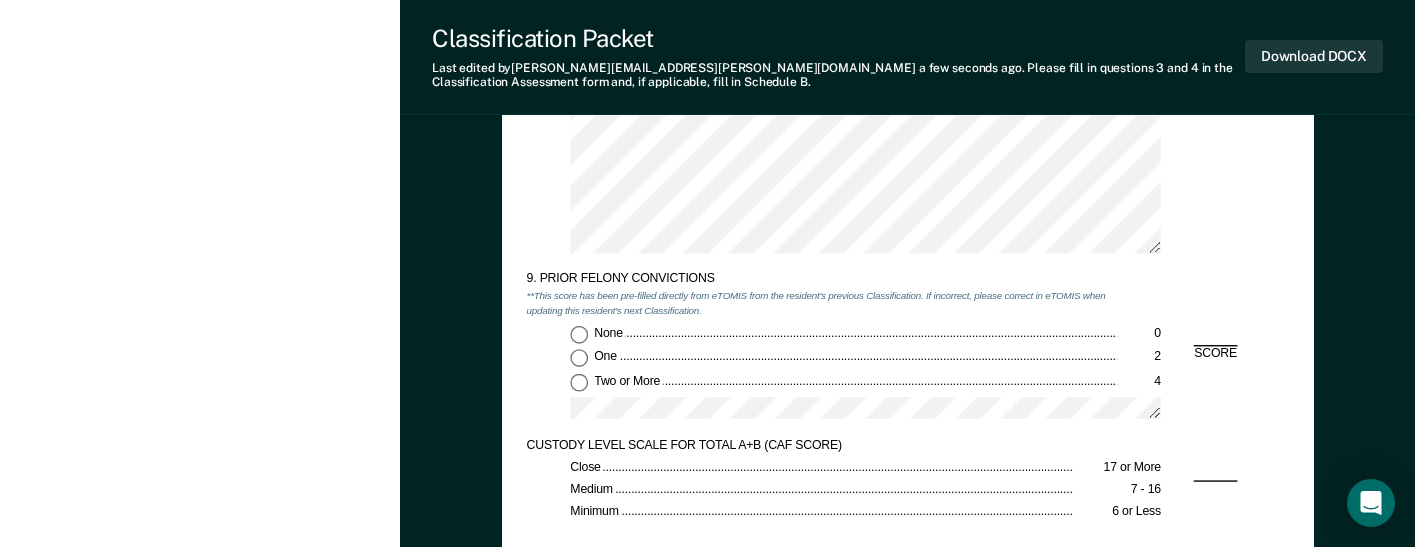 click on "Two or More 4" at bounding box center (579, 382) 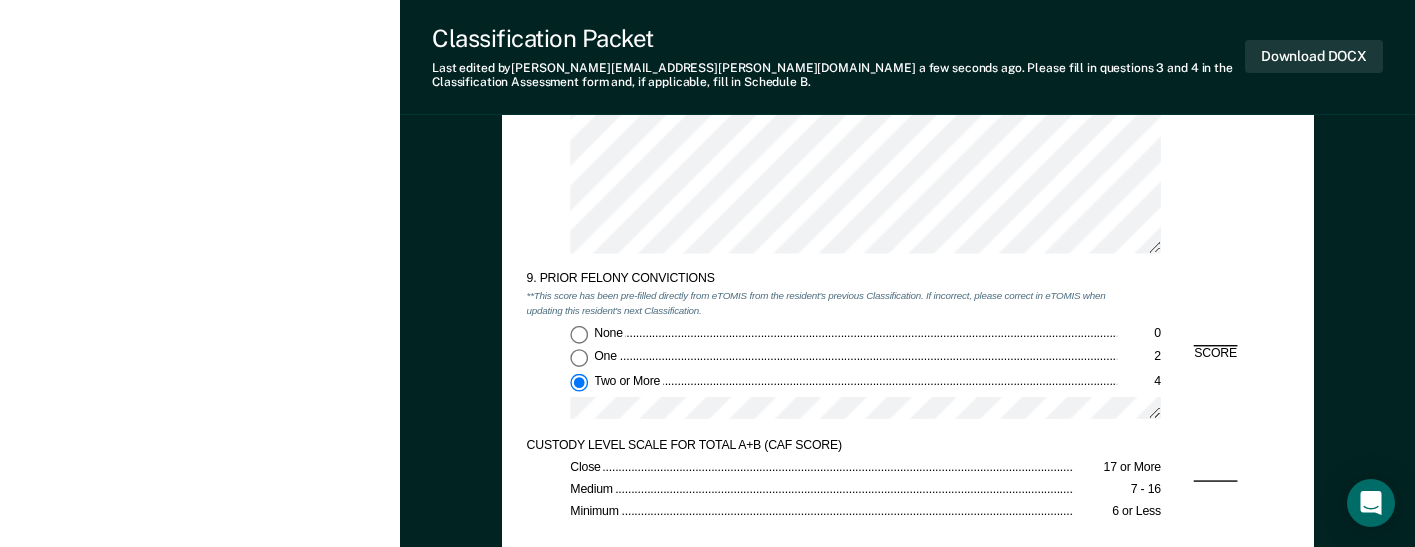 type on "x" 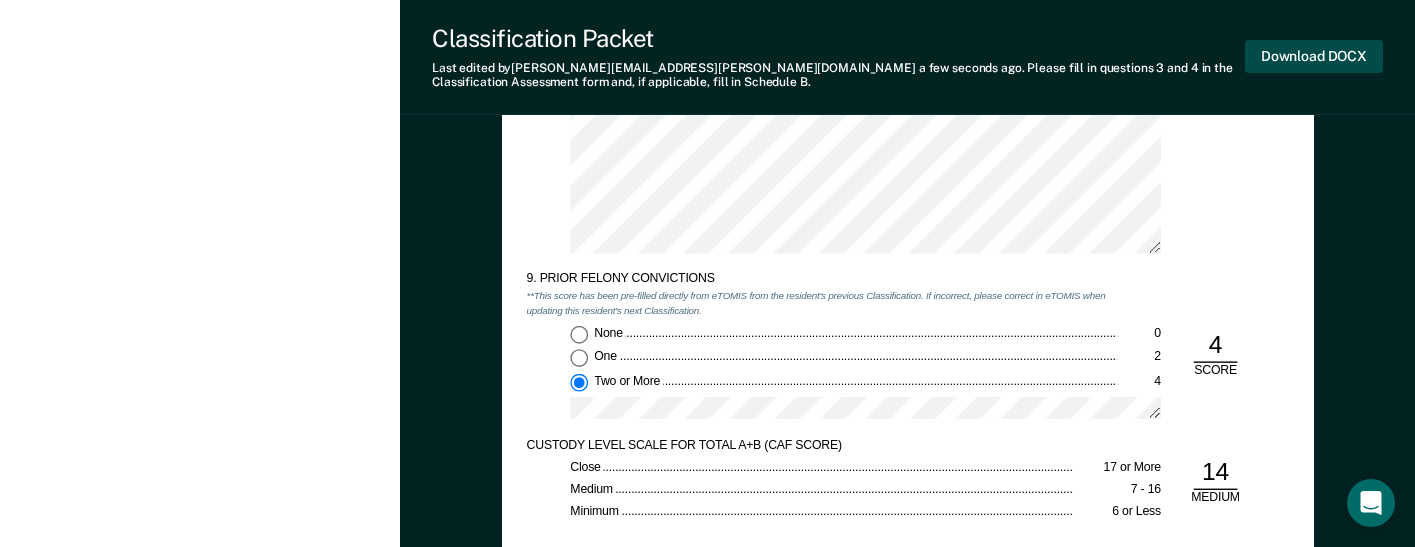 click on "Download DOCX" at bounding box center [1314, 56] 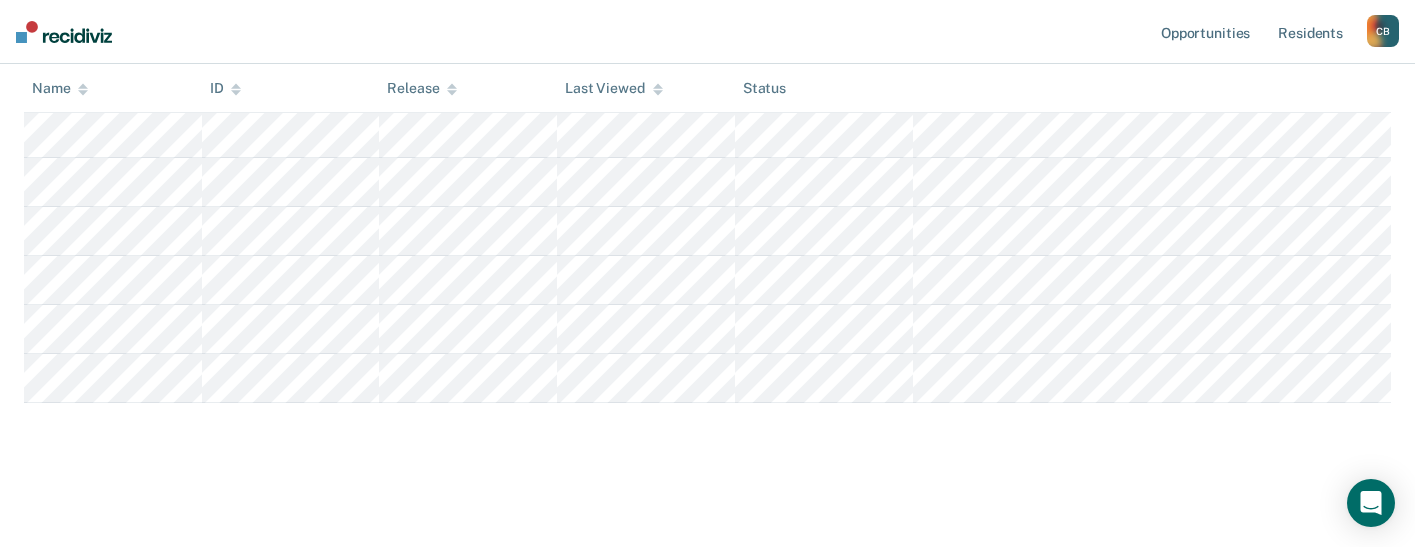 scroll, scrollTop: 400, scrollLeft: 0, axis: vertical 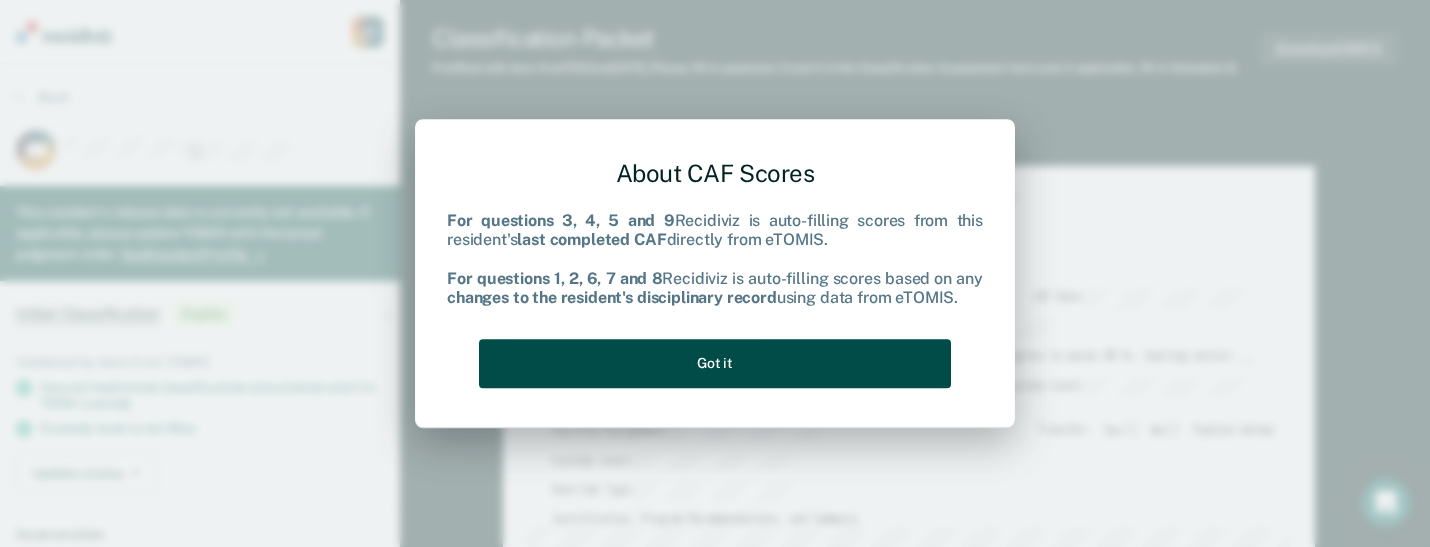 click on "Got it" at bounding box center [715, 363] 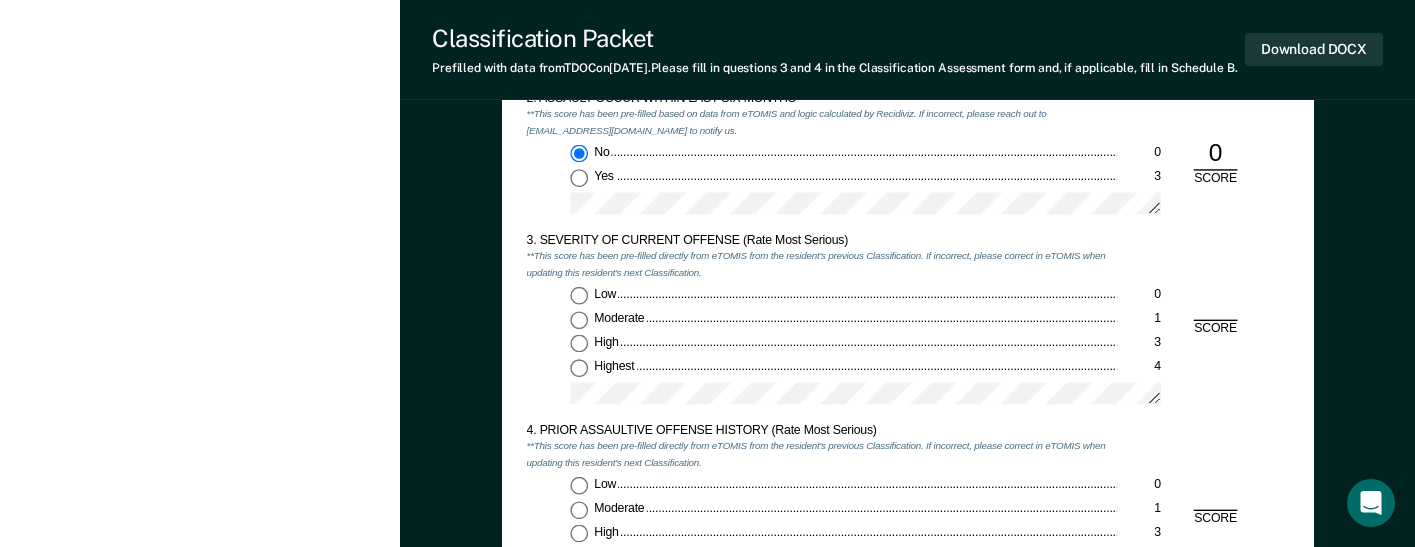 scroll, scrollTop: 1600, scrollLeft: 0, axis: vertical 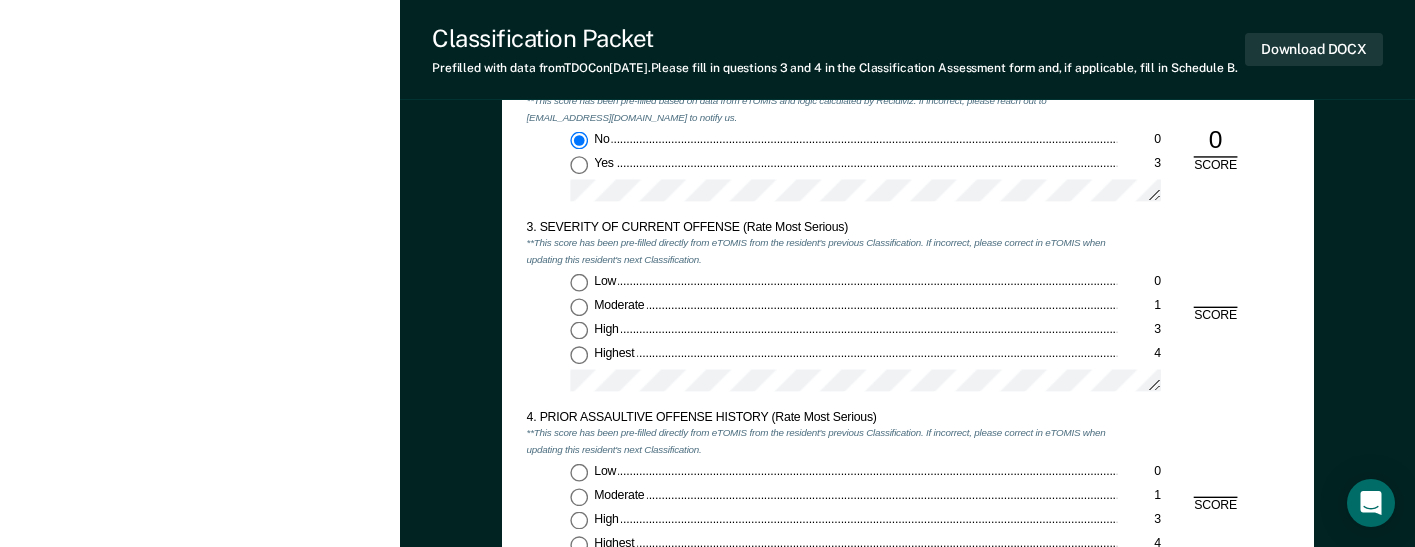 click on "Highest 4" at bounding box center [579, 355] 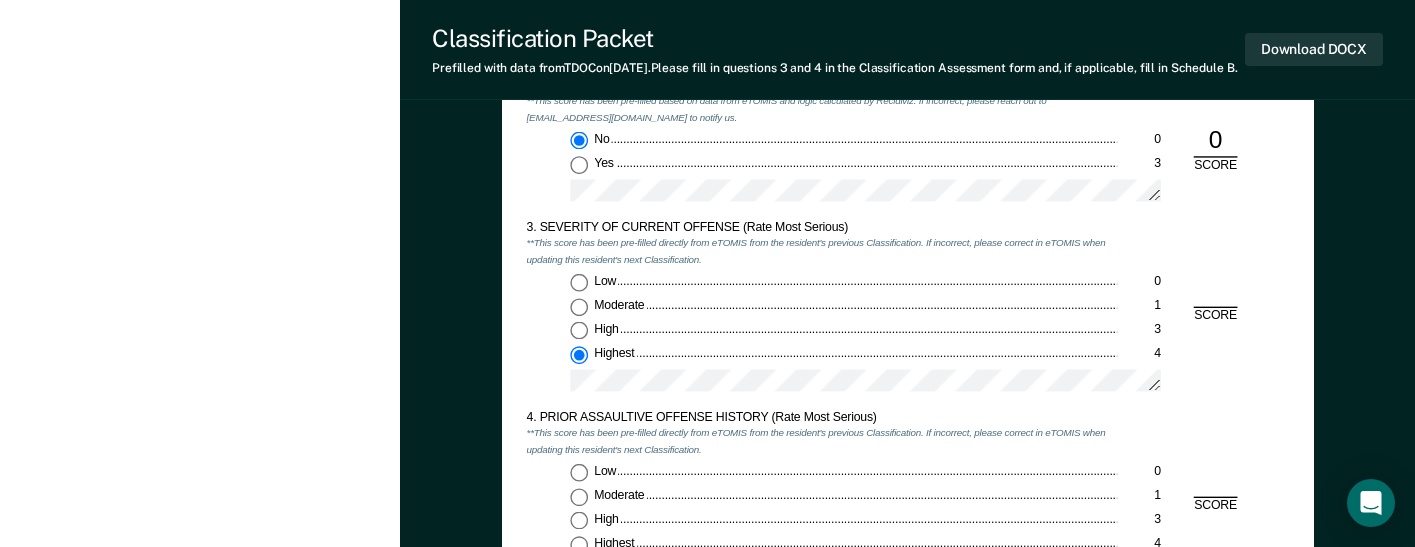 type on "x" 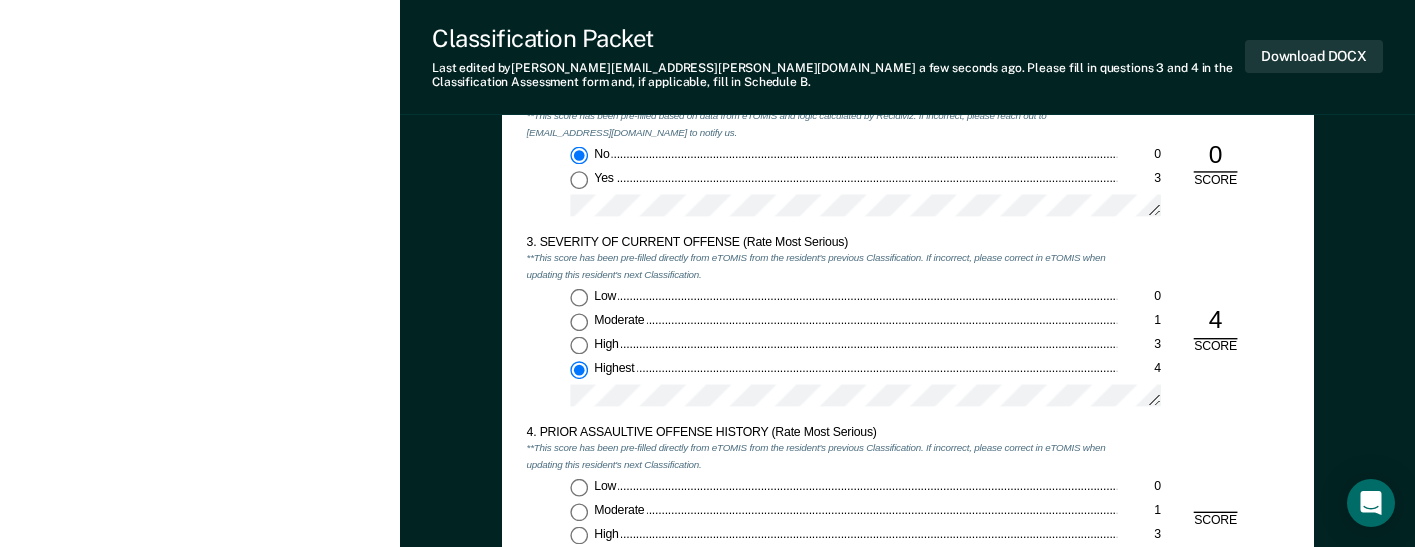 click on "Low 0" at bounding box center [579, 488] 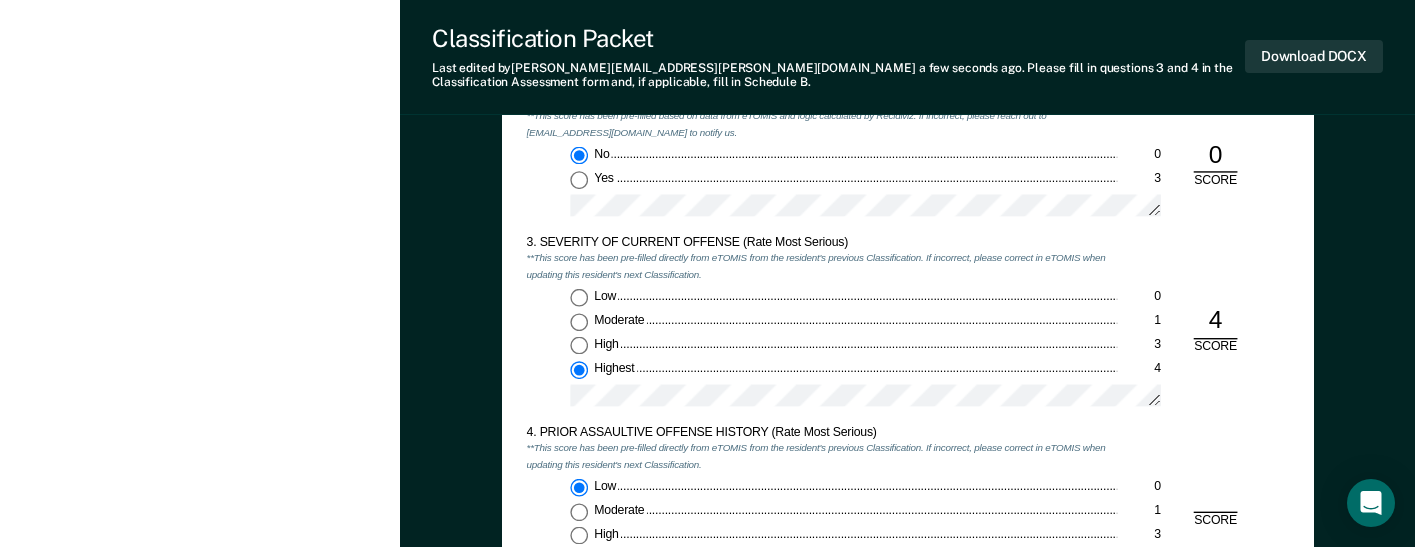 type on "x" 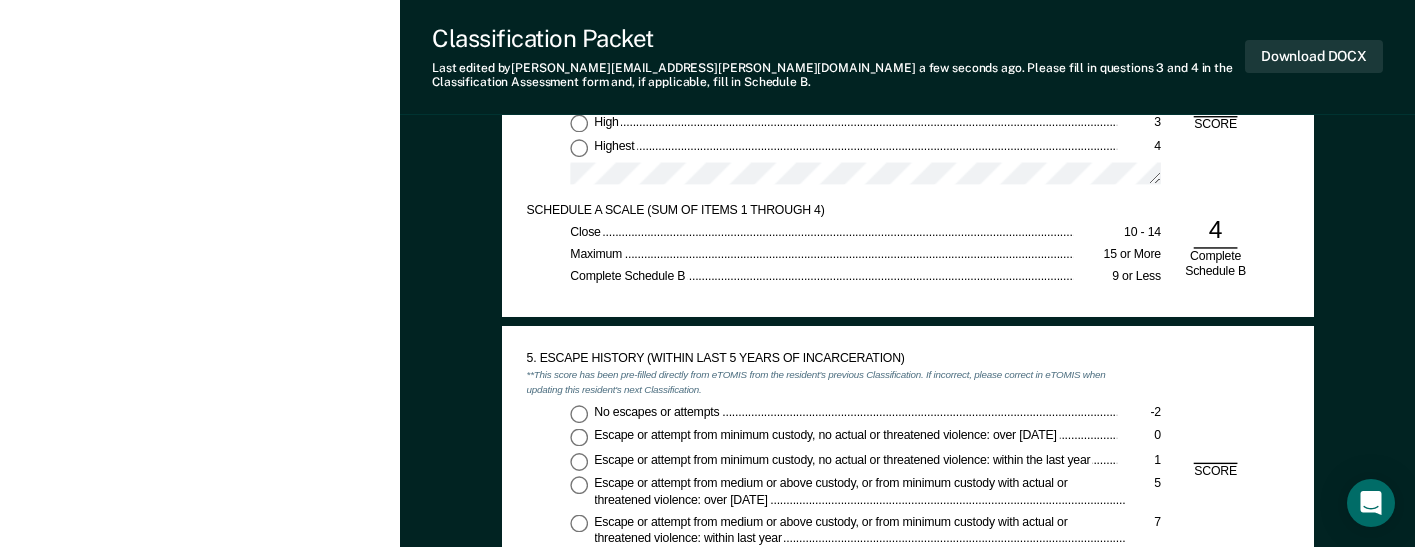 scroll, scrollTop: 2100, scrollLeft: 0, axis: vertical 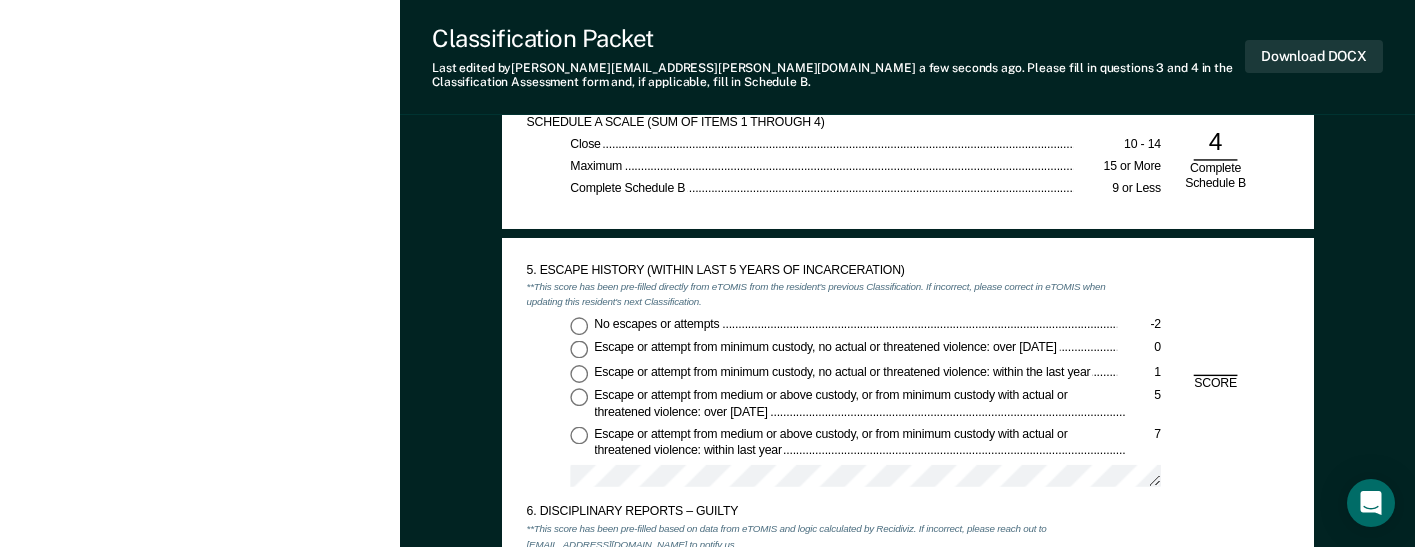 click on "No escapes or attempts -2" at bounding box center [579, 326] 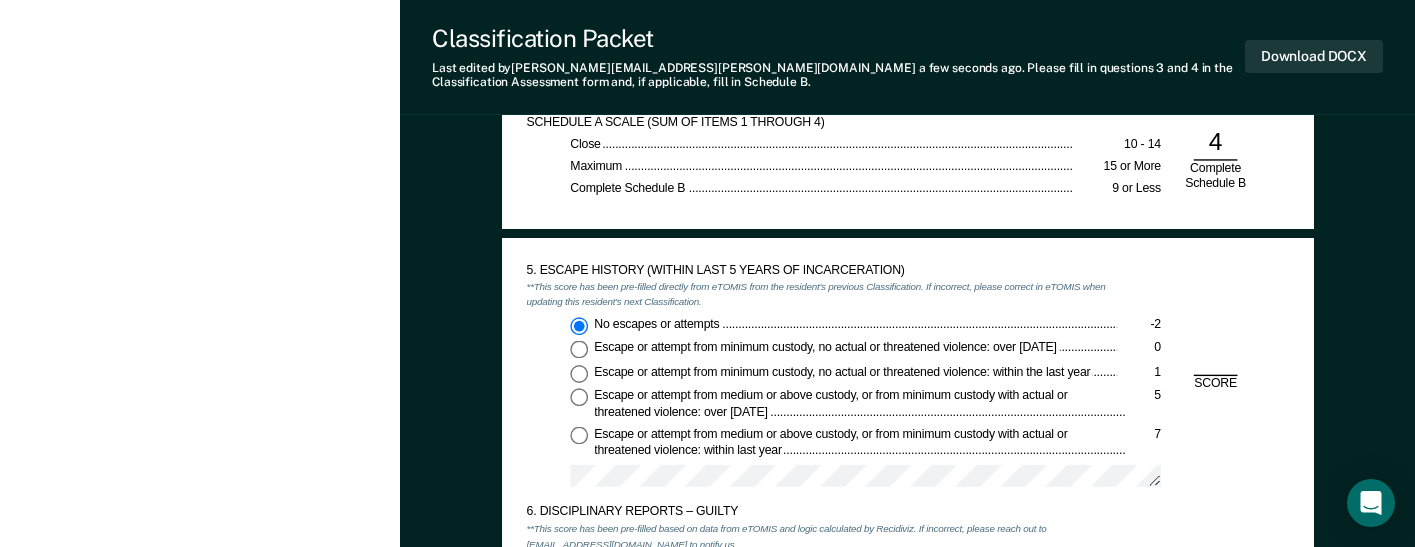 type on "x" 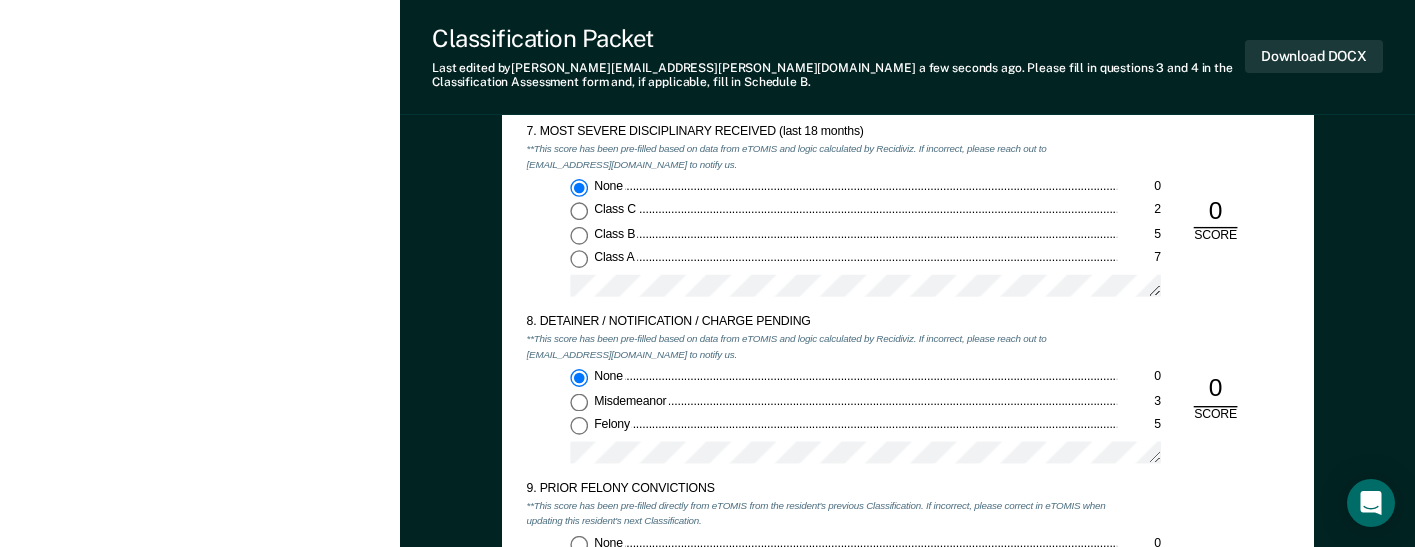 scroll, scrollTop: 2900, scrollLeft: 0, axis: vertical 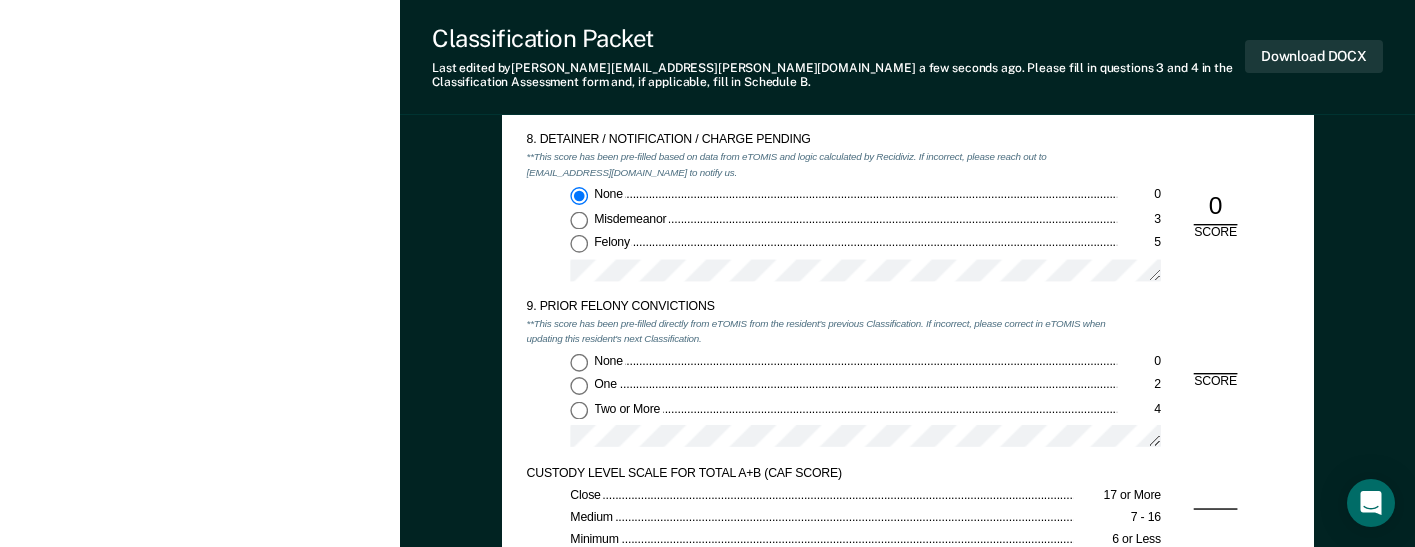 click on "Misdemeanor 3" at bounding box center (579, 220) 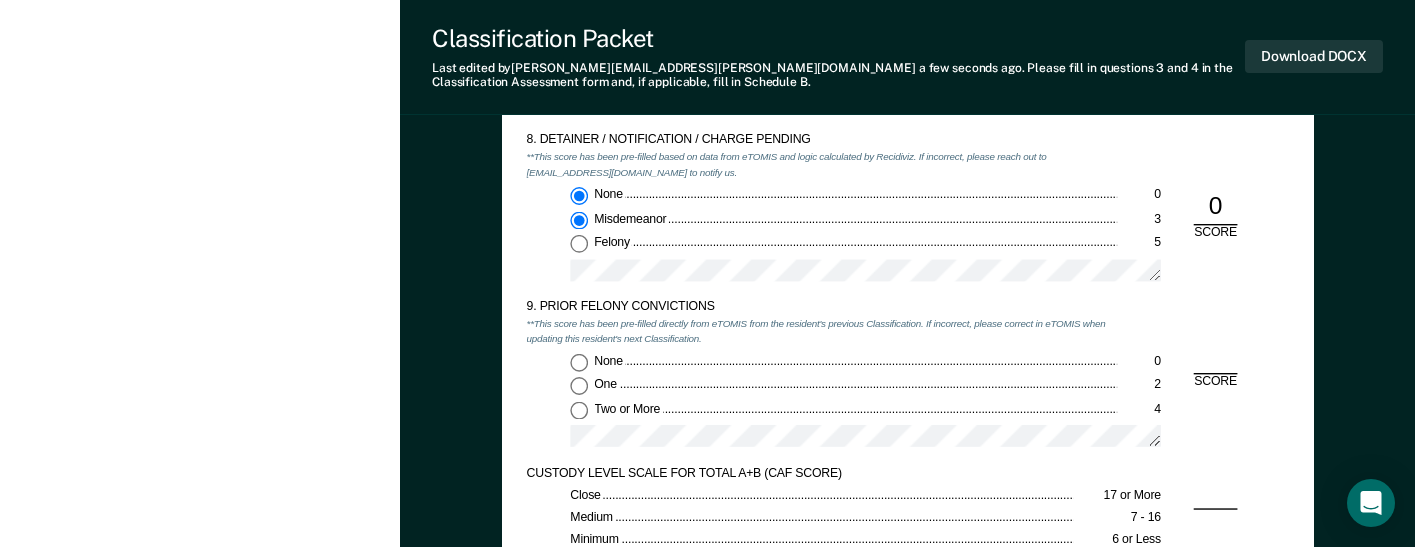 type on "x" 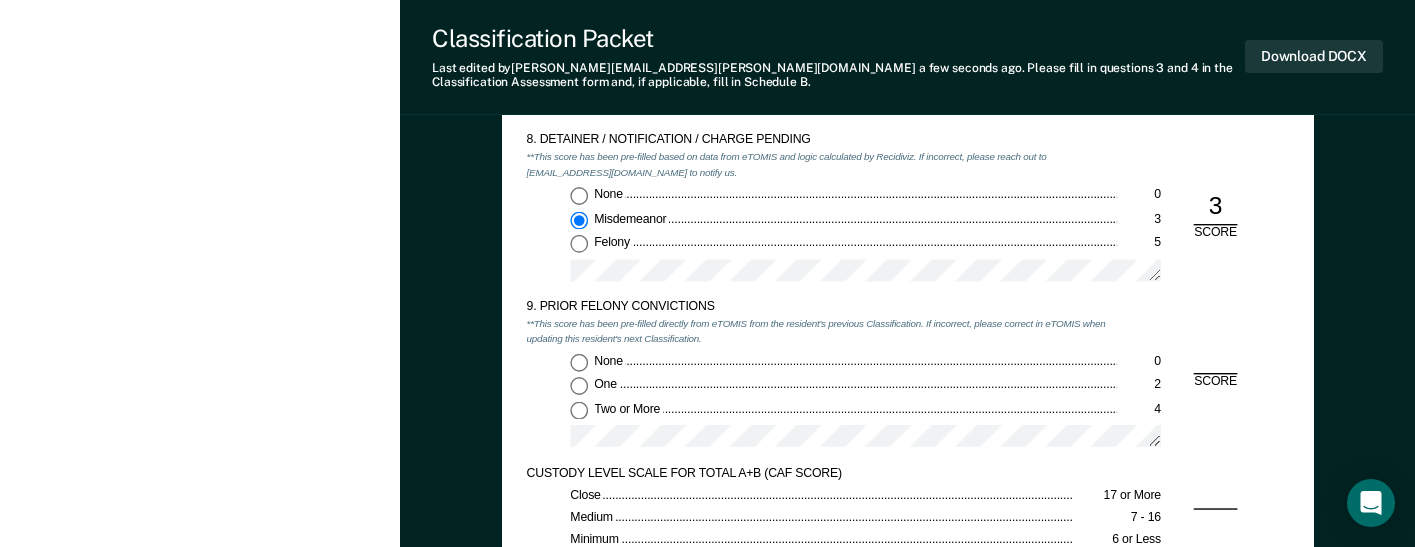 click on "One 2" at bounding box center [579, 386] 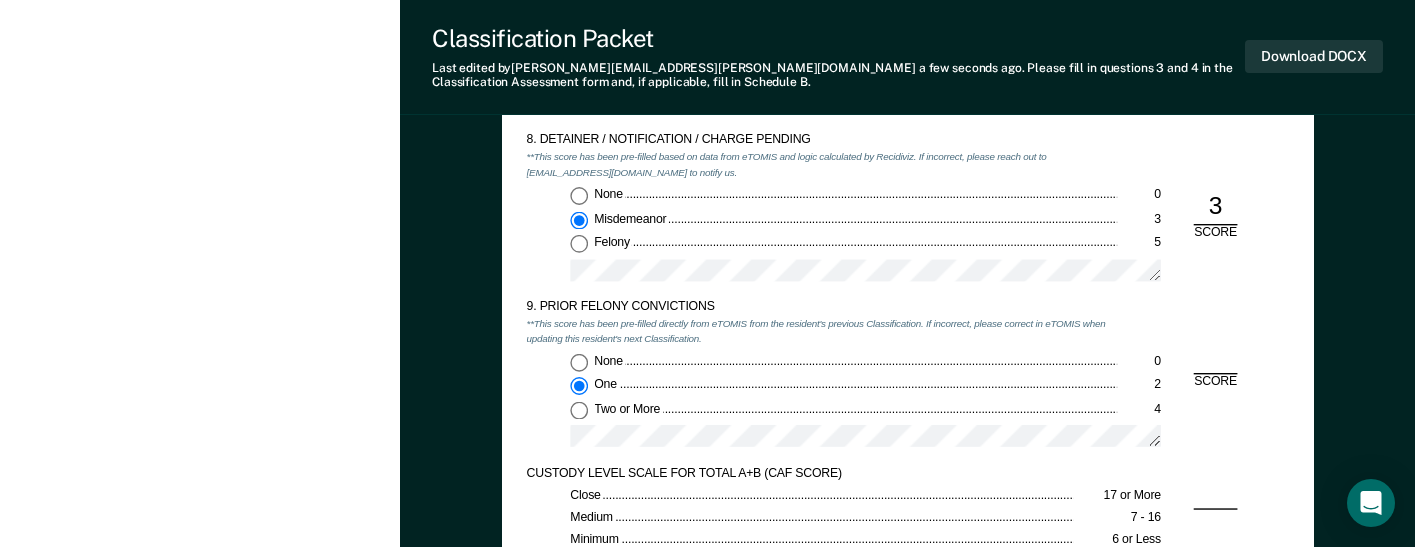 type on "x" 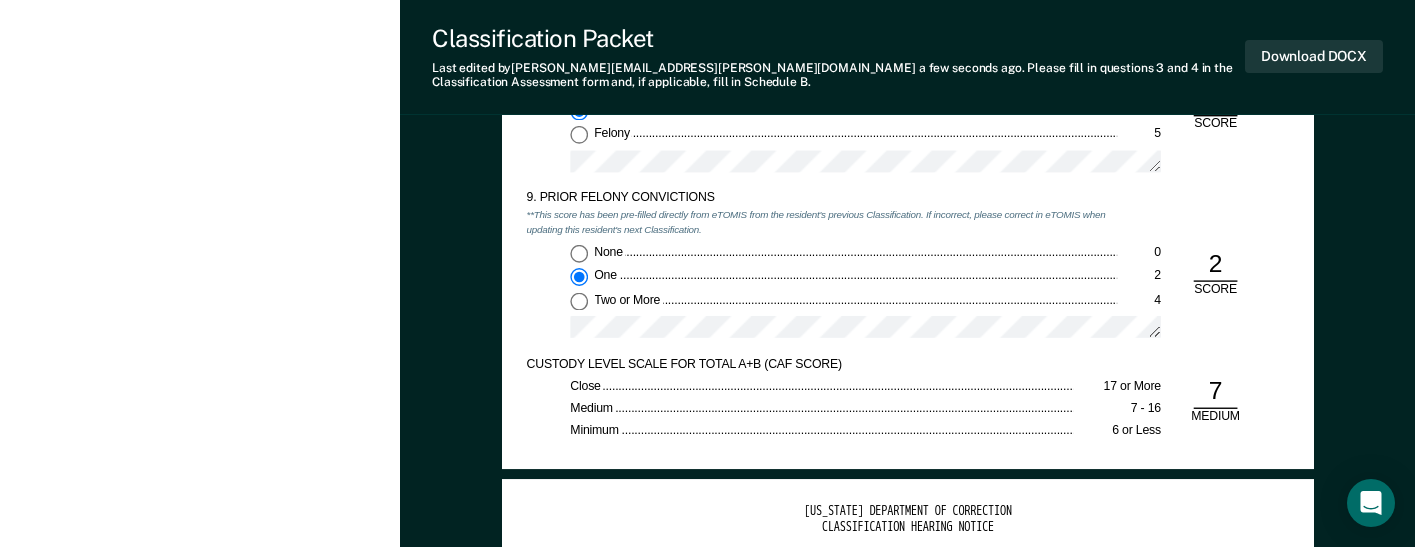 scroll, scrollTop: 3100, scrollLeft: 0, axis: vertical 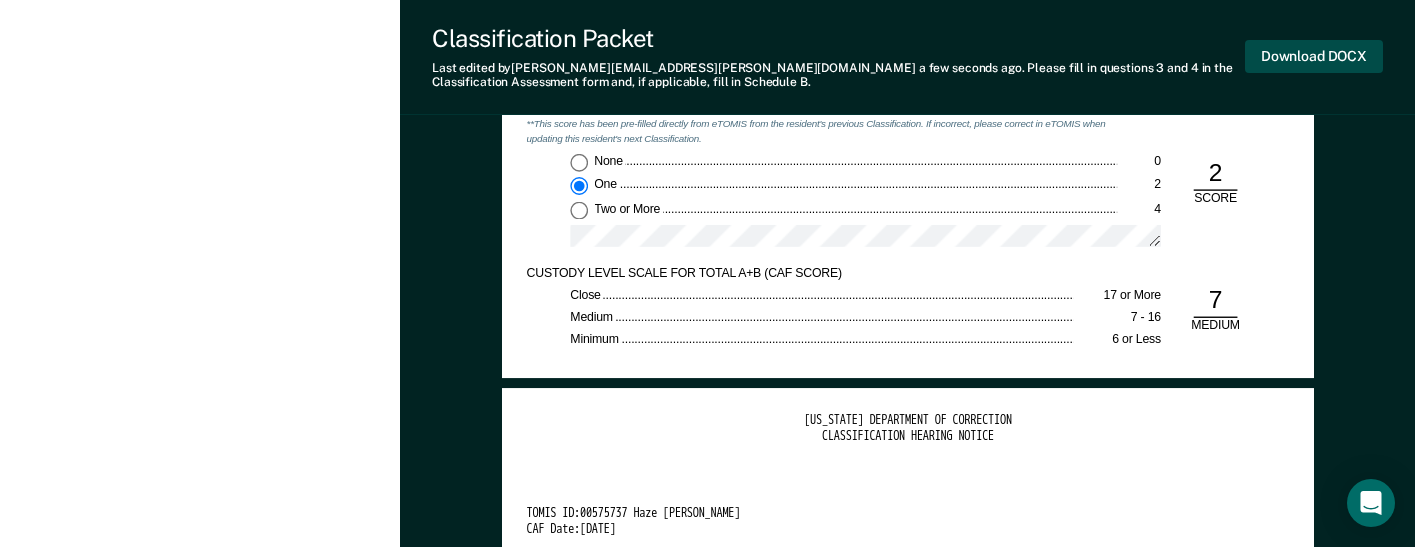 click on "Download DOCX" at bounding box center (1314, 56) 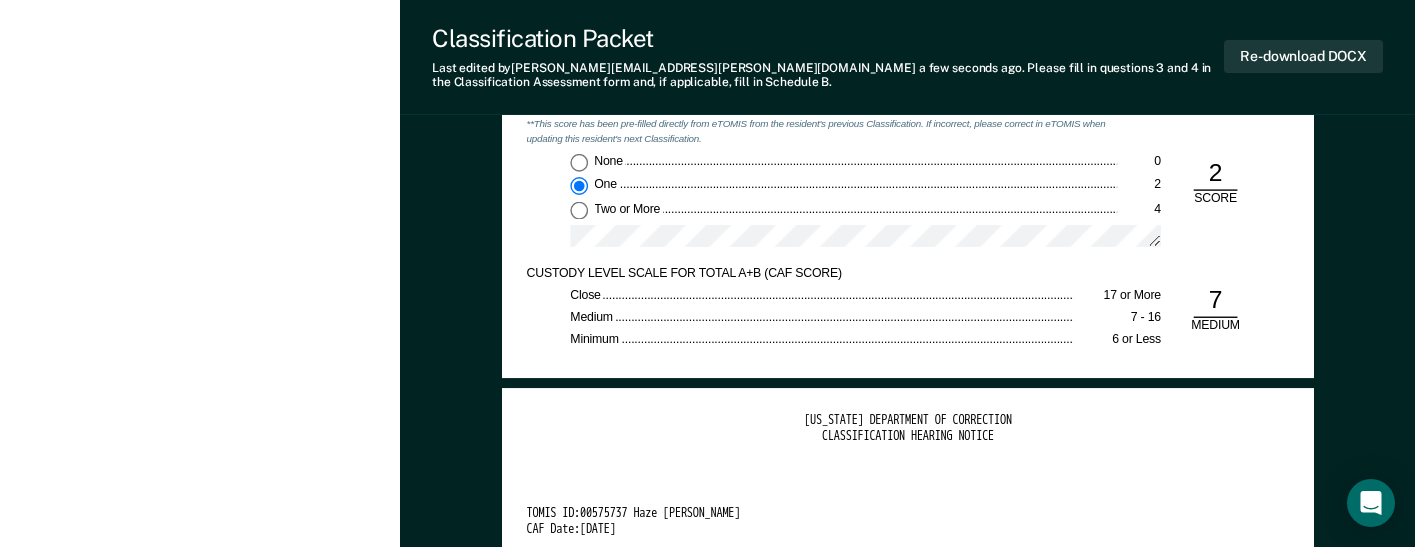 scroll, scrollTop: 659, scrollLeft: 0, axis: vertical 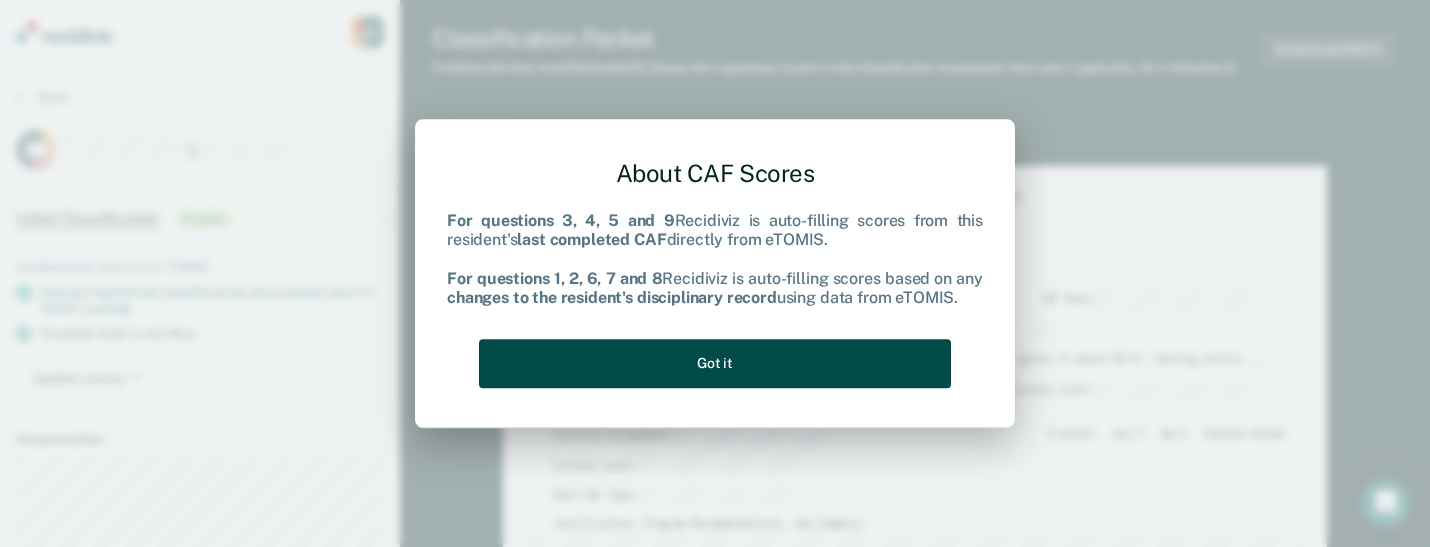 click on "Got it" at bounding box center [715, 363] 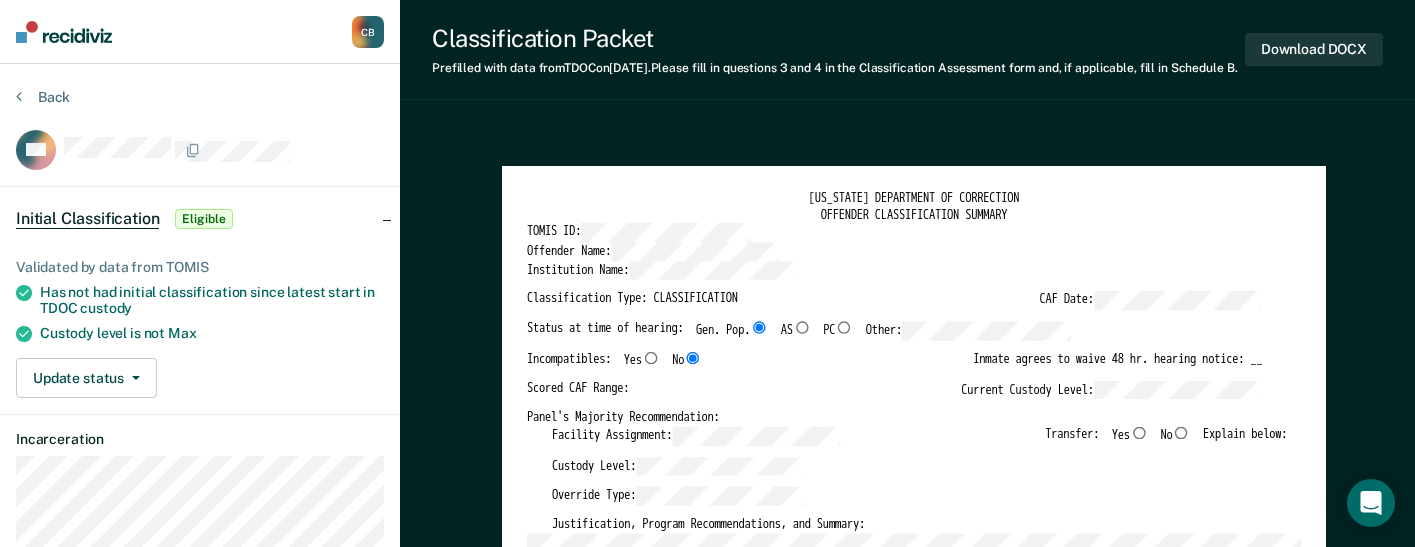 click on "[US_STATE] DEPARTMENT OF CORRECTION OFFENDER CLASSIFICATION SUMMARY TOMIS ID:  Offender Name:  Institution Name:  Classification Type: CLASSIFICATION CAF Date:  Status at time of hearing: Gen. Pop. AS PC Other:   Incompatibles: Yes No Inmate agrees to waive 48 hr. hearing notice: __ Scored CAF Range: Current Custody Level:  Panel's Majority Recommendation: Facility Assignment: Transfer: Yes No Explain below: Custody Level:  Override Type:  Justification, Program Recommendations, and Summary: Updated Photo Needed: Yes No Emergency contact updated: Yes No Date Updated:  Offender Signature: _______________________ Appeal: Yes No If Yes, provide appeal & copy to Inmate Panel Member Signatures: Date: ___________ Chairperson Treatment Member Security Member If panel member disagrees with majority recommend, state specific reasons: Approving Authority: Signature Date Approve ___ Deny ___ If denied, reasons include: [US_STATE] DEPARTMENT OF CORRECTION  CLASSIFICATION CUSTODY ASSESSMENT  INSTITUTION:   Name: OMS ID: 0 3" at bounding box center (907, 2438) 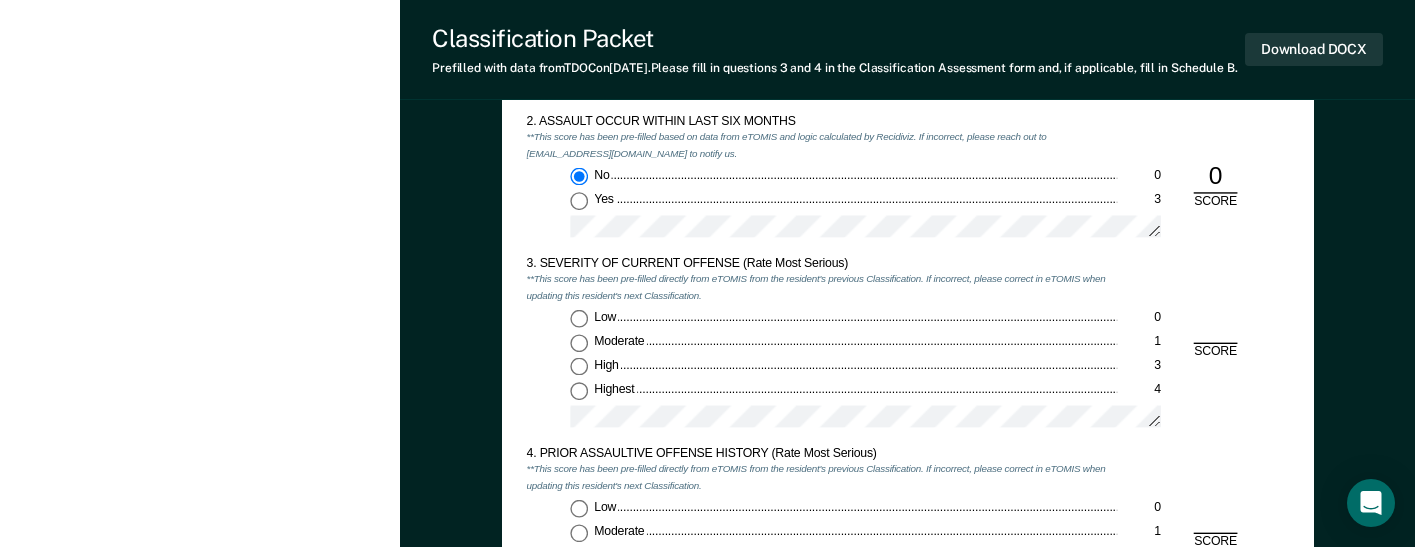 scroll, scrollTop: 1600, scrollLeft: 0, axis: vertical 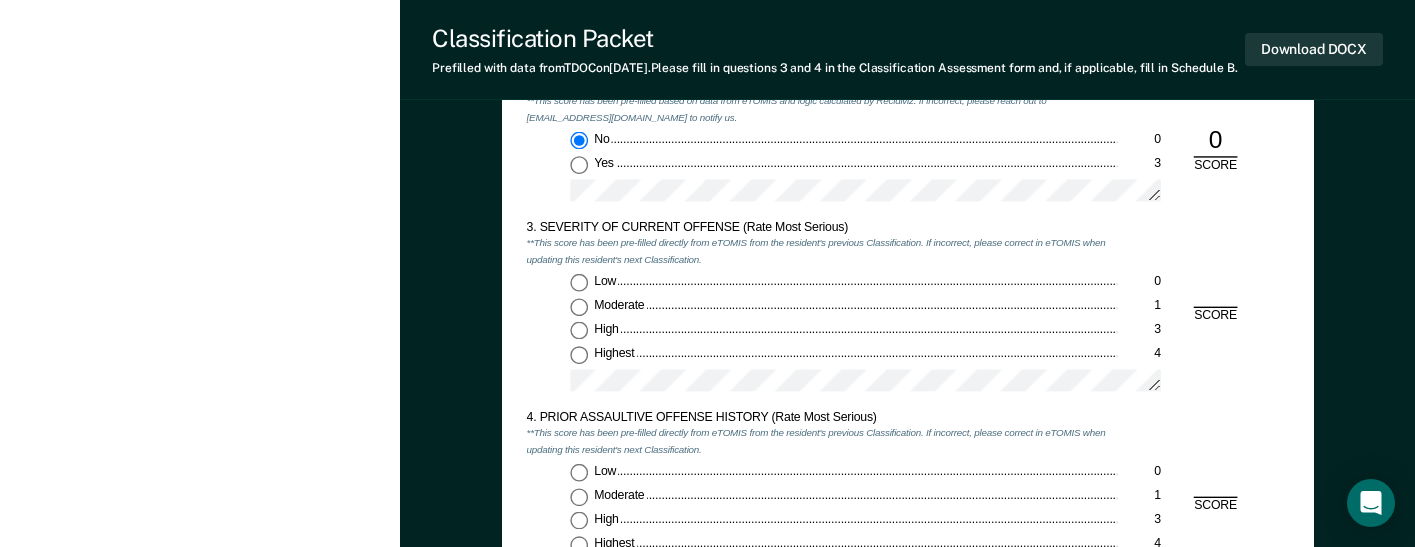 click on "Moderate 1" at bounding box center [579, 307] 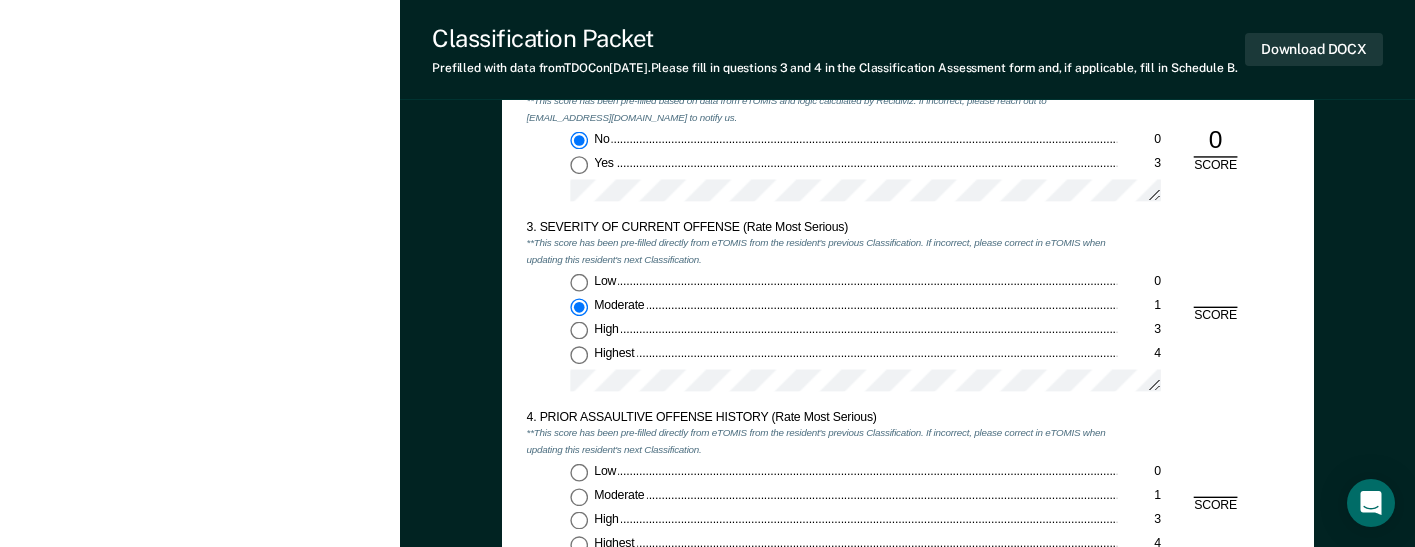 type on "x" 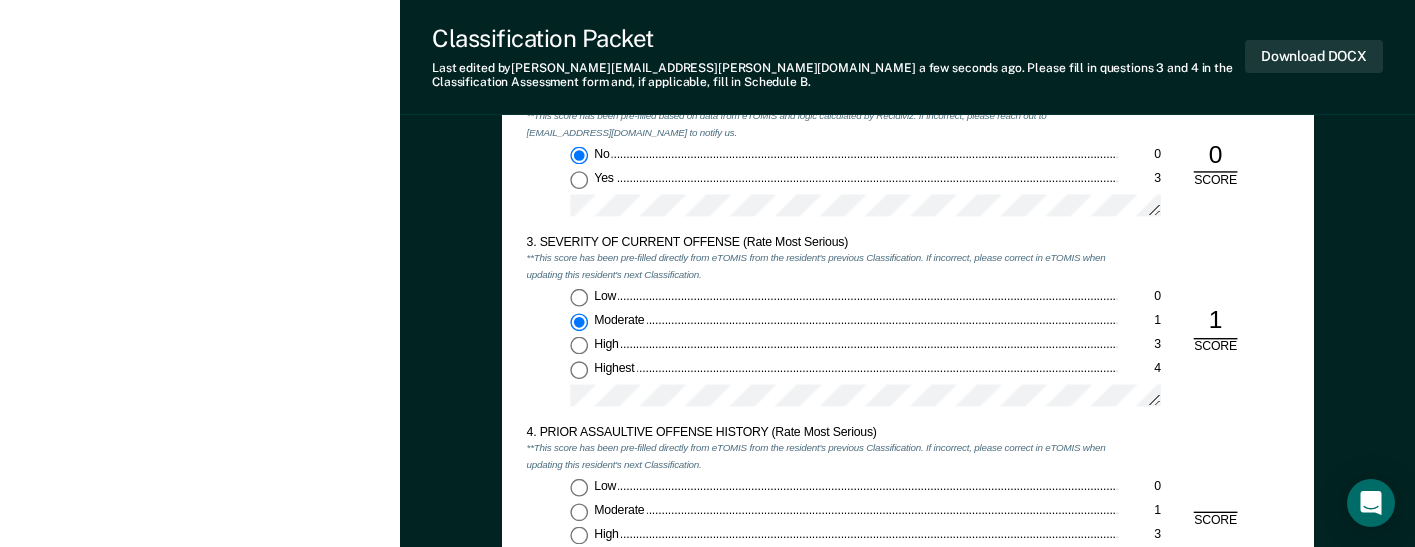 click on "Low 0" at bounding box center (579, 488) 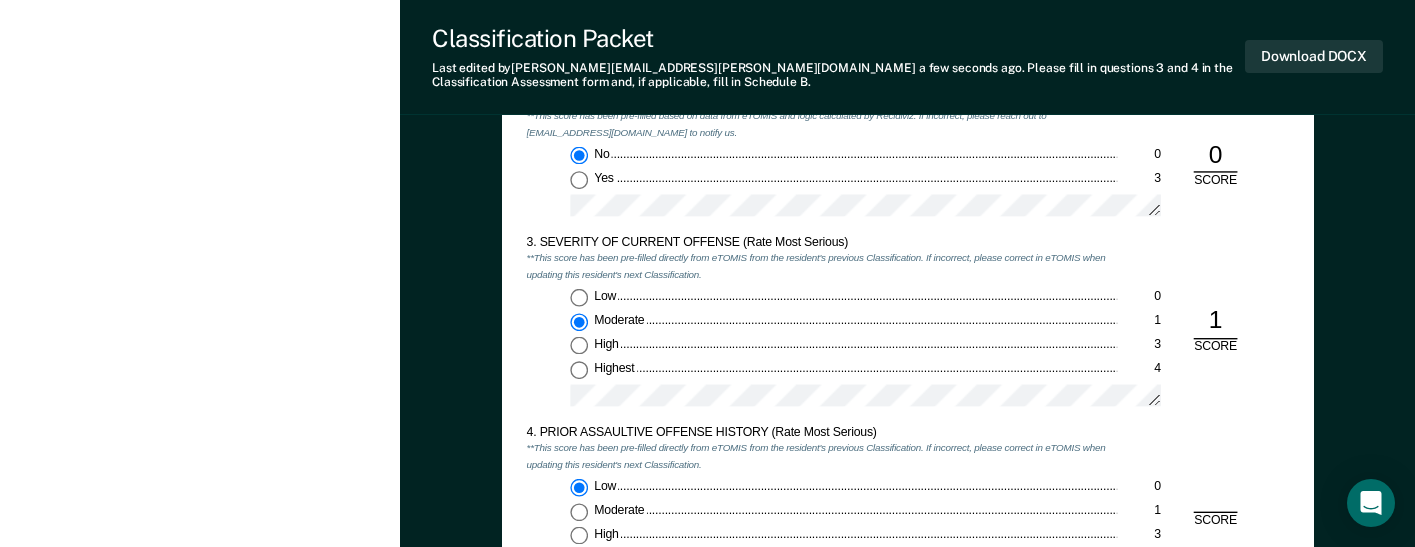 type on "x" 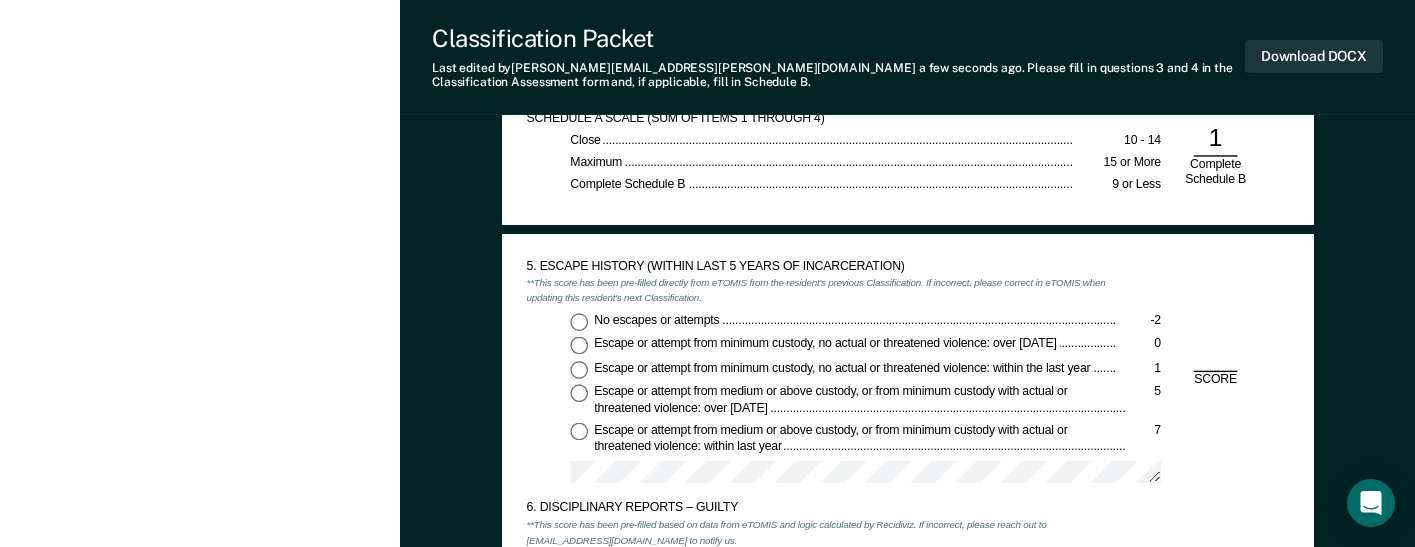 scroll, scrollTop: 2100, scrollLeft: 0, axis: vertical 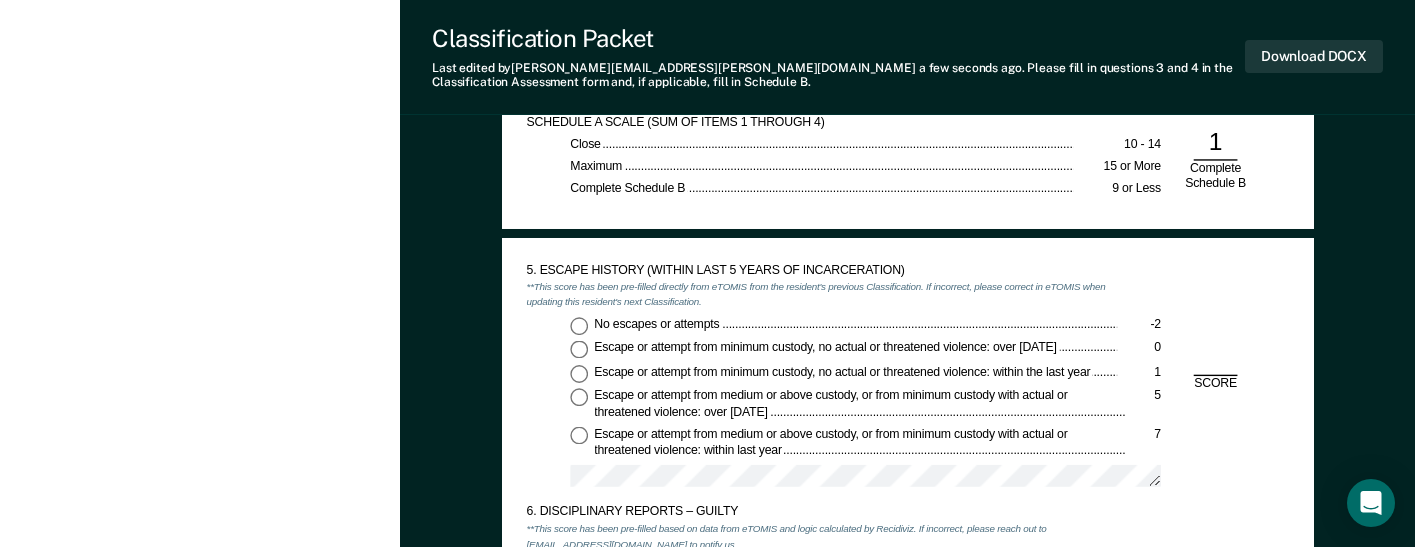 click on "No escapes or attempts -2" at bounding box center [579, 326] 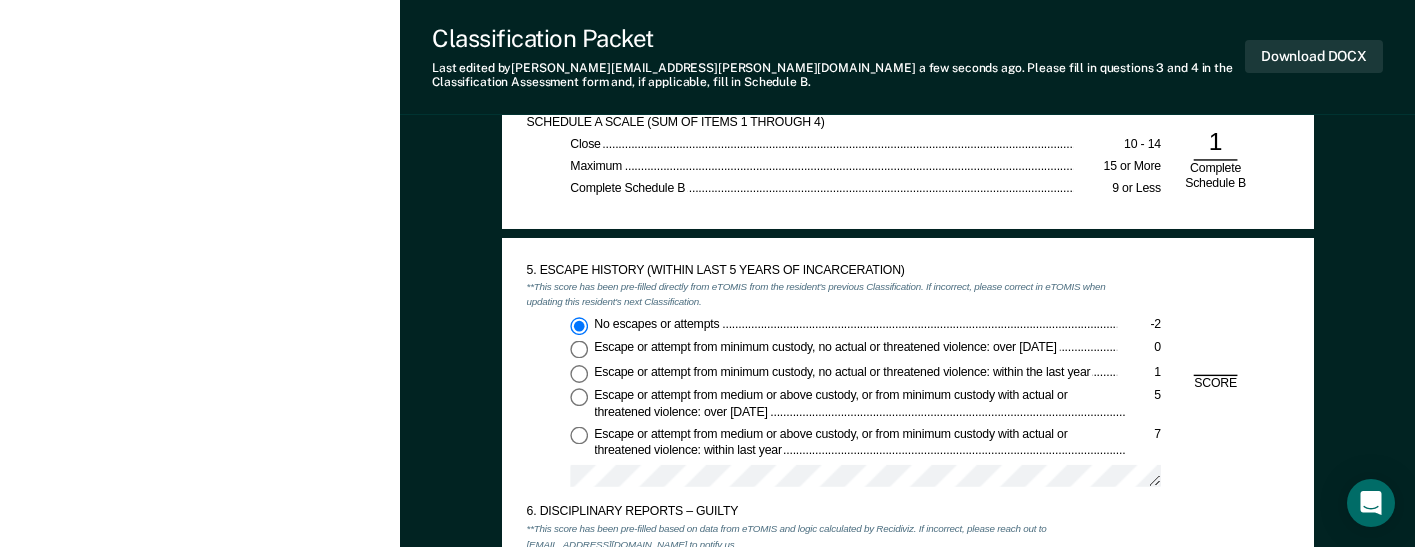type on "x" 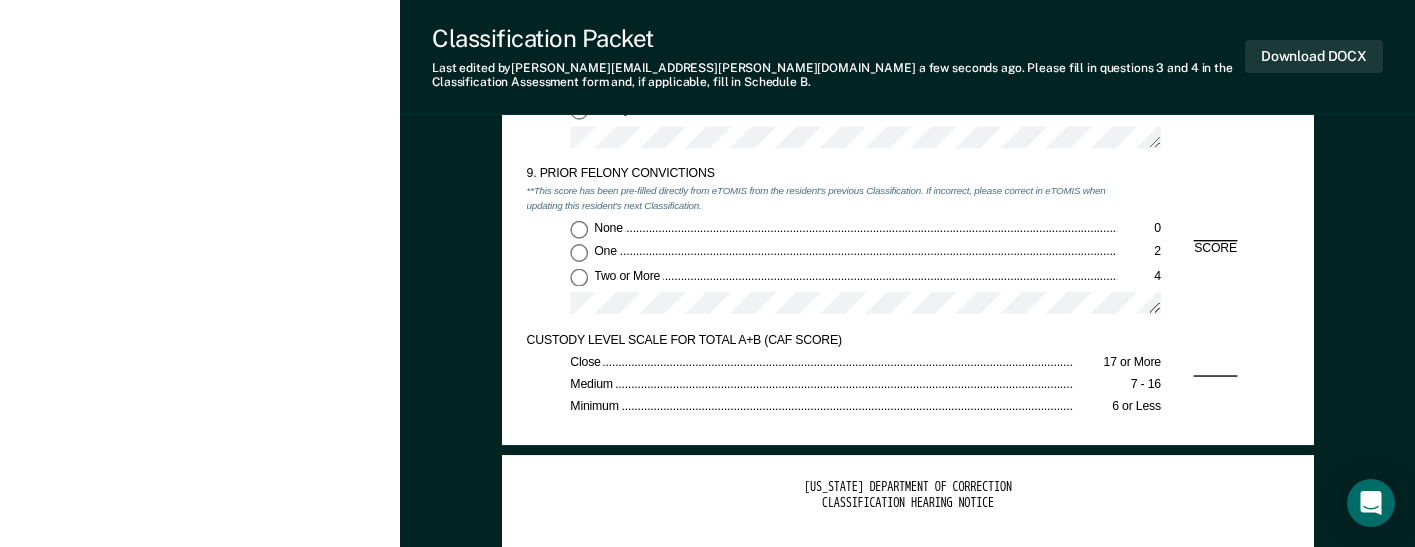 scroll, scrollTop: 3000, scrollLeft: 0, axis: vertical 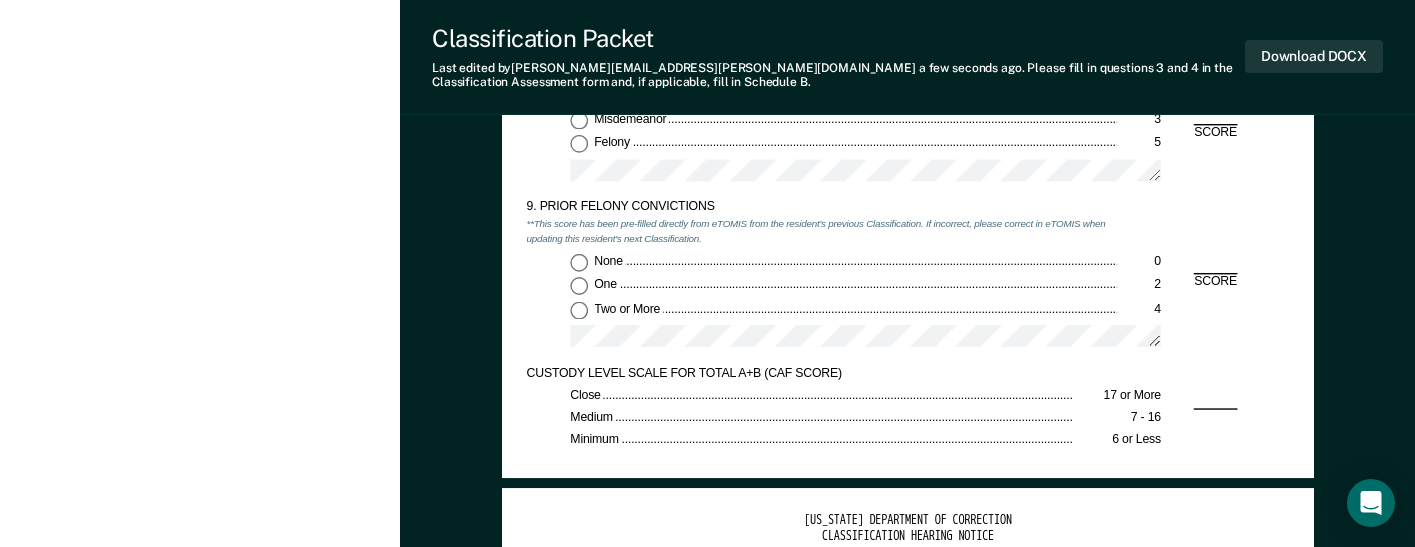 click on "None 0" at bounding box center (579, 262) 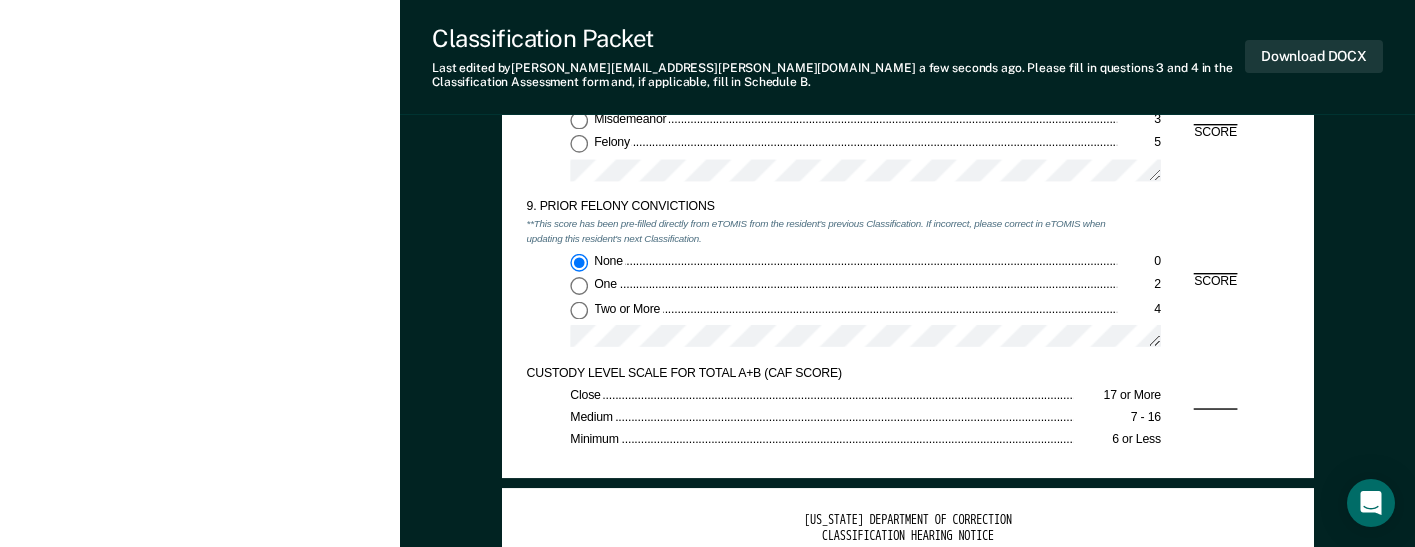 type on "x" 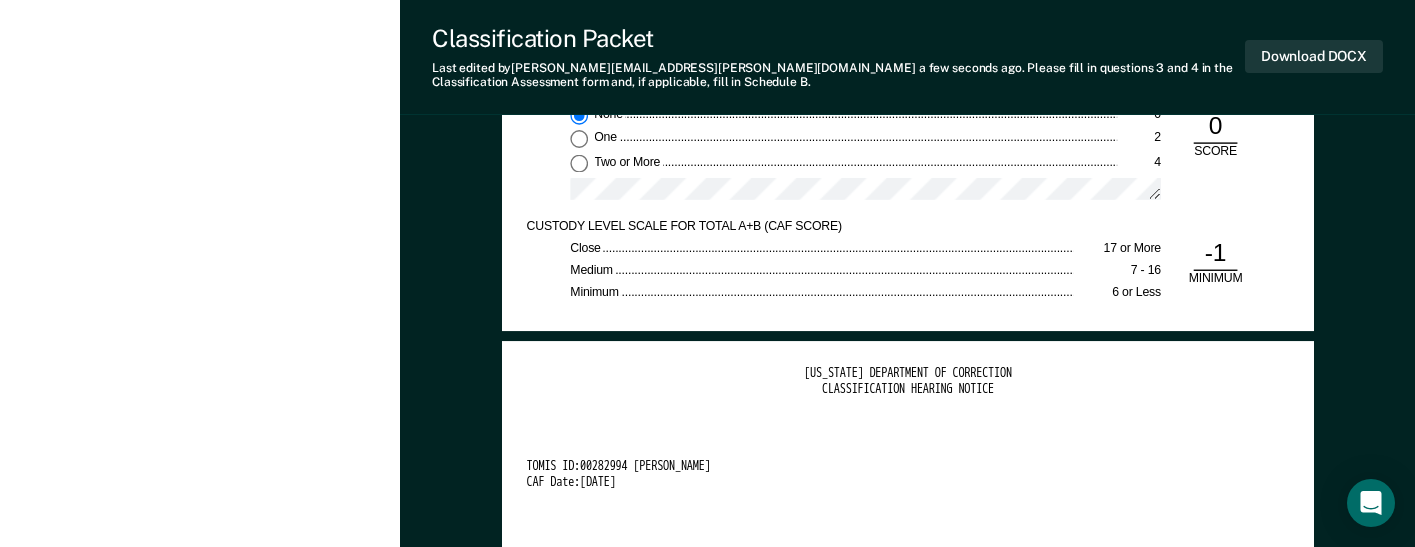 scroll, scrollTop: 3400, scrollLeft: 0, axis: vertical 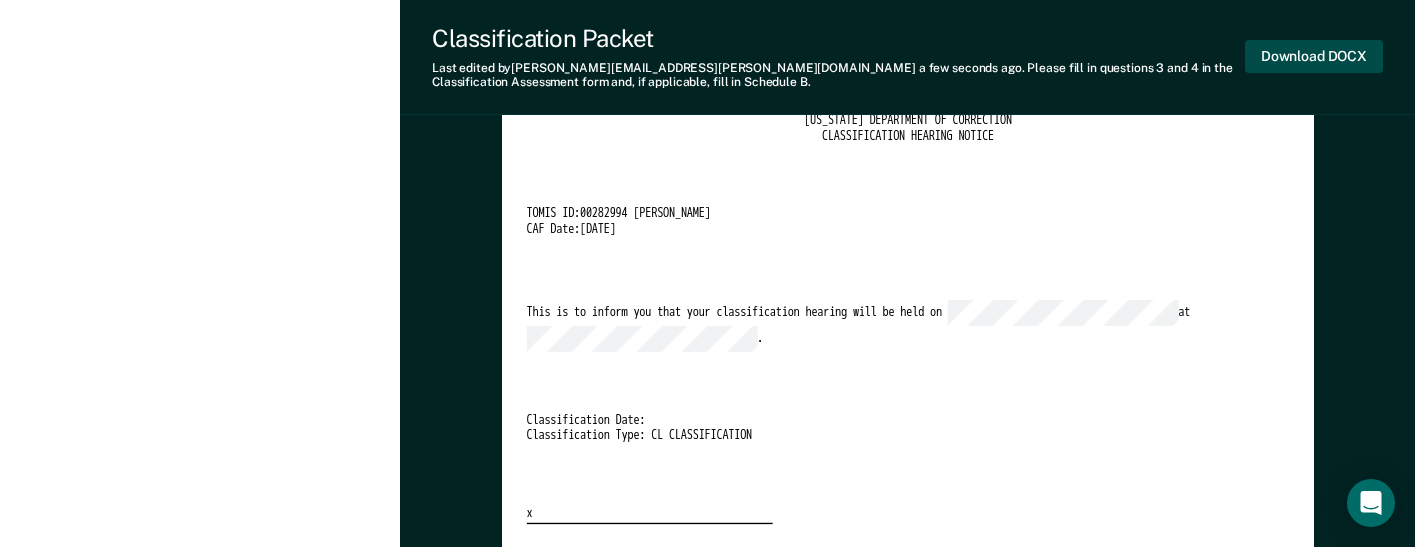 click on "Download DOCX" at bounding box center [1314, 56] 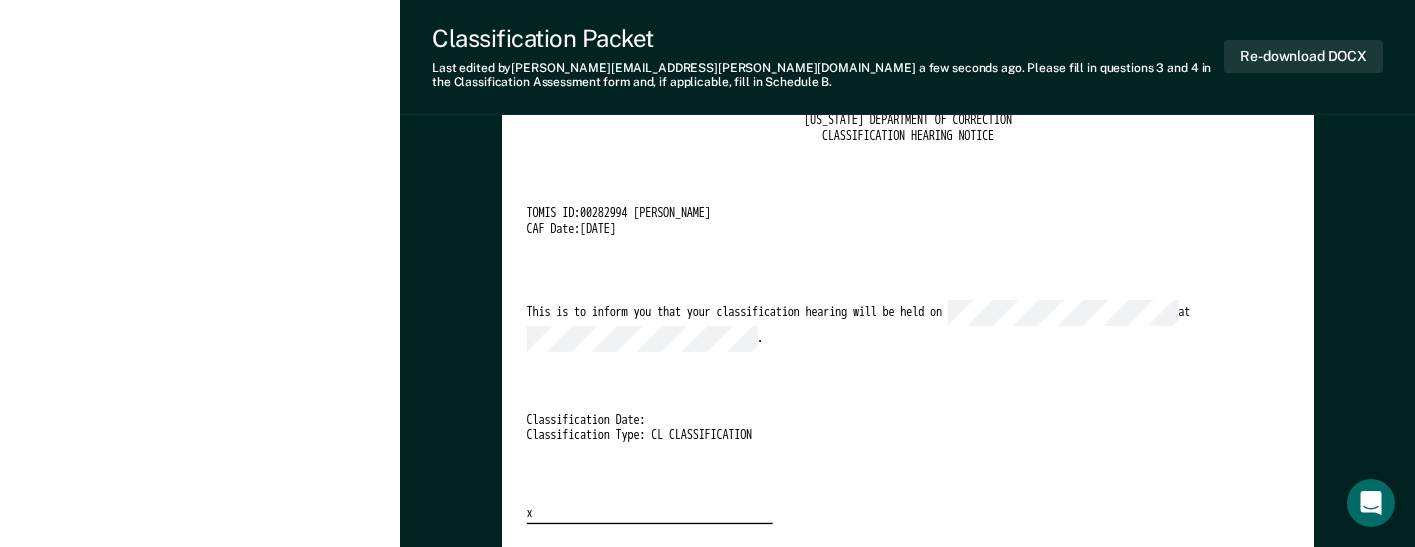 drag, startPoint x: 278, startPoint y: 170, endPoint x: 281, endPoint y: 196, distance: 26.172504 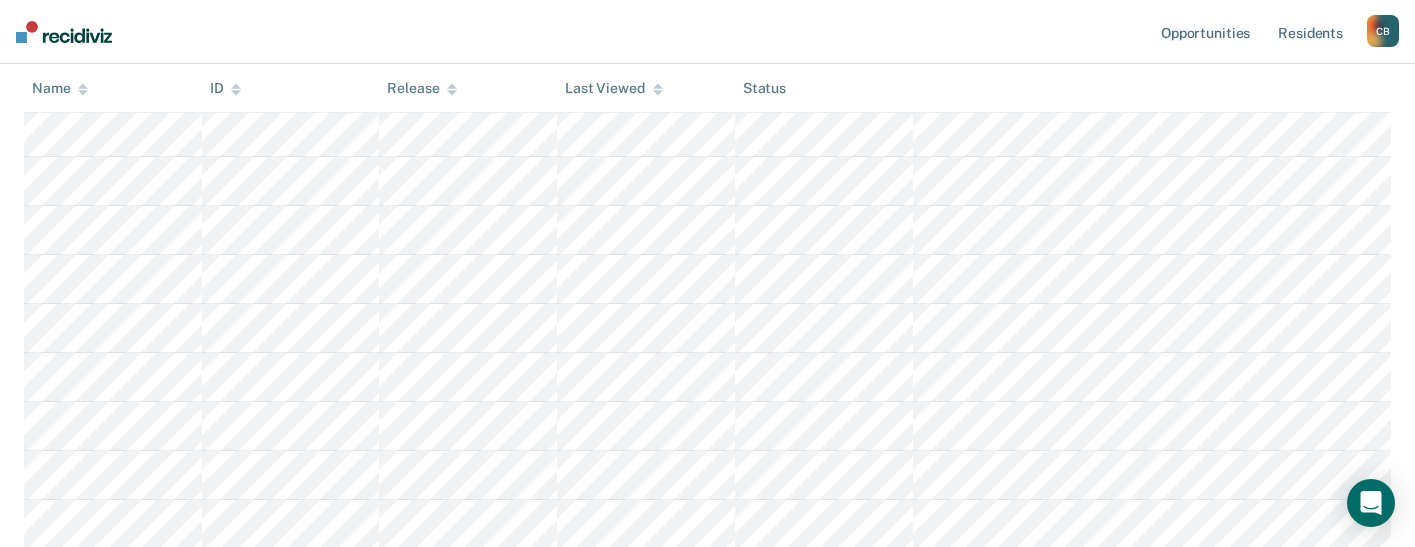 scroll, scrollTop: 672, scrollLeft: 0, axis: vertical 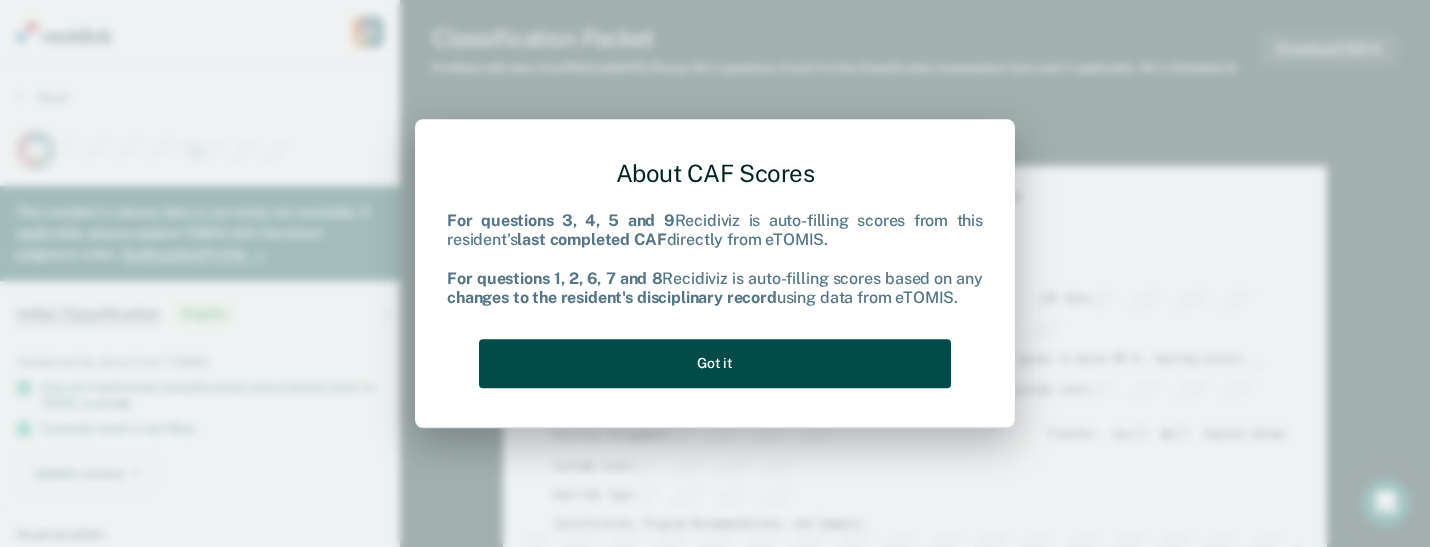 click on "Got it" at bounding box center (715, 363) 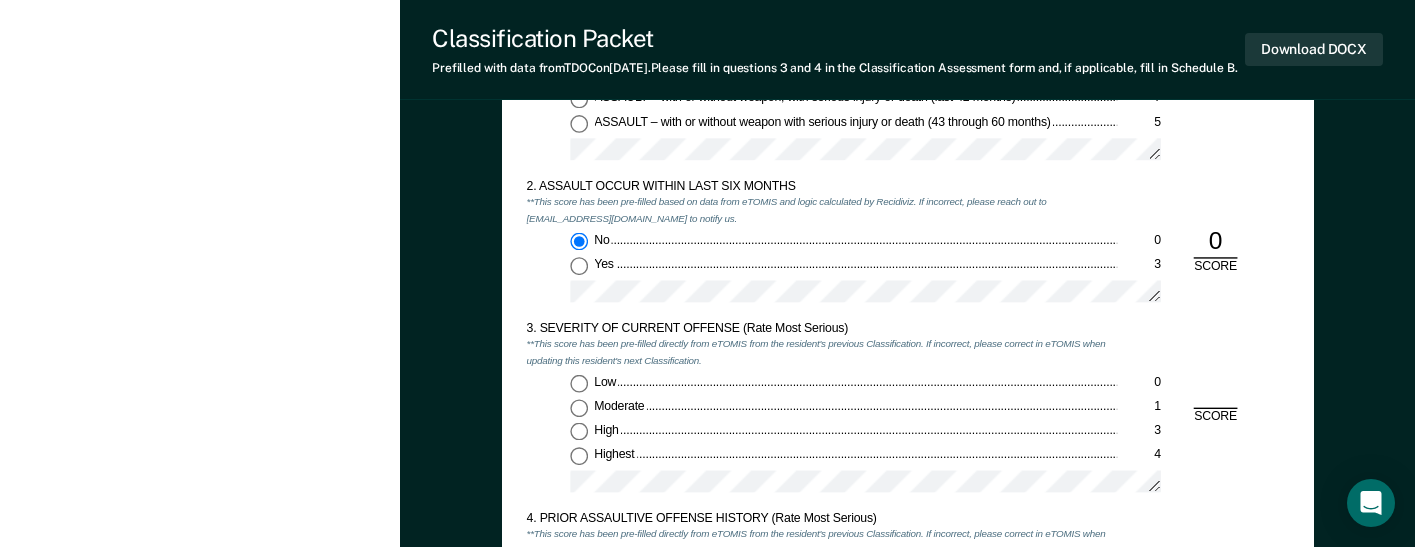 scroll, scrollTop: 1500, scrollLeft: 0, axis: vertical 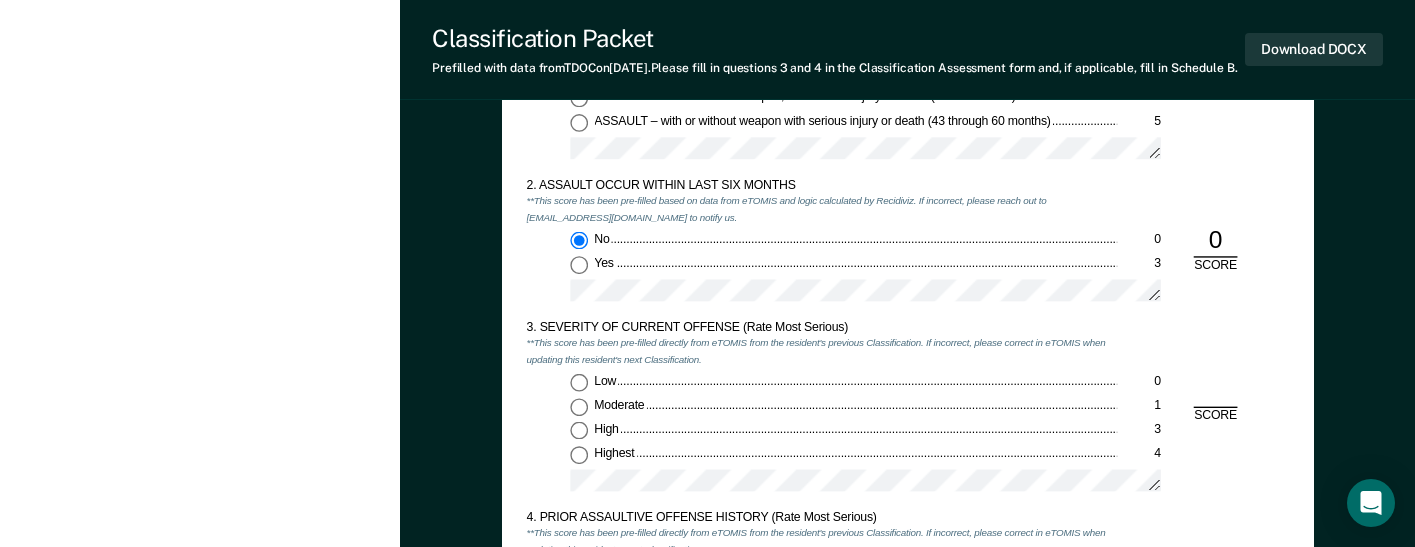 click on "Moderate 1" at bounding box center (579, 407) 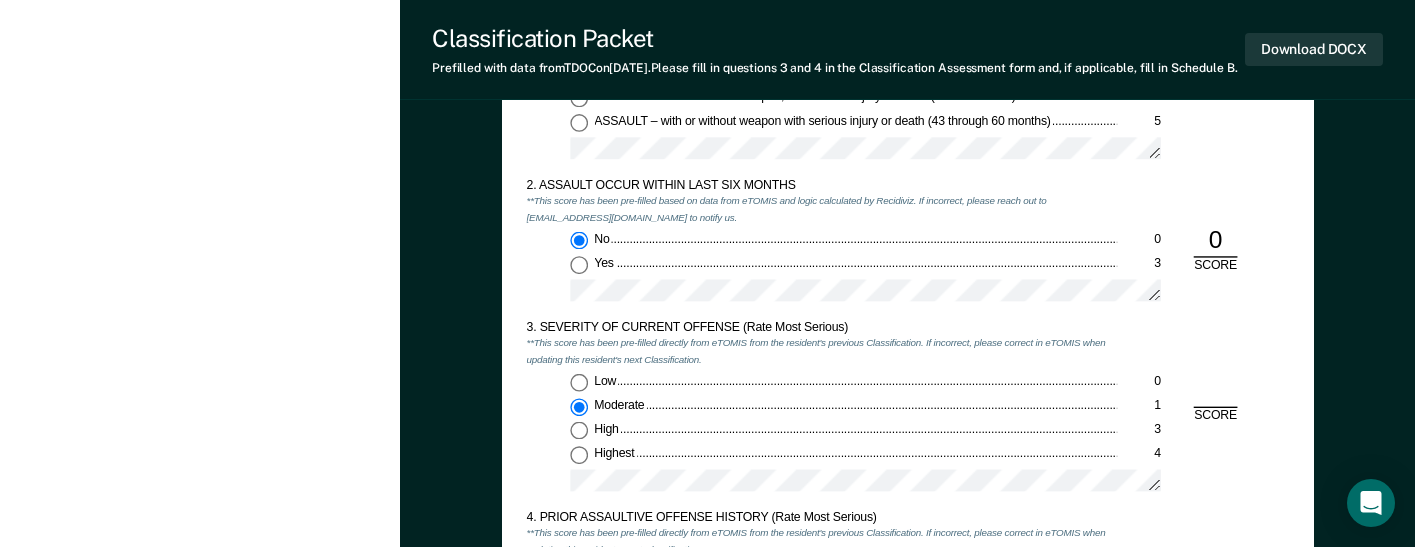 type on "x" 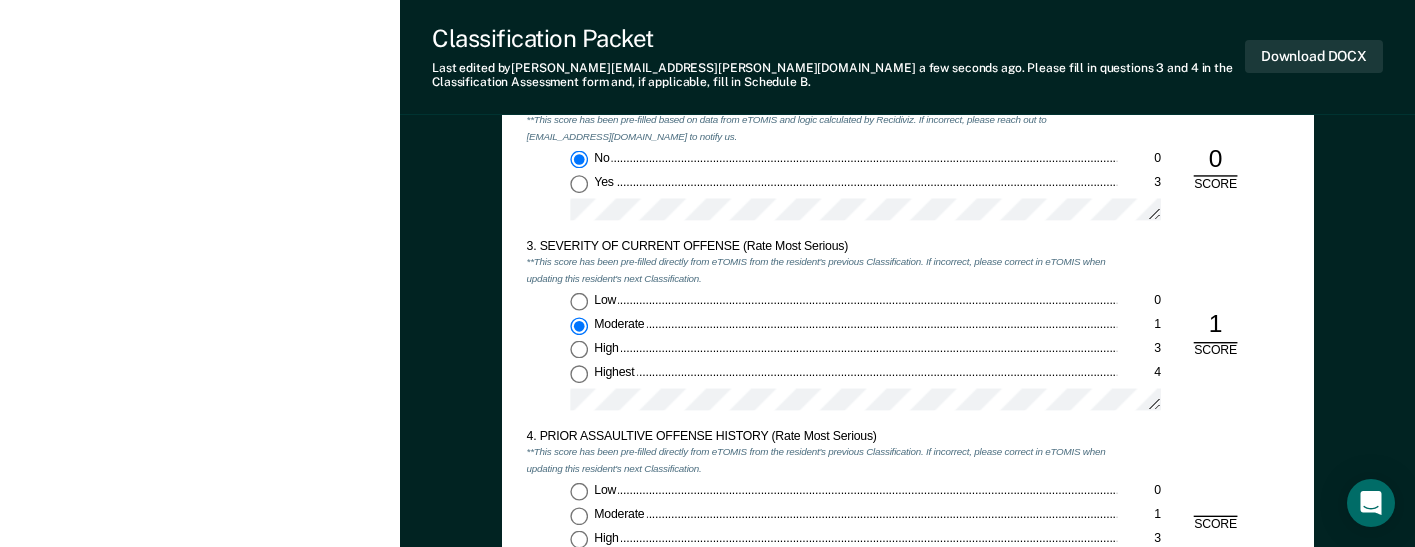 scroll, scrollTop: 1700, scrollLeft: 0, axis: vertical 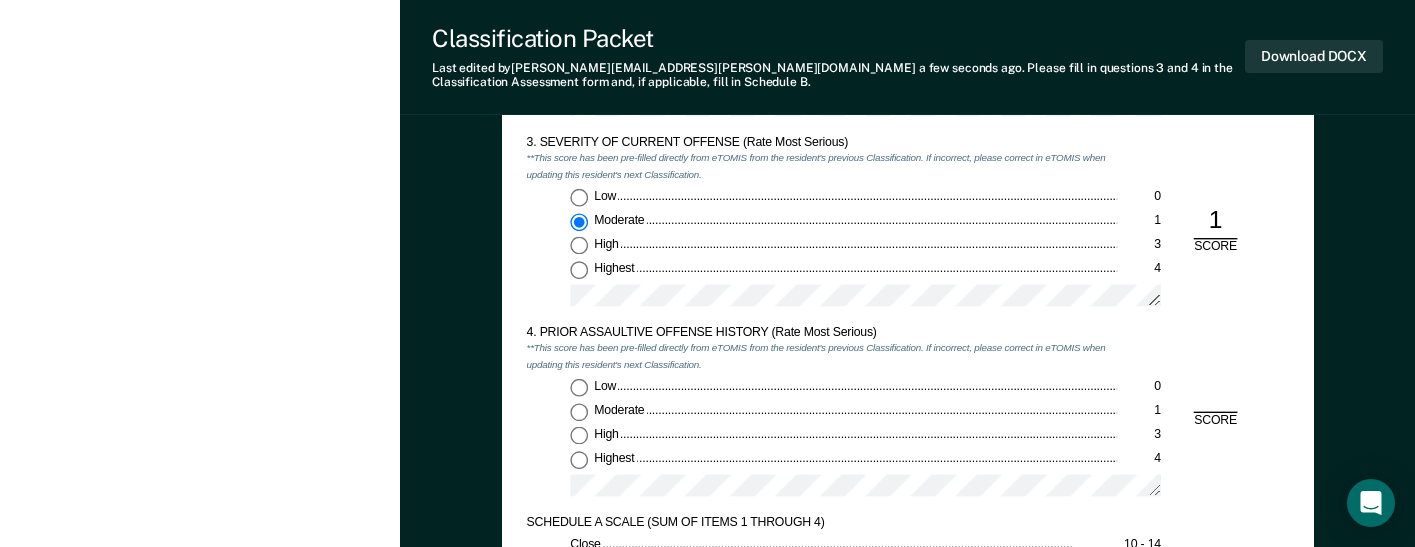 click on "High 3" at bounding box center [579, 436] 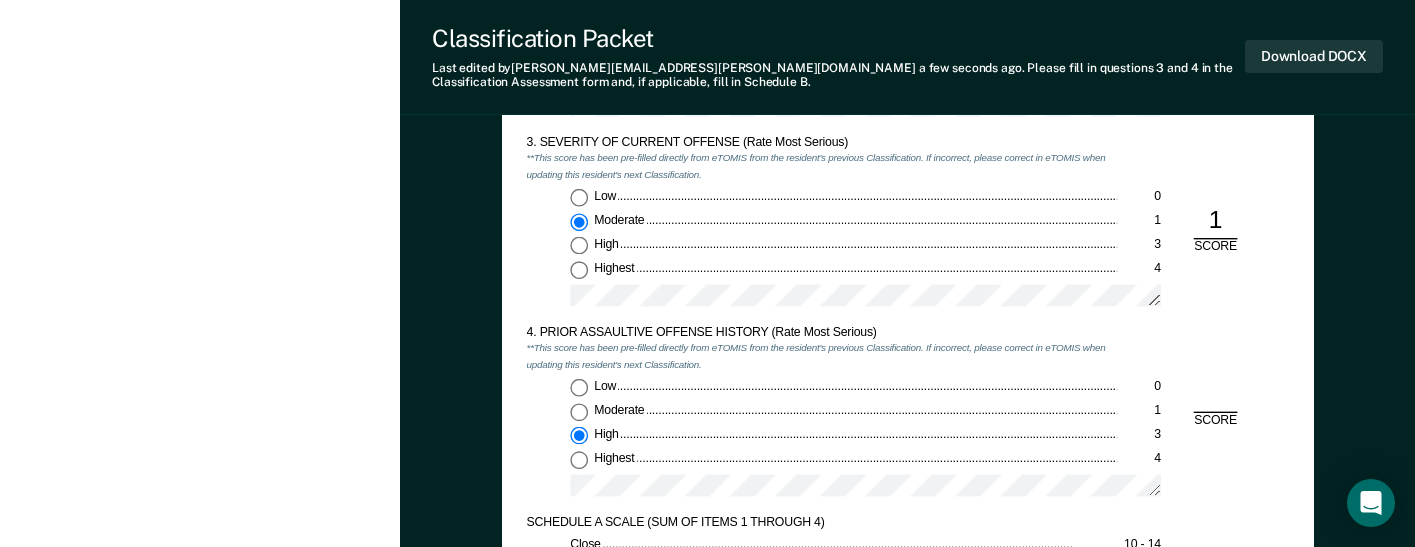 type on "x" 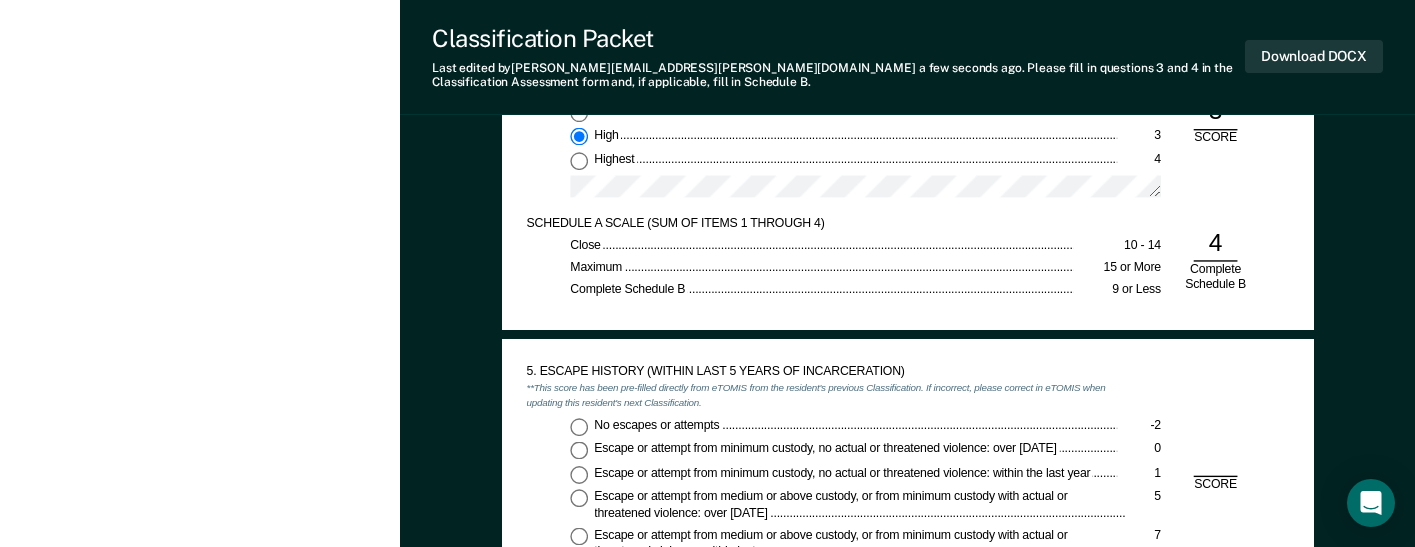 scroll, scrollTop: 2000, scrollLeft: 0, axis: vertical 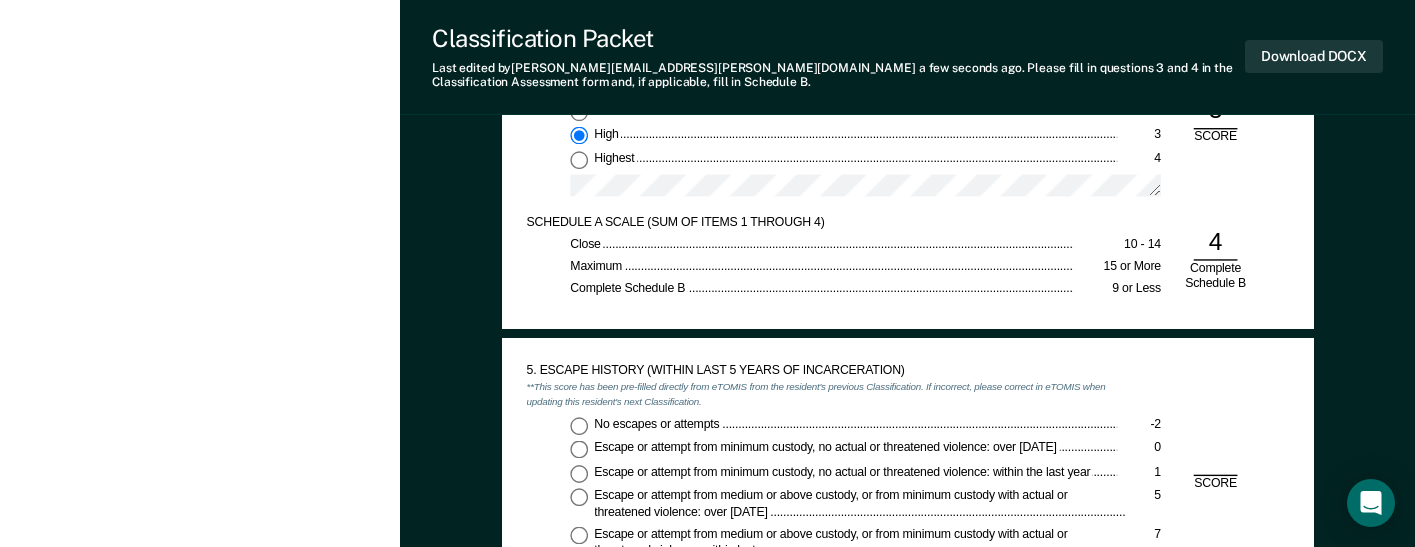click on "No escapes or attempts -2" at bounding box center [579, 426] 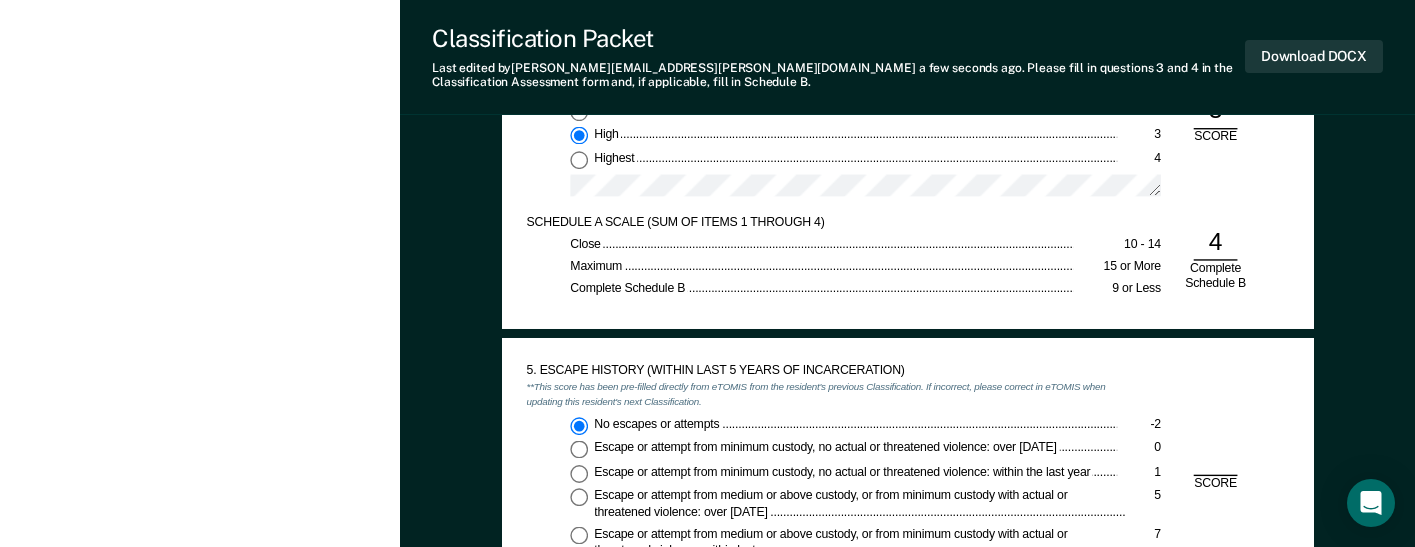 type on "x" 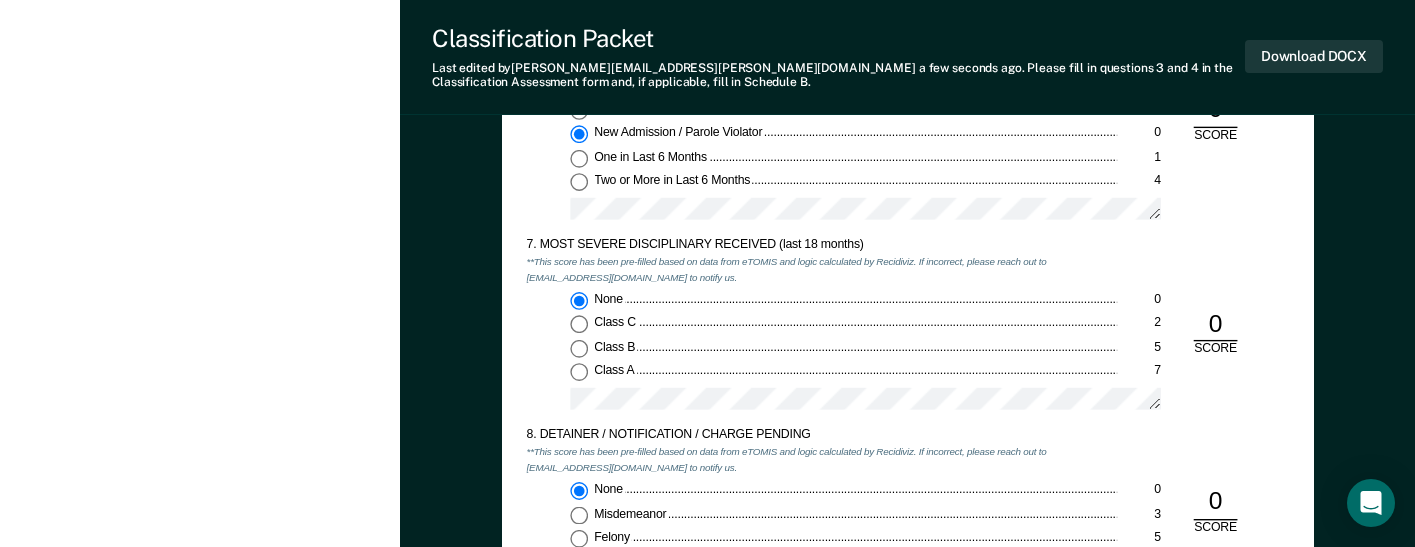 scroll, scrollTop: 2700, scrollLeft: 0, axis: vertical 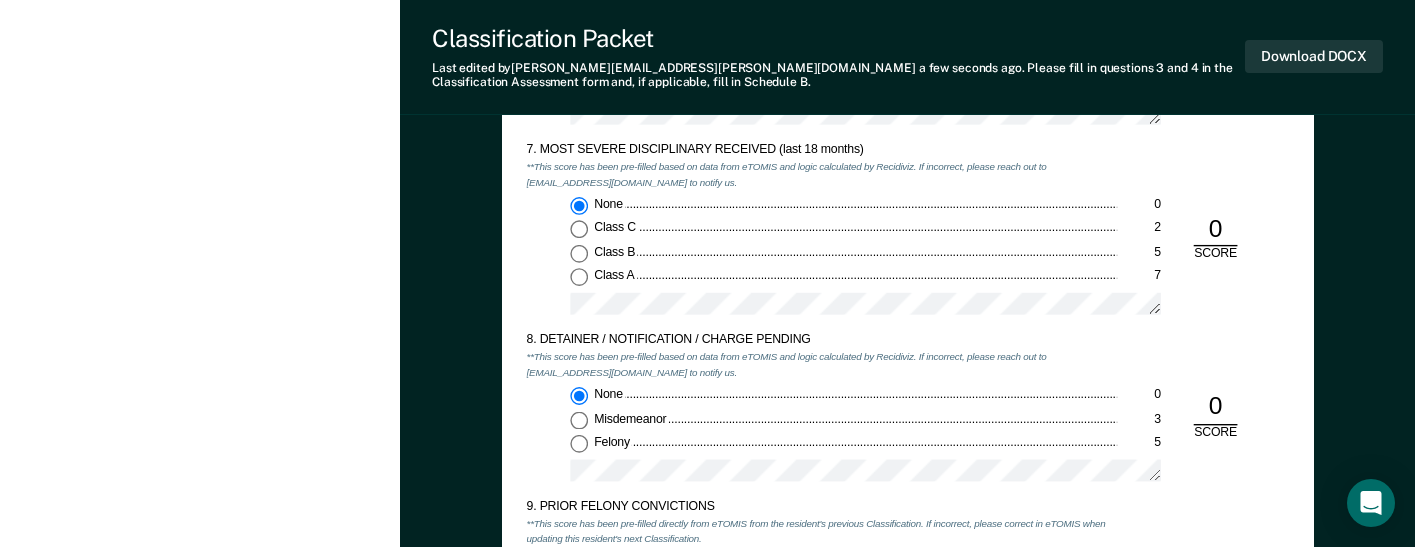 click on "Felony 5" at bounding box center [579, 444] 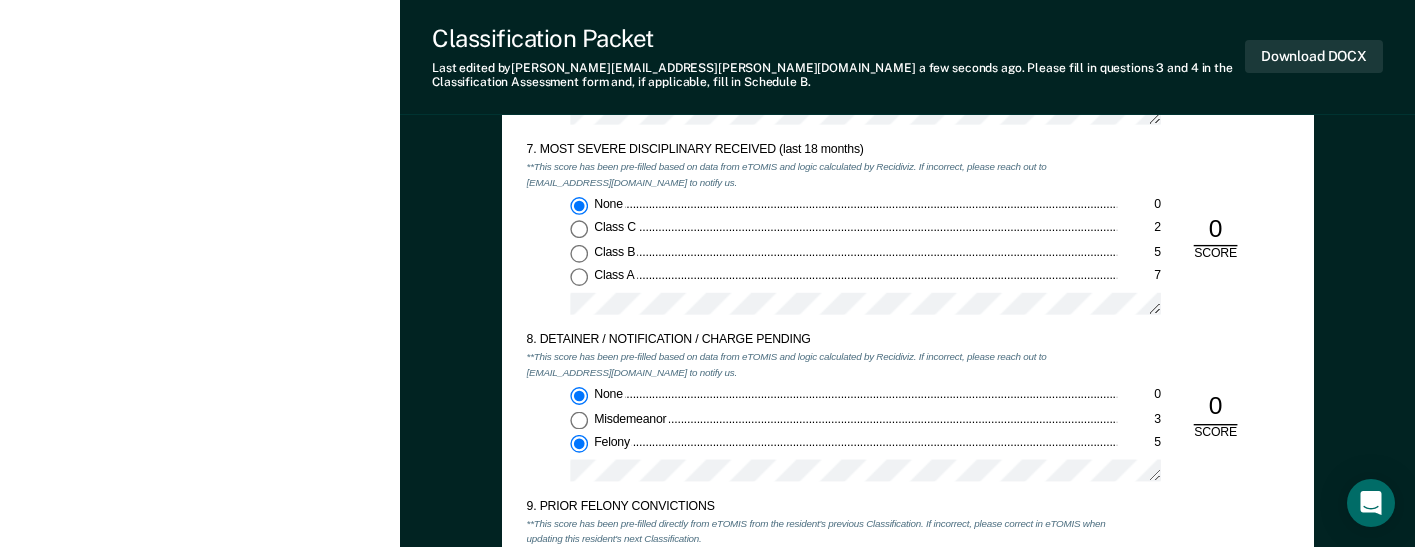 type on "x" 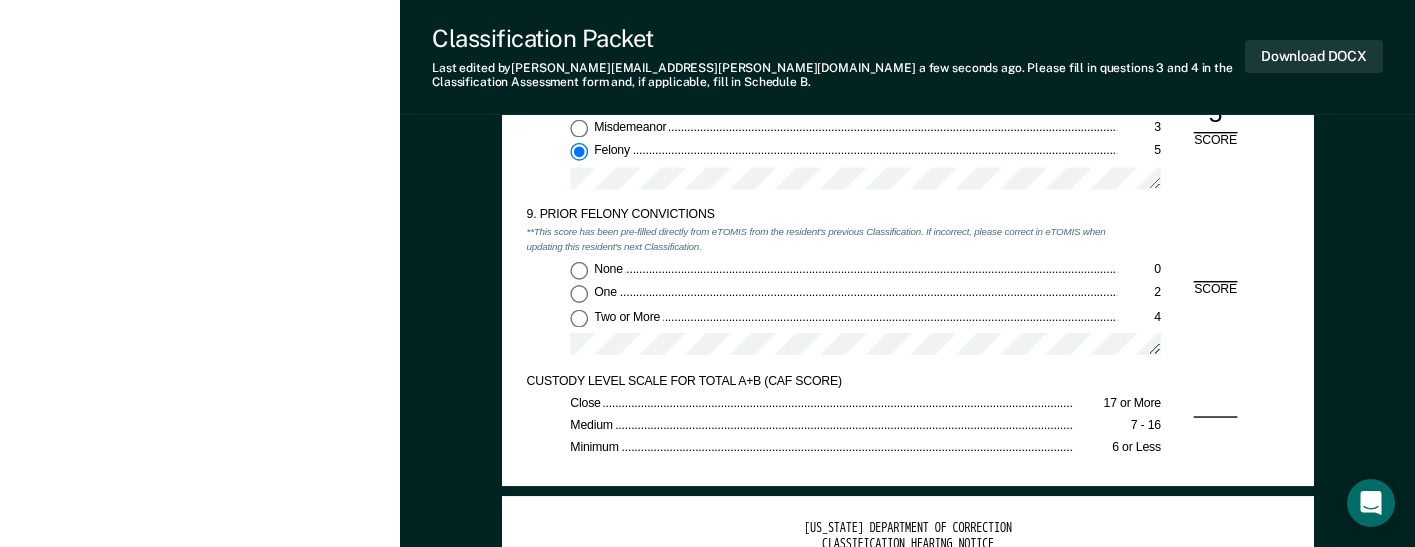 scroll, scrollTop: 3000, scrollLeft: 0, axis: vertical 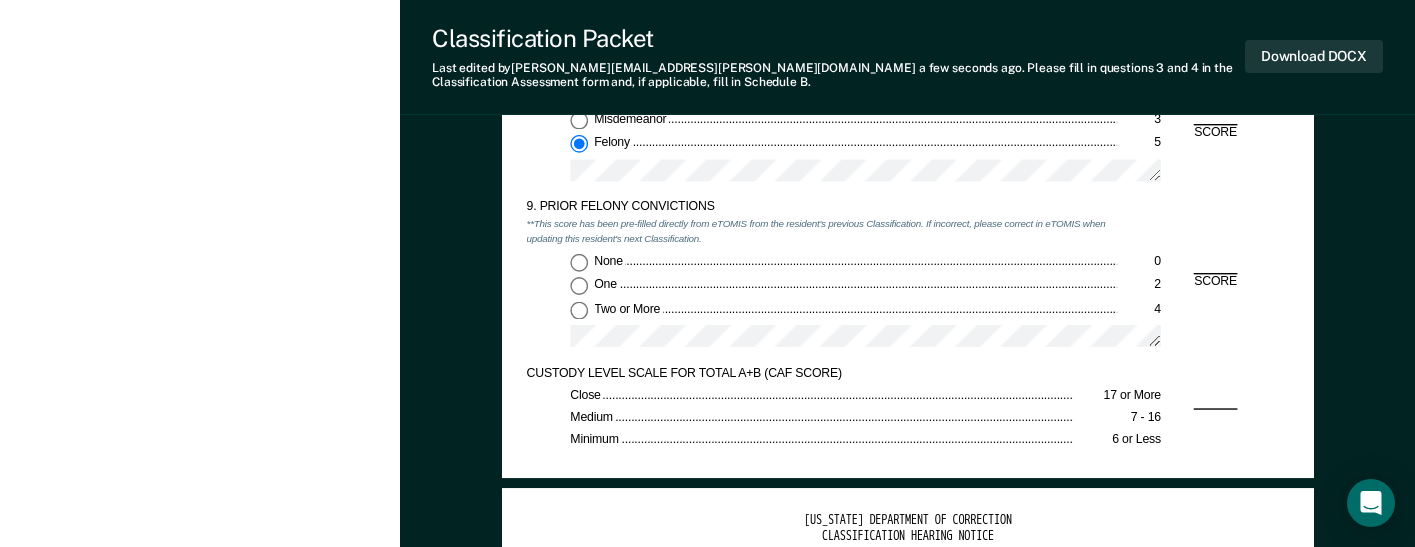 click on "Two or More 4" at bounding box center (579, 310) 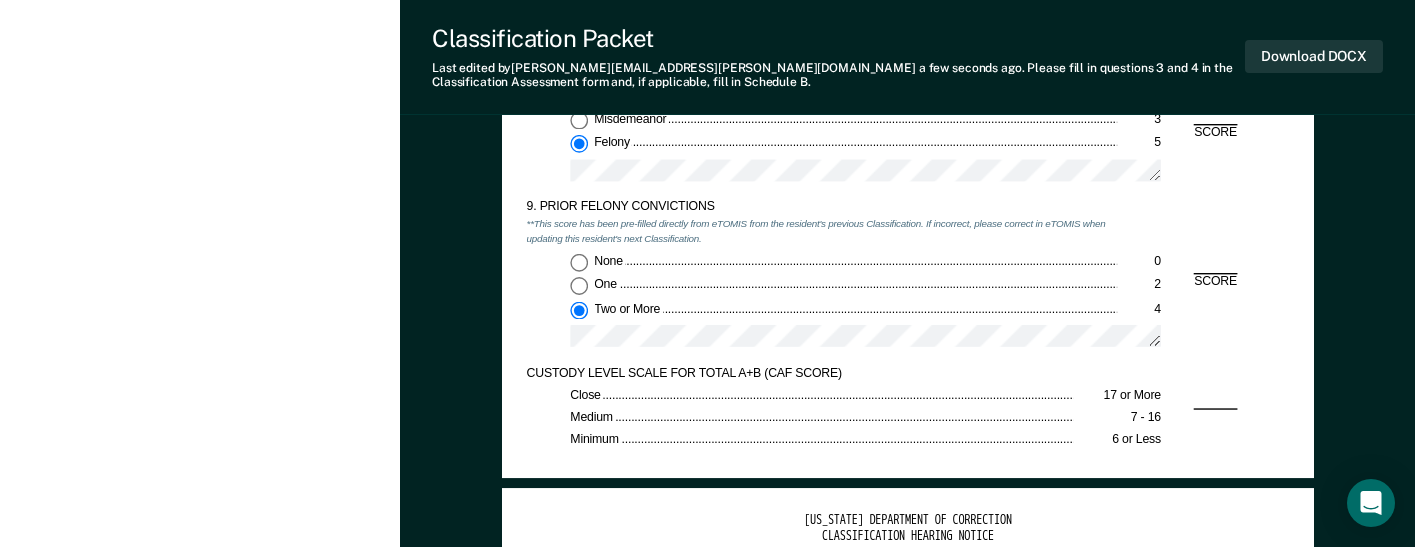 type on "x" 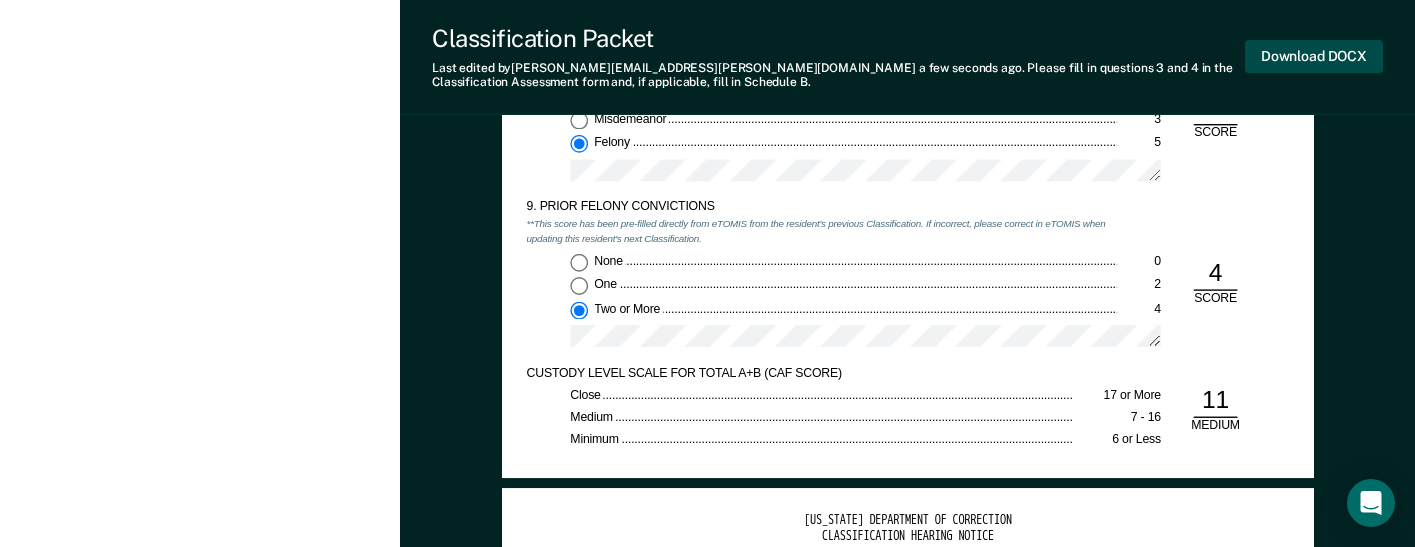 click on "Download DOCX" at bounding box center (1314, 56) 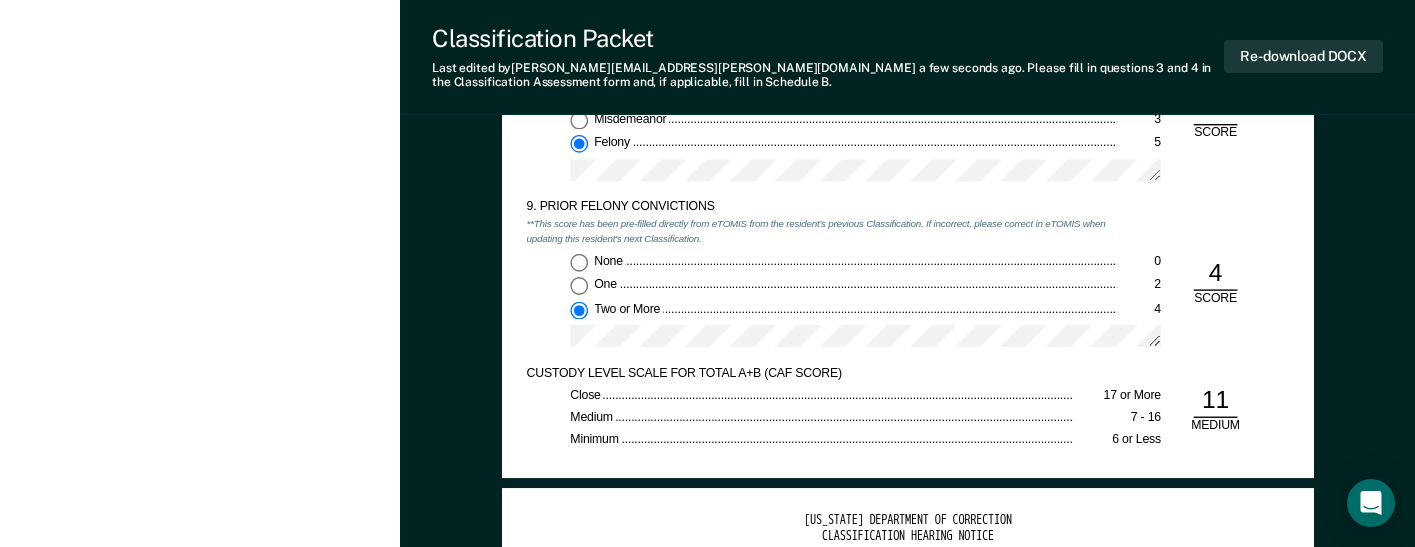 click on "[PERSON_NAME] [PERSON_NAME] Profile How it works Log Out Back RB   This resident's release date is currently not available. If applicable, please update TOMIS with the latest judgment order.   See  Resident  Profile Initial Classification Pending Validated by data from TOMIS Has not had initial classification since latest start in TDOC   custody Custody level is not   [PERSON_NAME] as Pending by [PERSON_NAME][EMAIL_ADDRESS][PERSON_NAME][DOMAIN_NAME] on [DATE].   Update status Revert from Pending Mark Ineligible Revert Changes Incarceration Relevant Information For Classification" at bounding box center (200, -695) 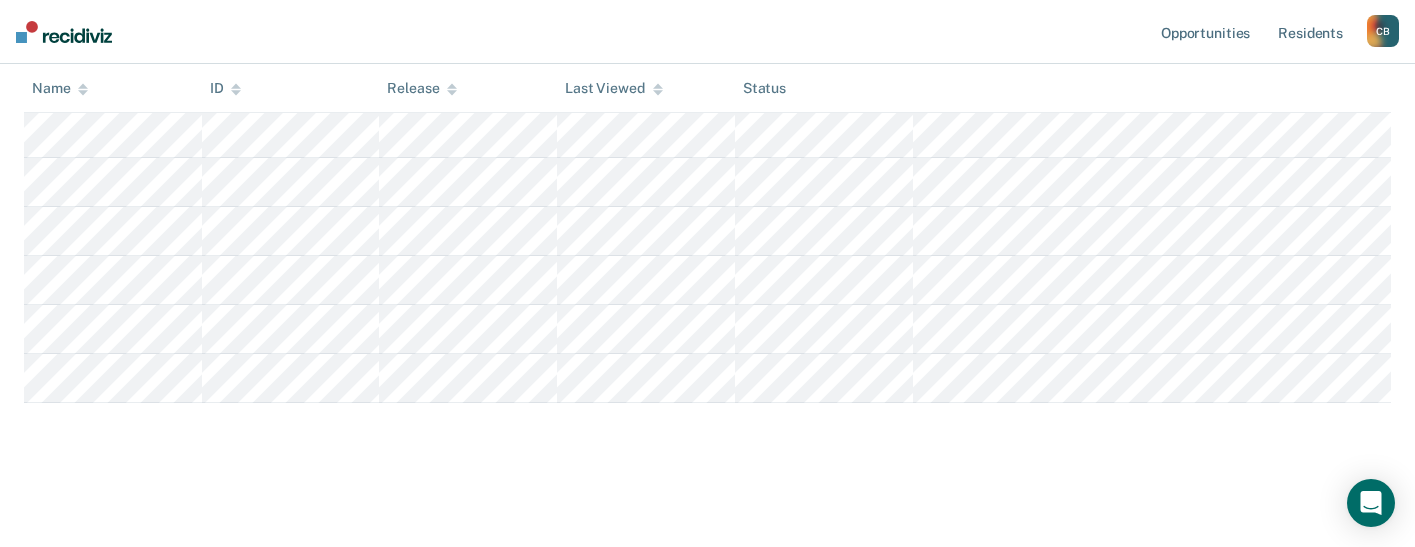 scroll, scrollTop: 672, scrollLeft: 0, axis: vertical 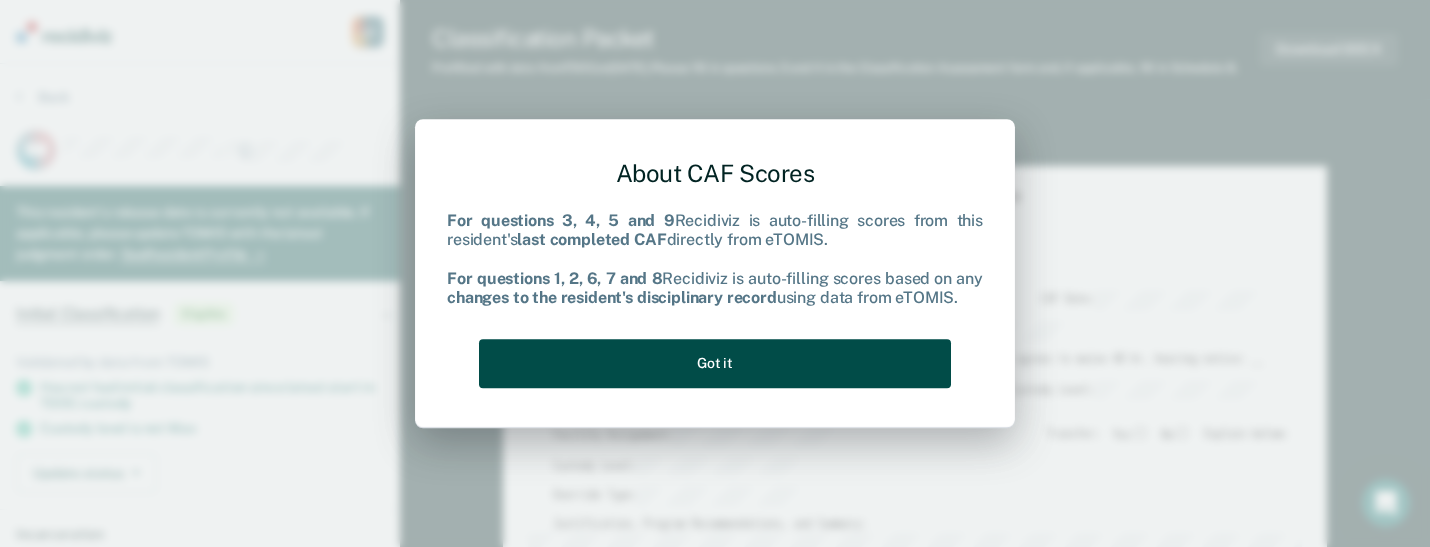 click on "Got it" at bounding box center [715, 363] 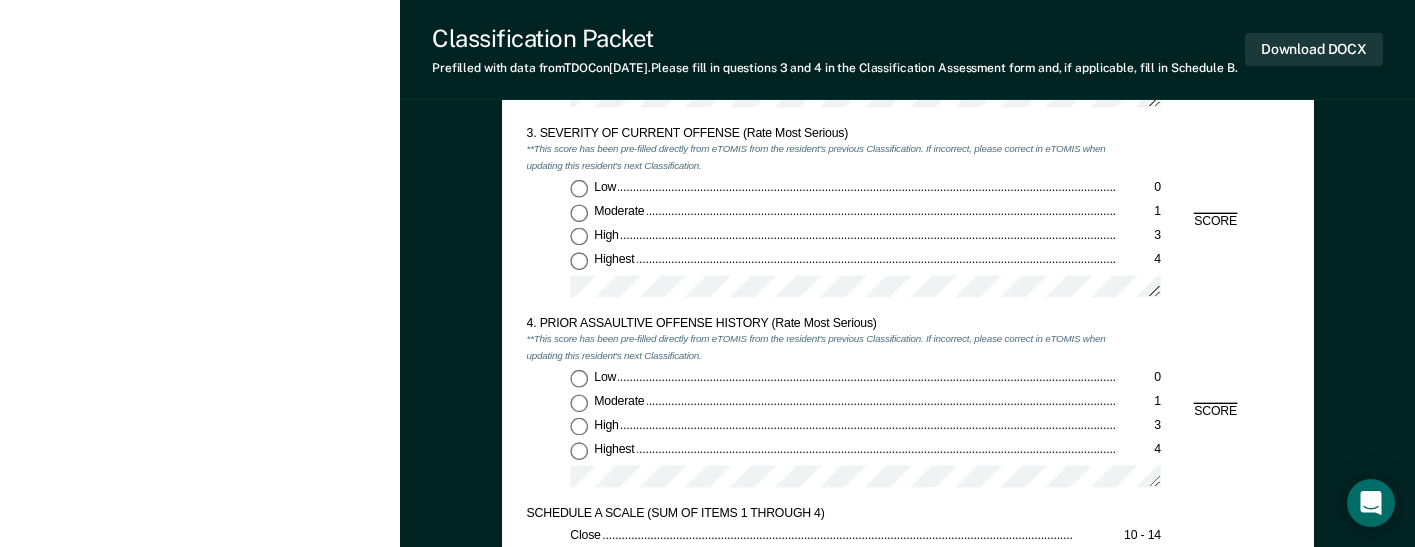 scroll, scrollTop: 1600, scrollLeft: 0, axis: vertical 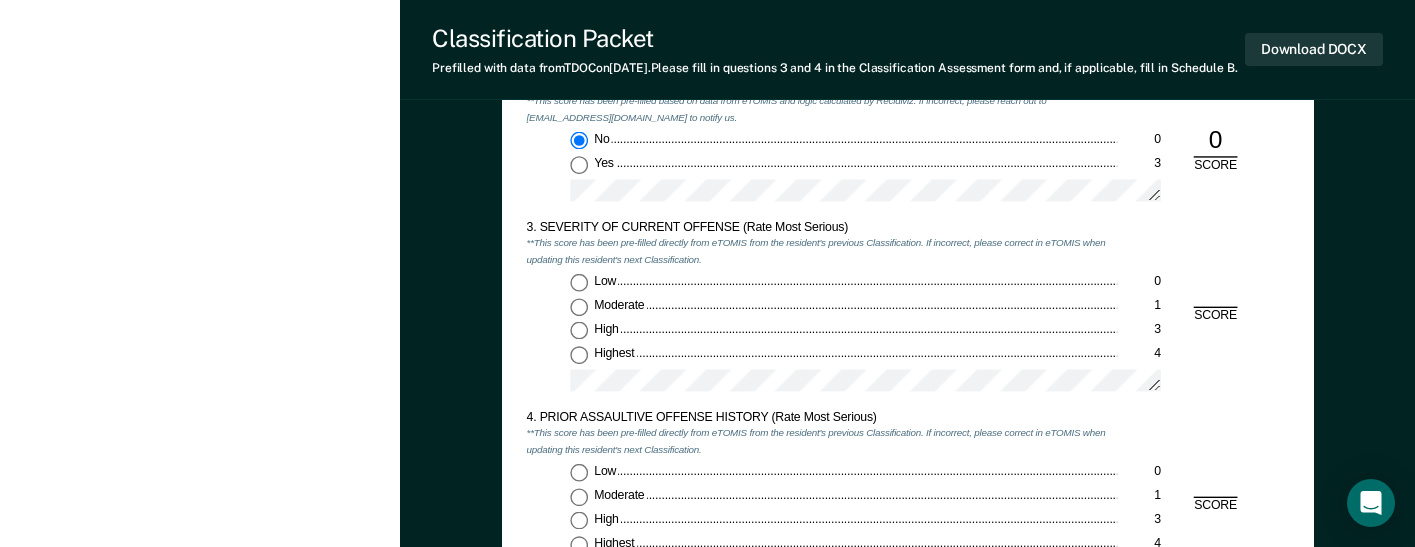 click on "Moderate 1" at bounding box center [579, 307] 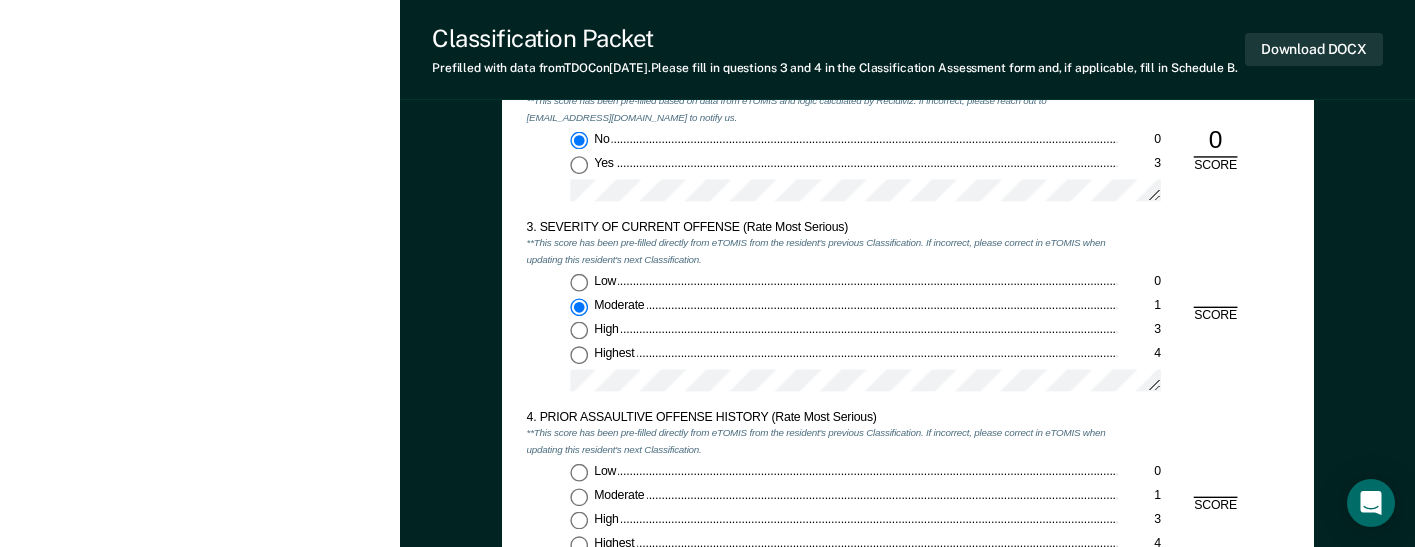 type on "x" 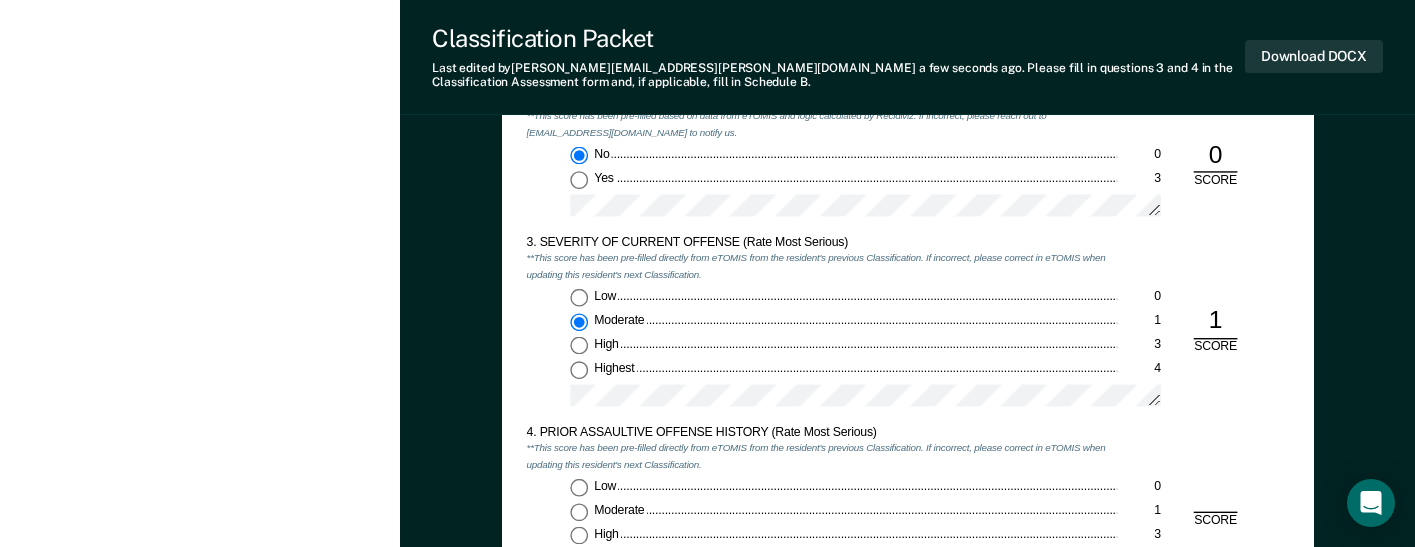 click on "Low 0" at bounding box center [579, 488] 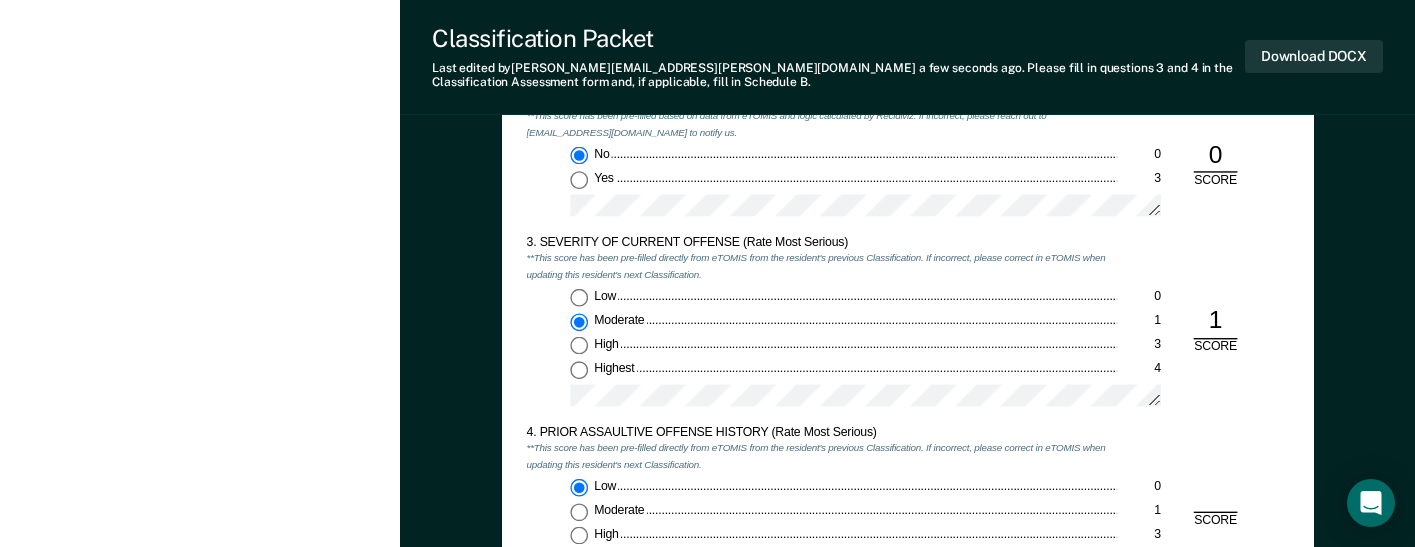 type on "x" 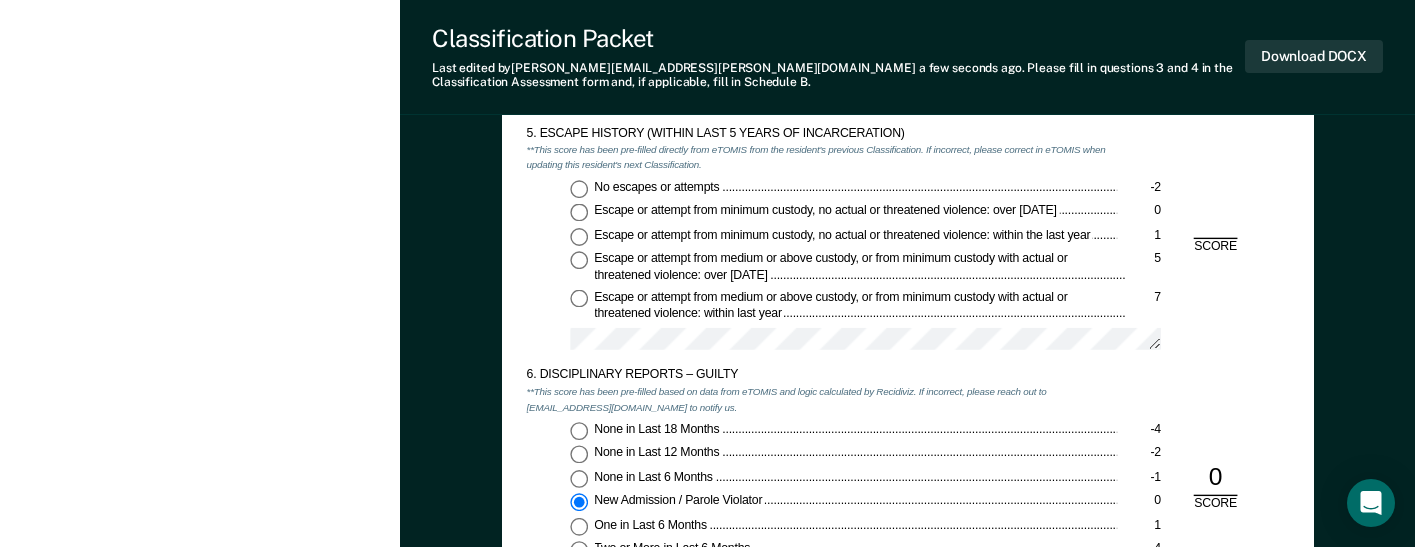 scroll, scrollTop: 2100, scrollLeft: 0, axis: vertical 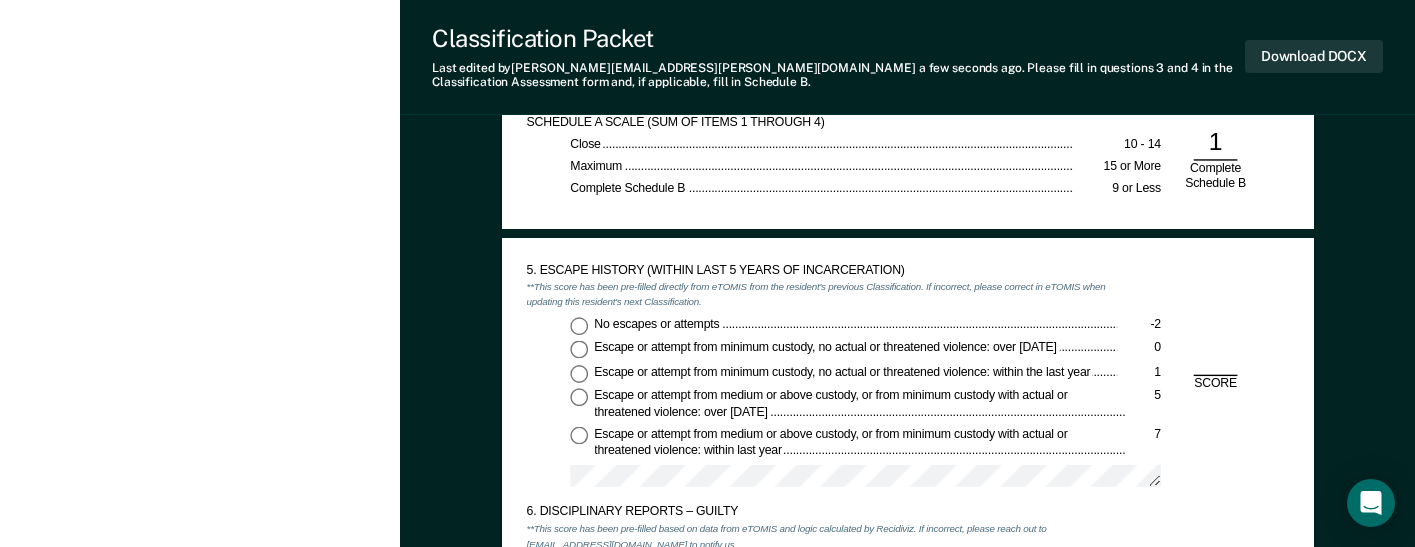 click on "No escapes or attempts -2" at bounding box center [579, 326] 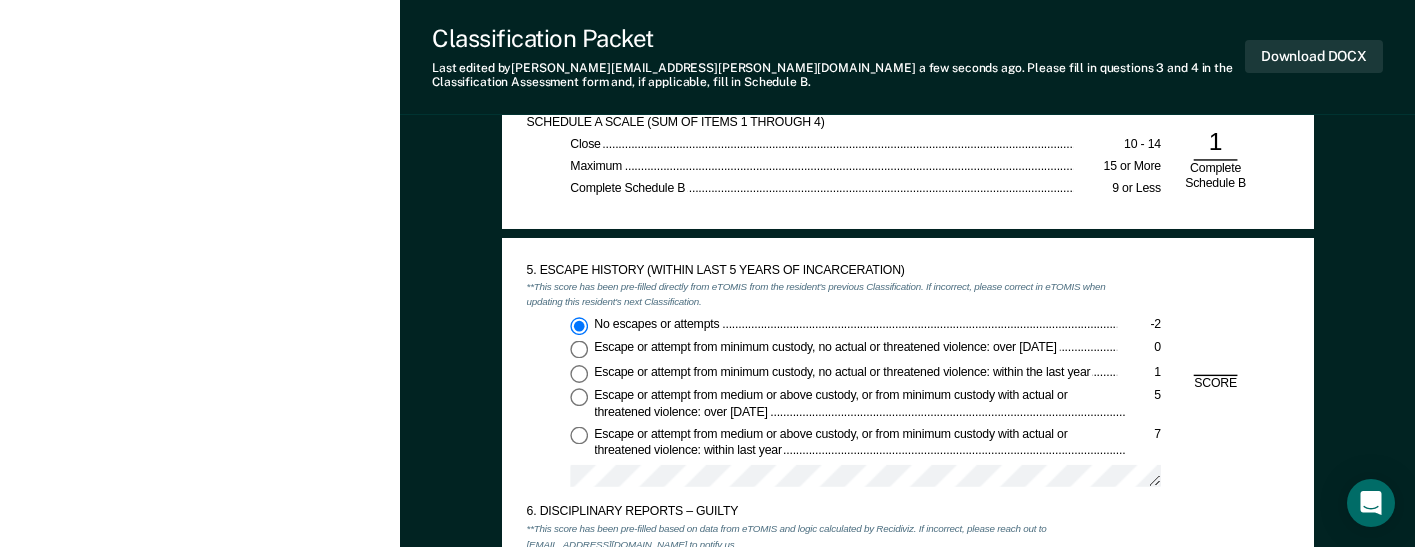type on "x" 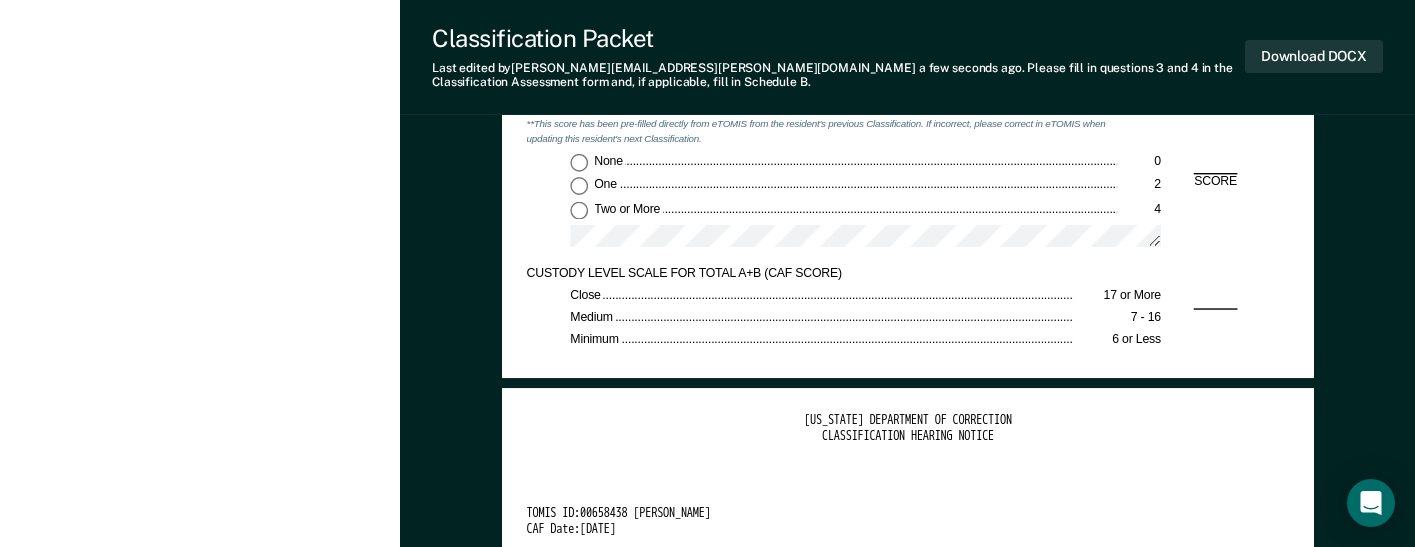 scroll, scrollTop: 2900, scrollLeft: 0, axis: vertical 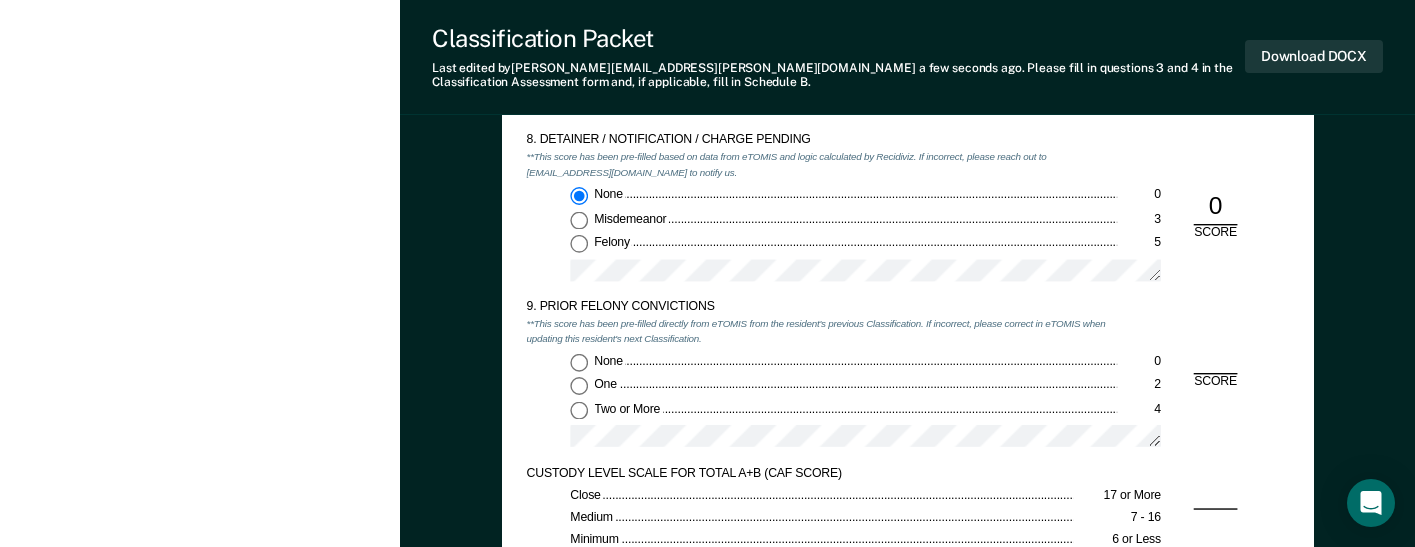 click on "Felony 5" at bounding box center [579, 244] 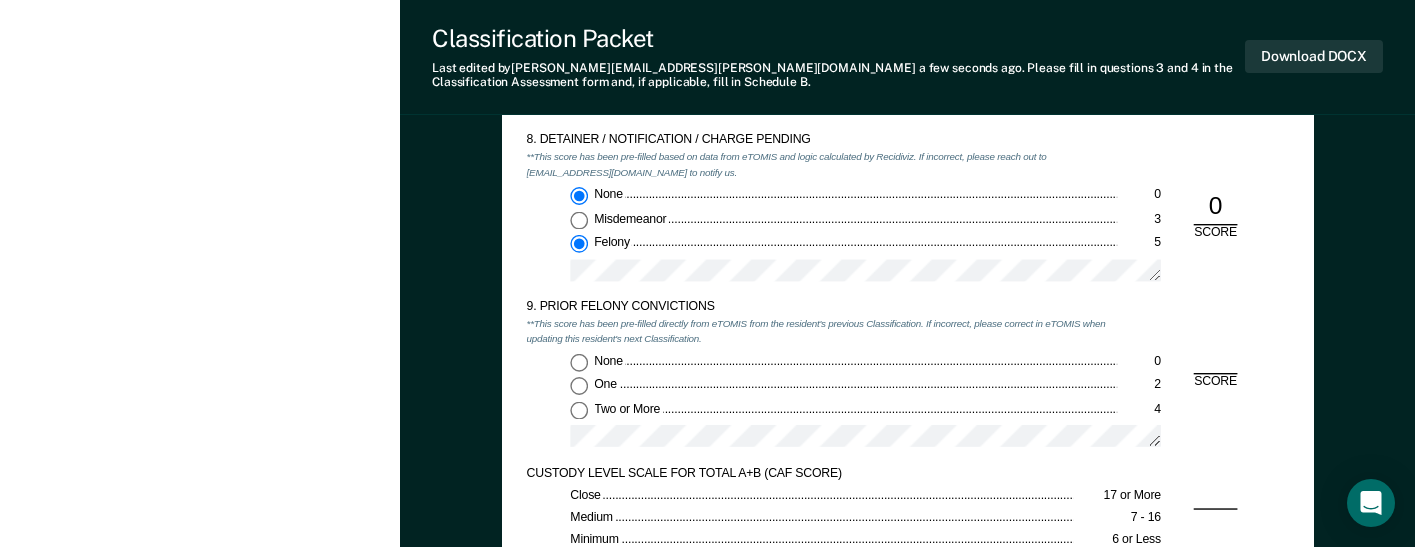 type on "x" 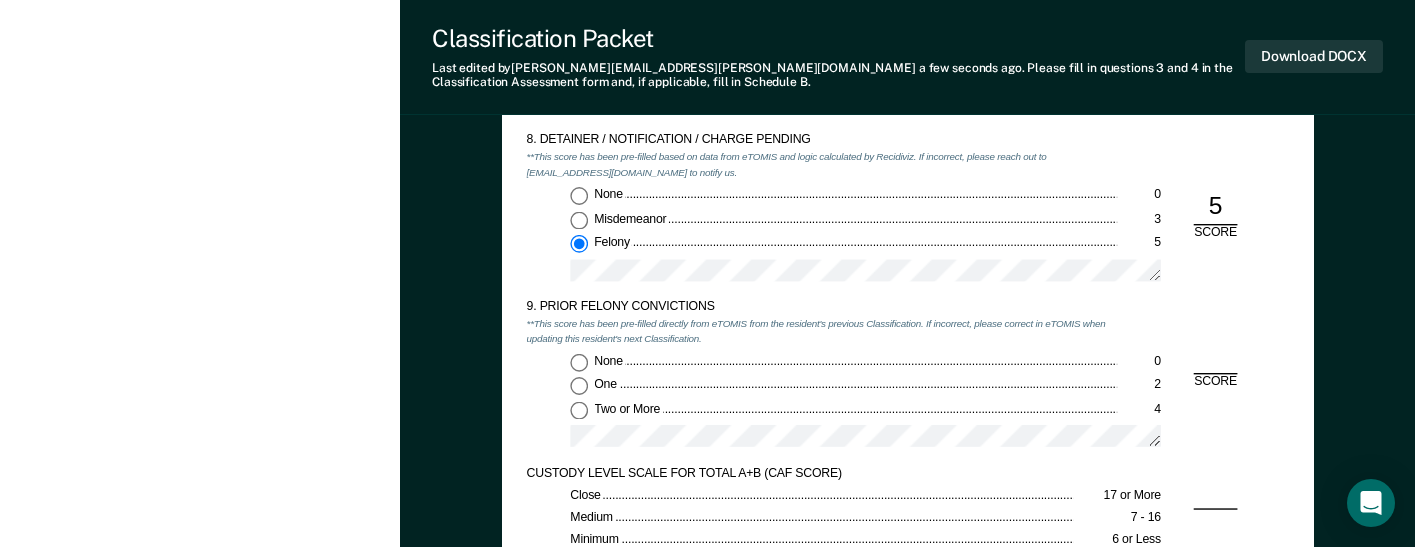click on "None 0" at bounding box center (579, 362) 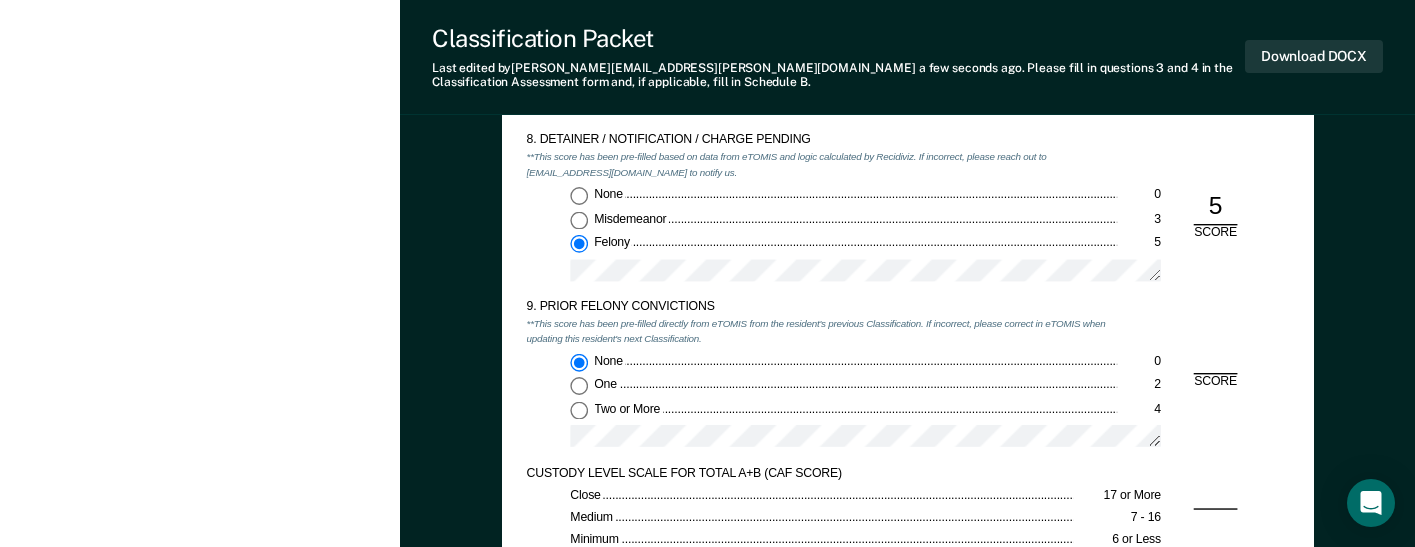 type on "x" 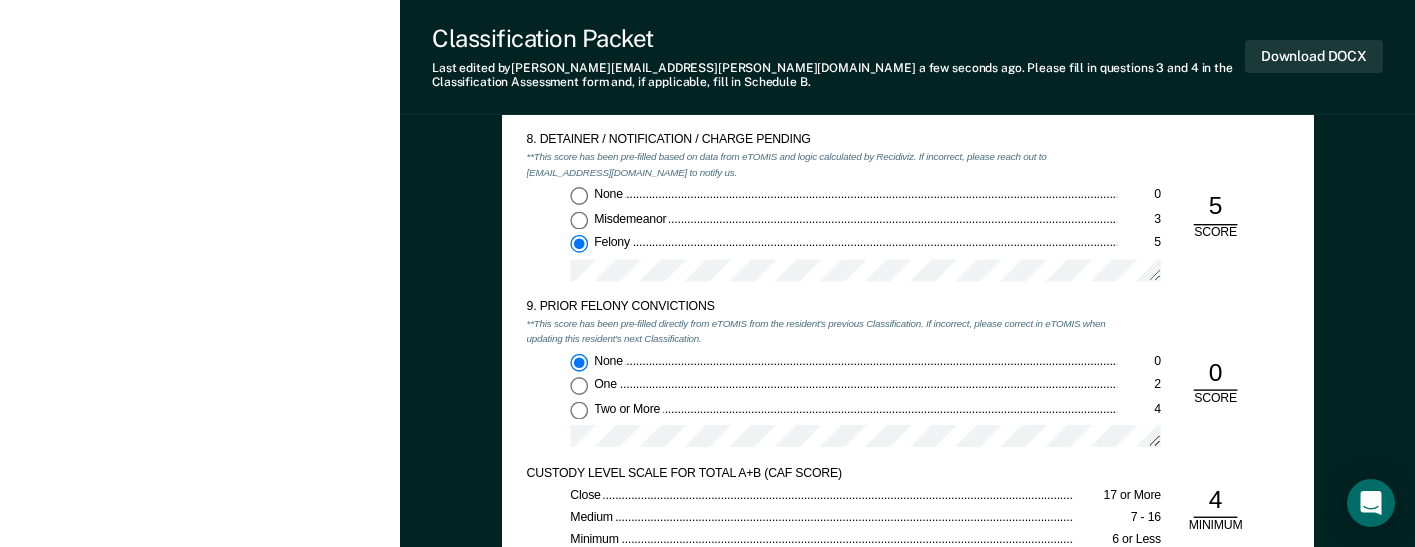 scroll, scrollTop: 3200, scrollLeft: 0, axis: vertical 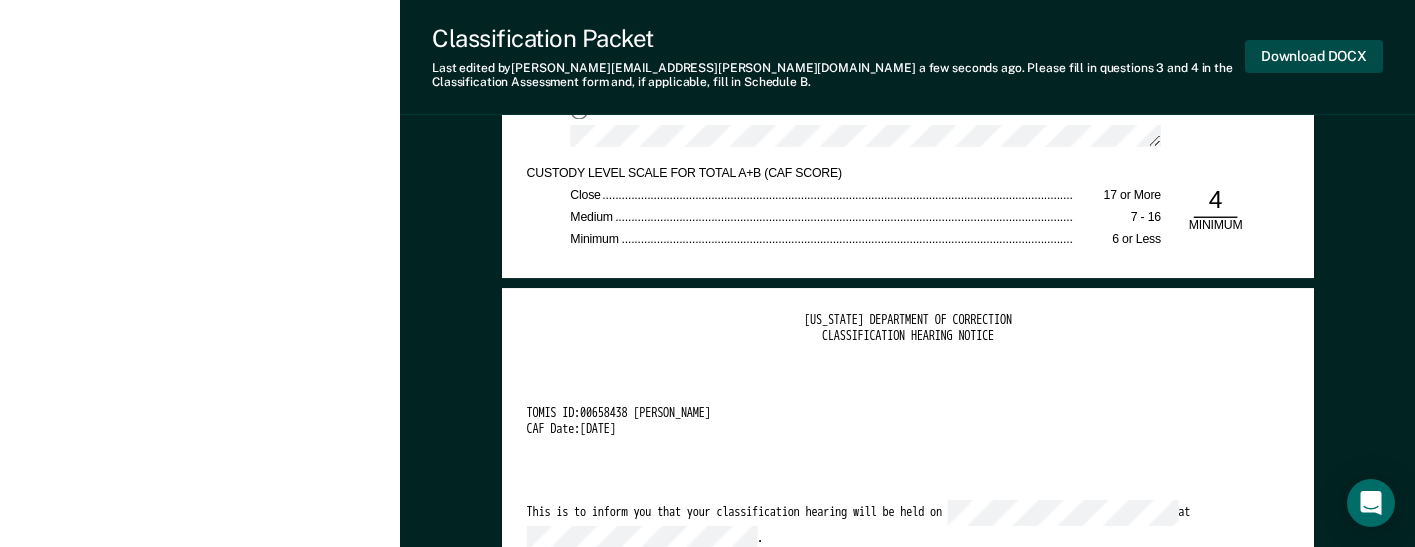 click on "Download DOCX" at bounding box center (1314, 56) 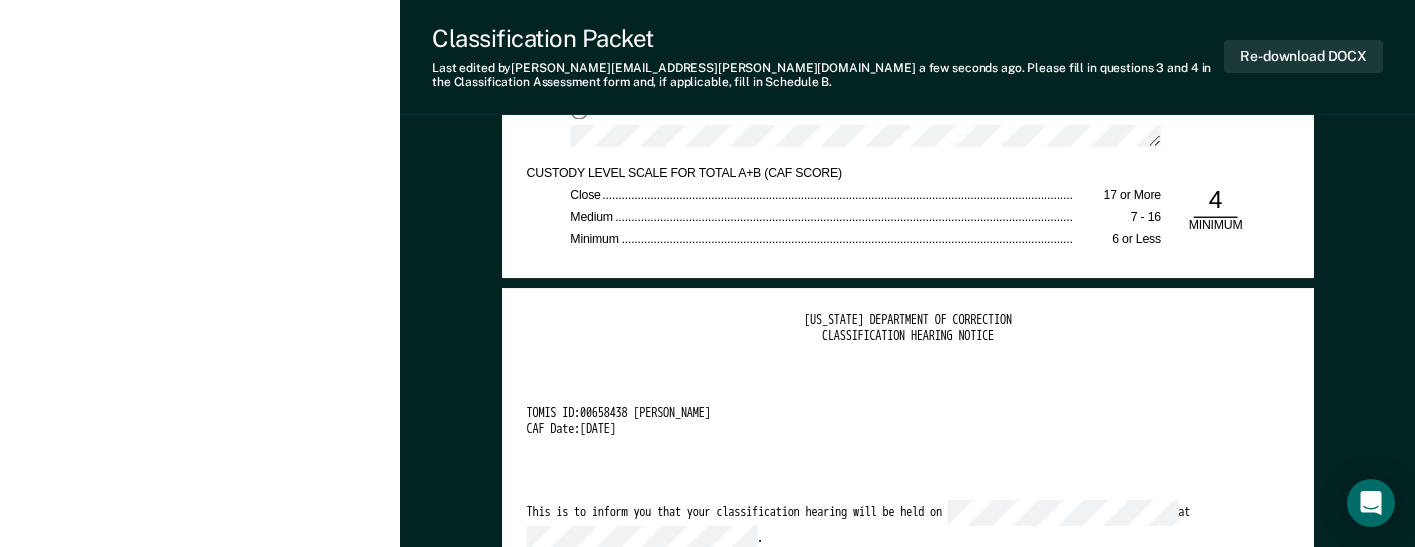 scroll, scrollTop: 1028, scrollLeft: 0, axis: vertical 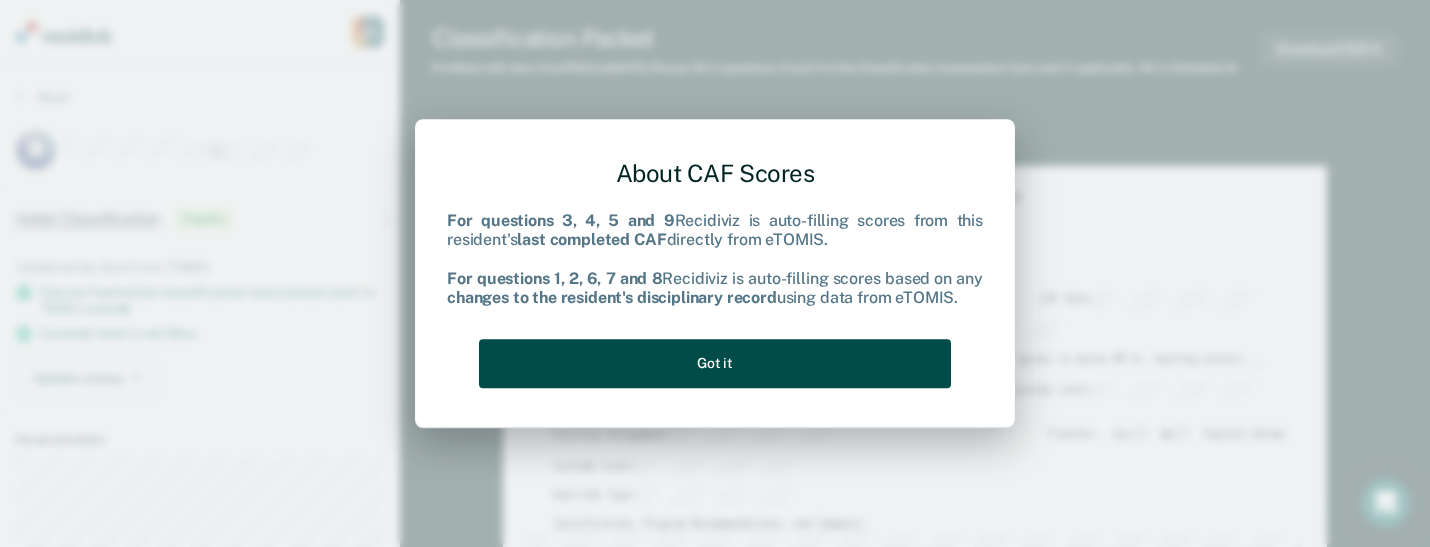 click on "Got it" at bounding box center (715, 363) 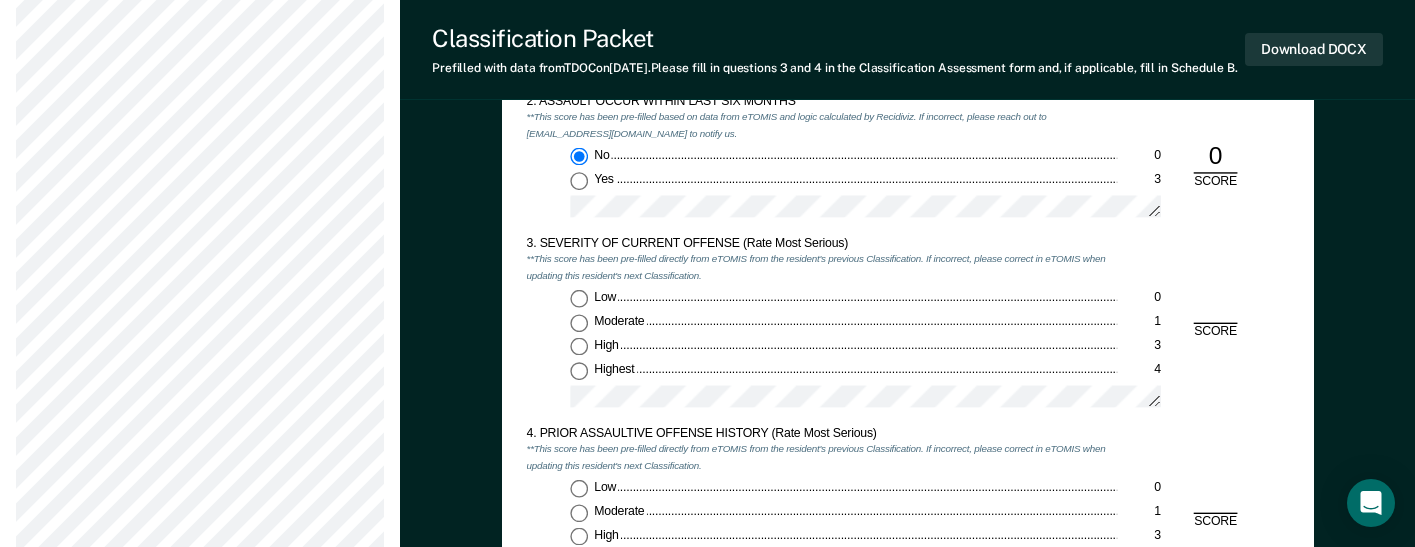 scroll, scrollTop: 1600, scrollLeft: 0, axis: vertical 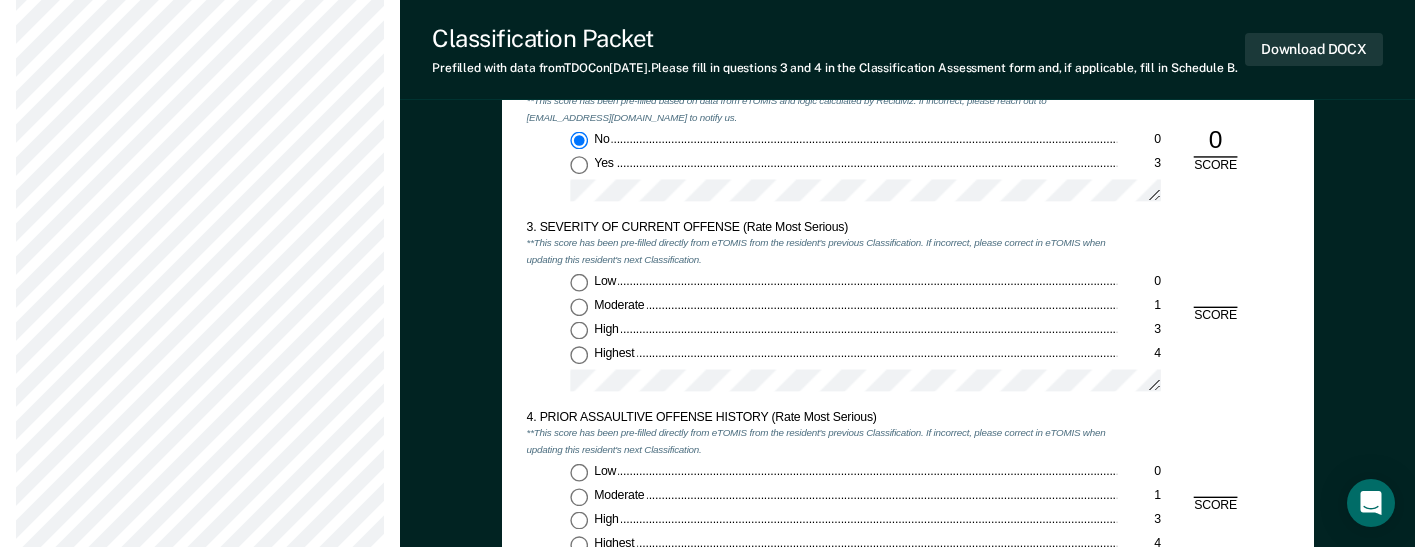 click on "Moderate 1" at bounding box center (579, 307) 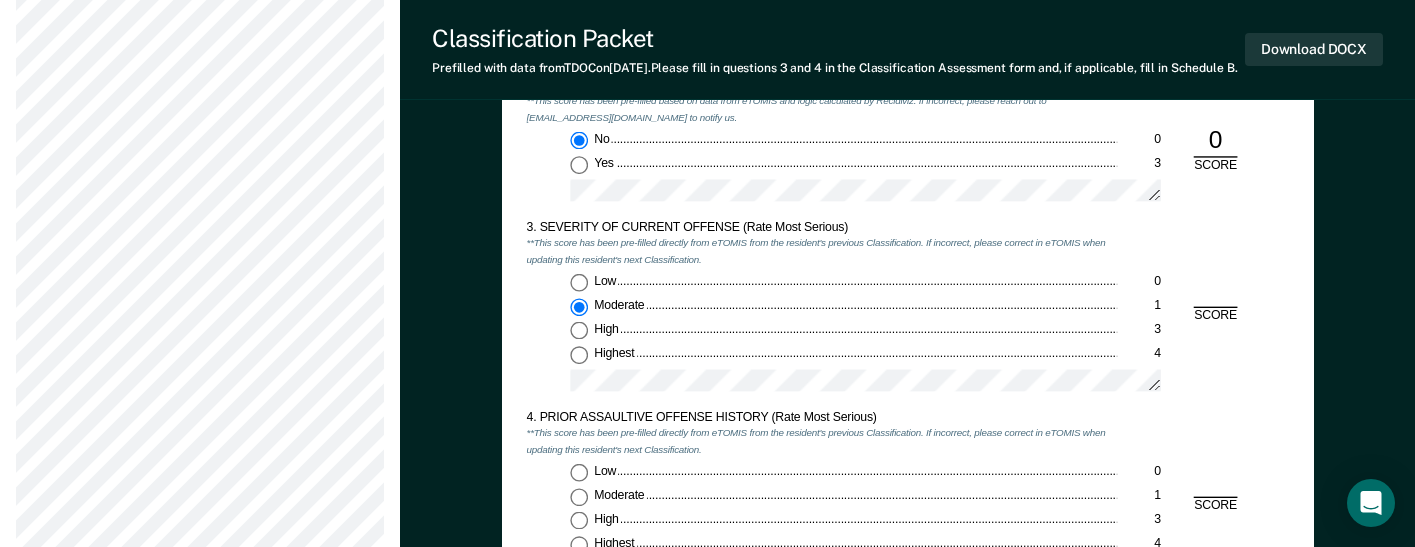type on "x" 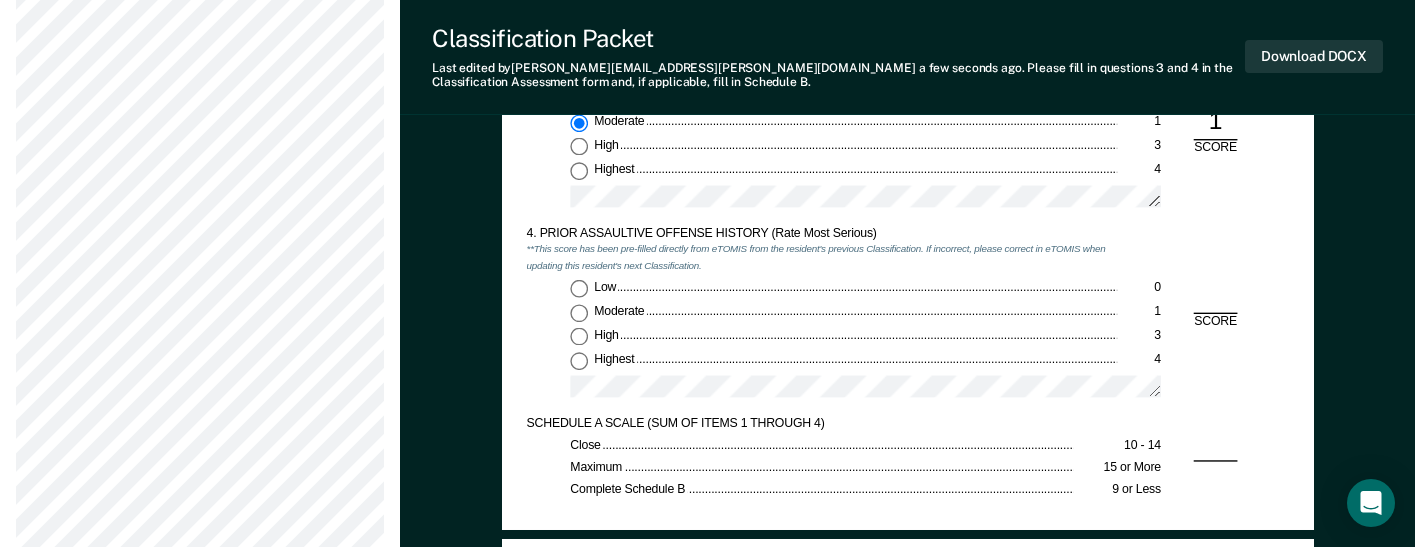 scroll, scrollTop: 1800, scrollLeft: 0, axis: vertical 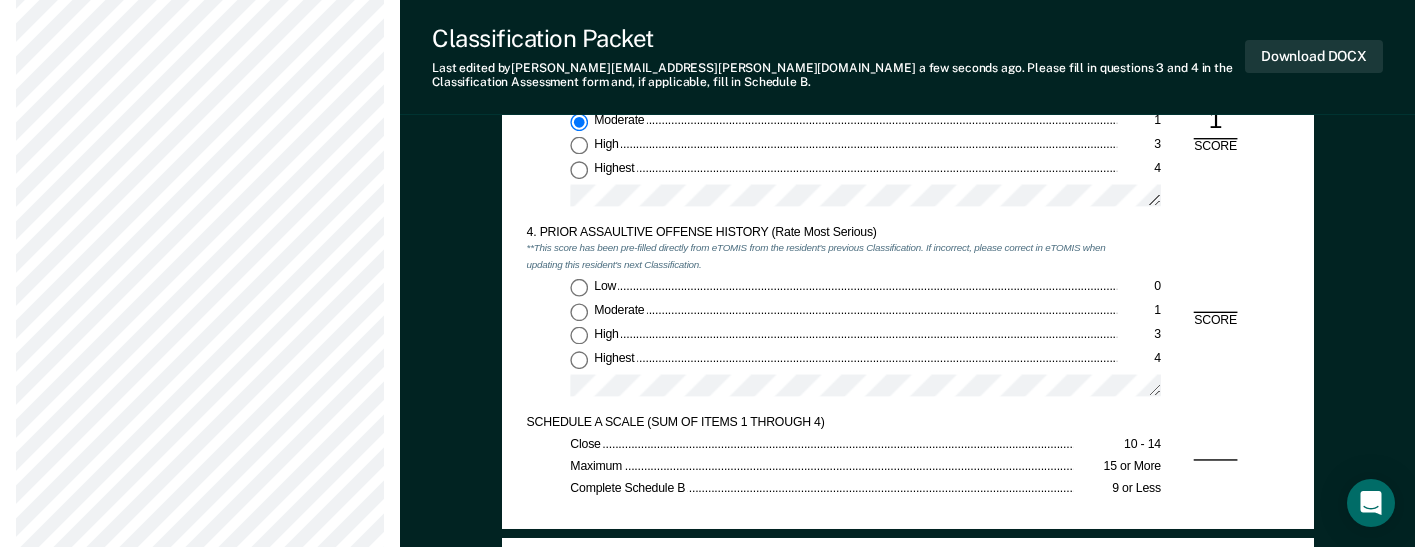 click on "Highest 4" at bounding box center [579, 360] 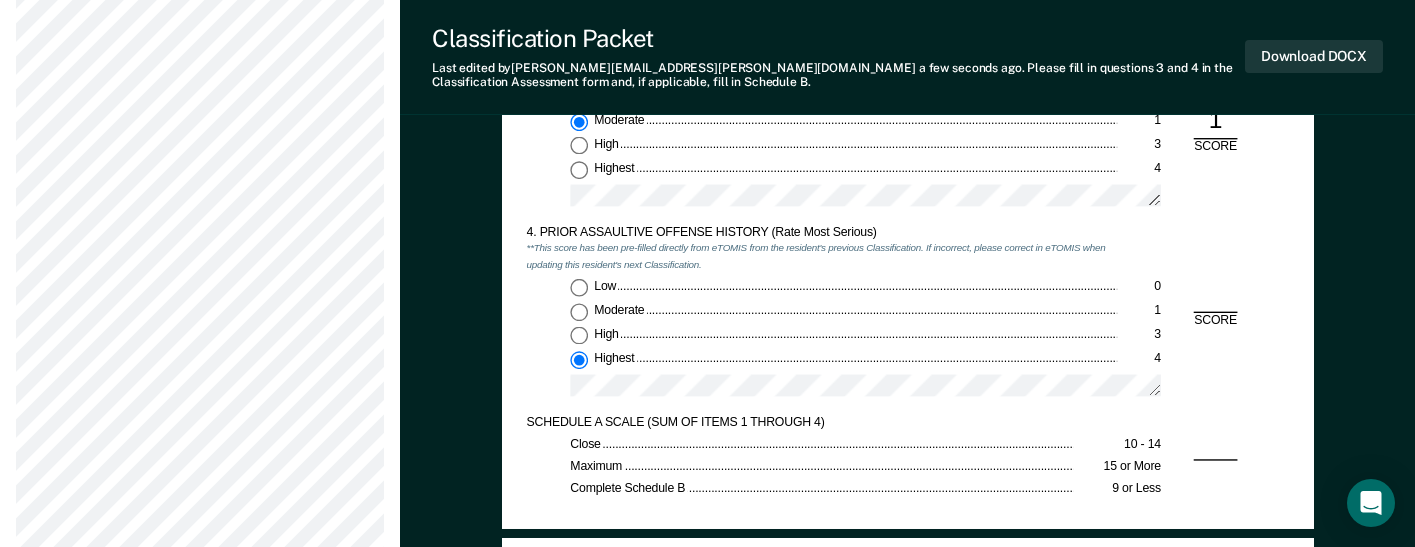 type on "x" 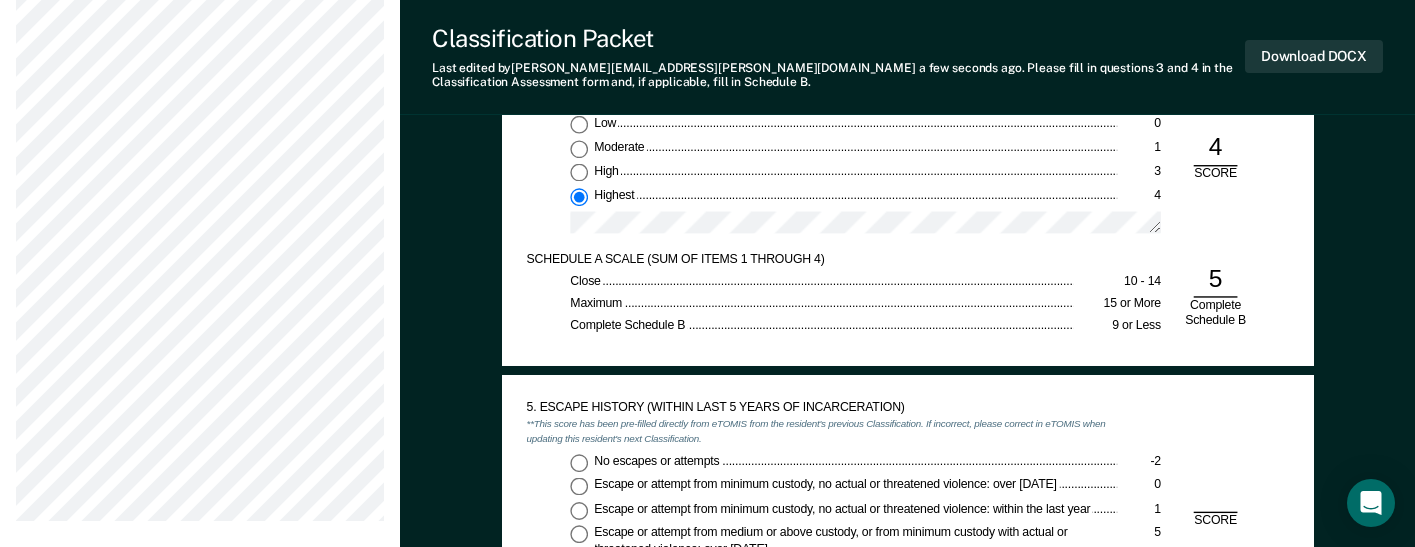 scroll, scrollTop: 1900, scrollLeft: 0, axis: vertical 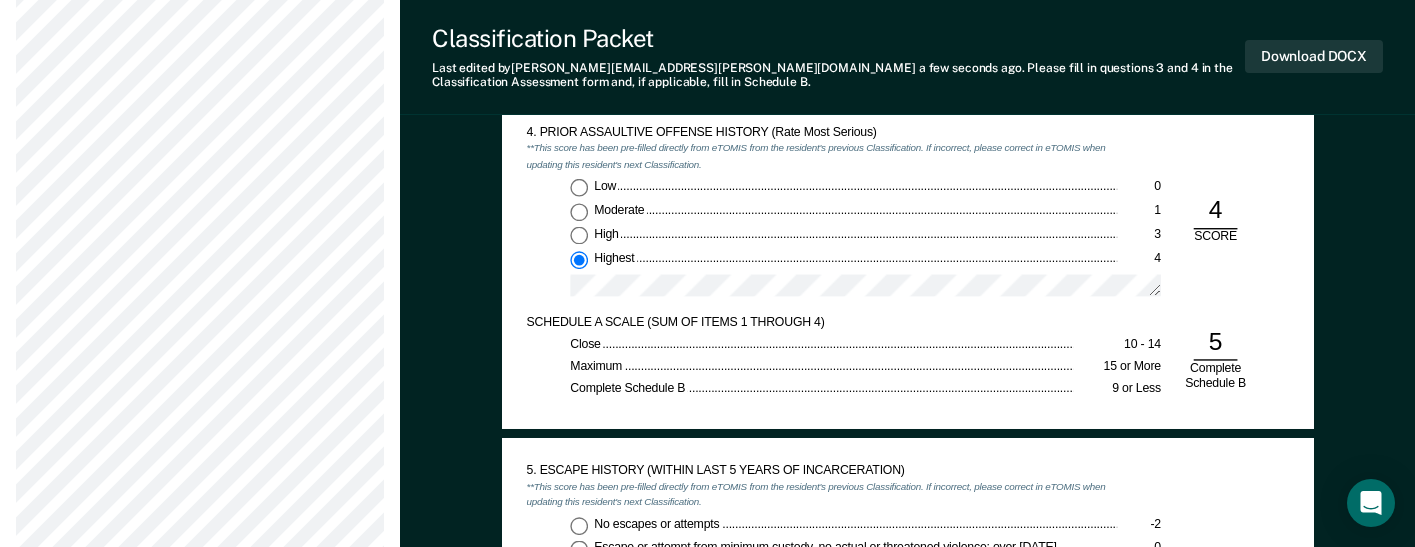 click on "No escapes or attempts -2" at bounding box center [579, 526] 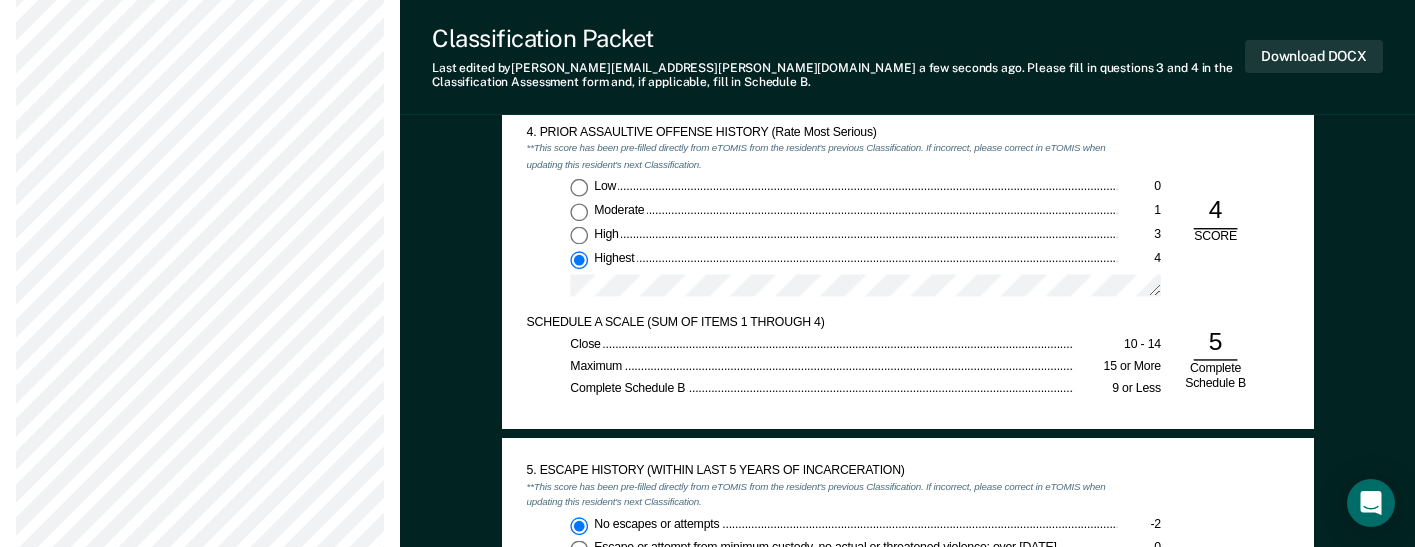 type on "x" 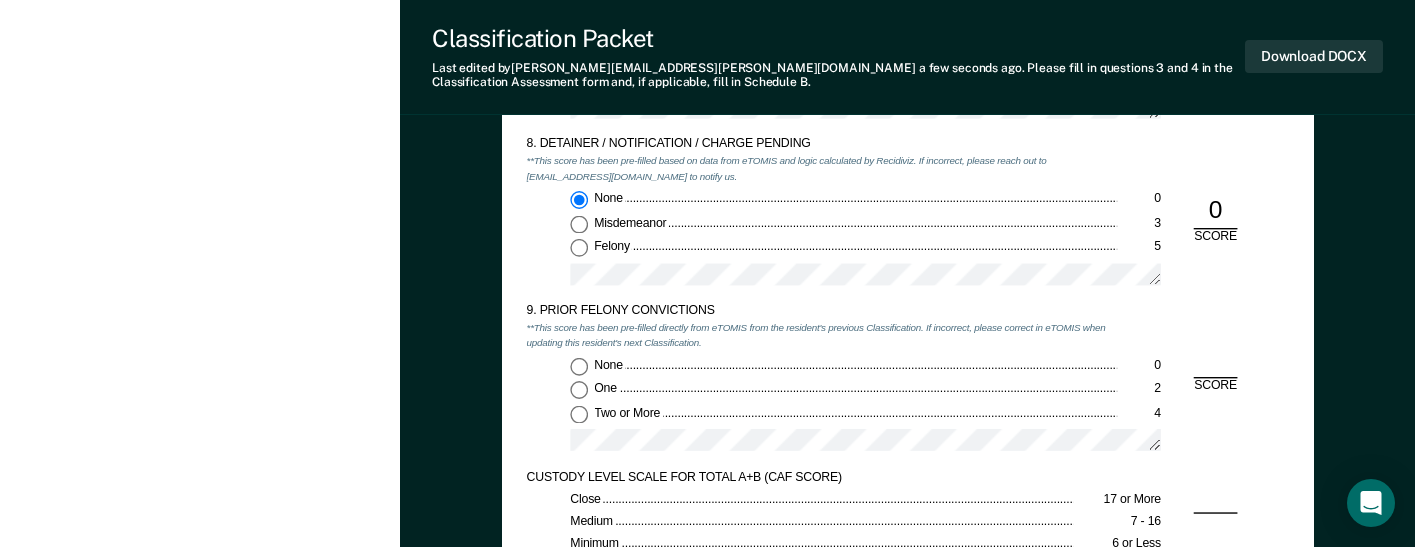 scroll, scrollTop: 3000, scrollLeft: 0, axis: vertical 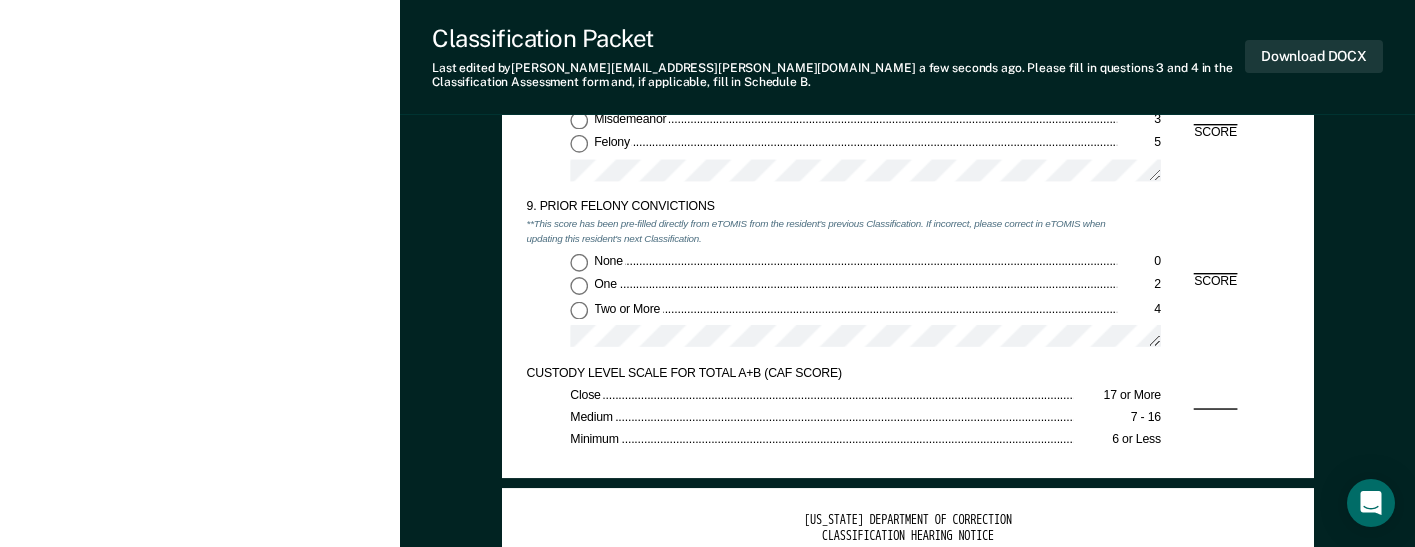 click on "Two or More 4" at bounding box center [579, 310] 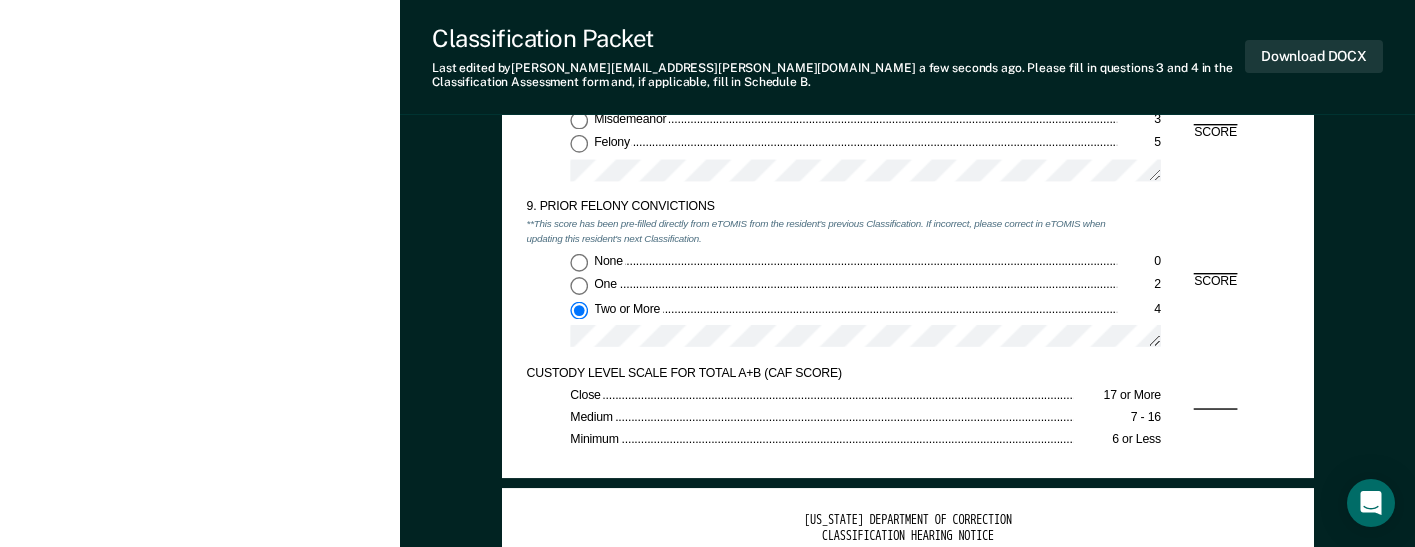 type on "x" 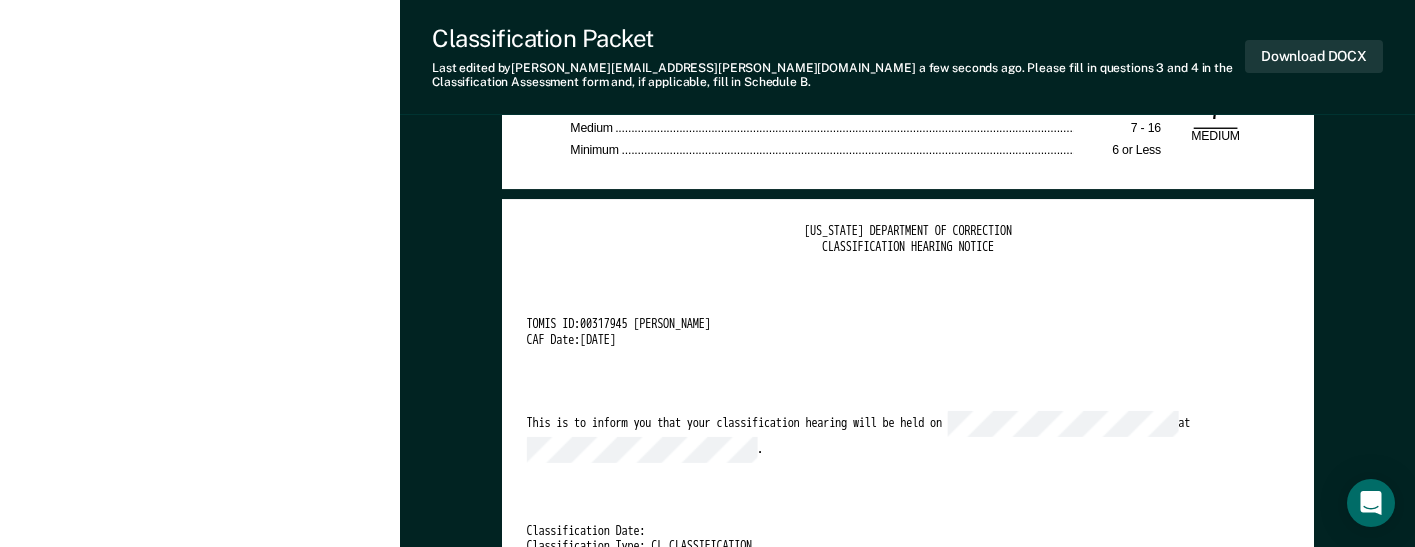 scroll, scrollTop: 3000, scrollLeft: 0, axis: vertical 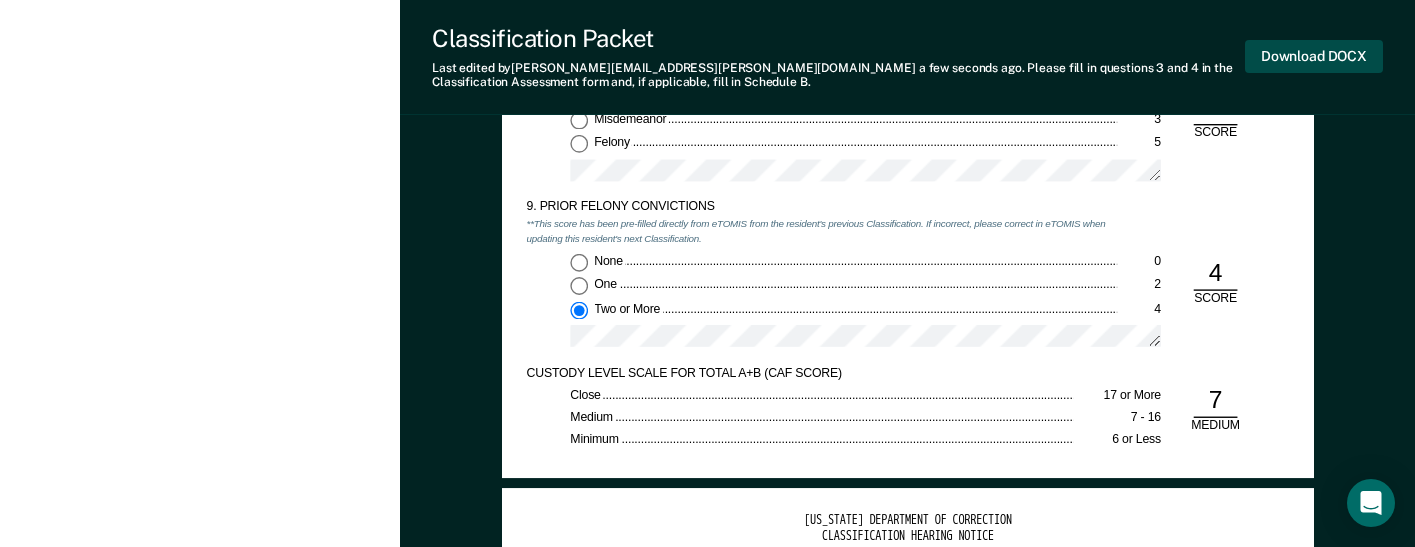 click on "Download DOCX" at bounding box center [1314, 56] 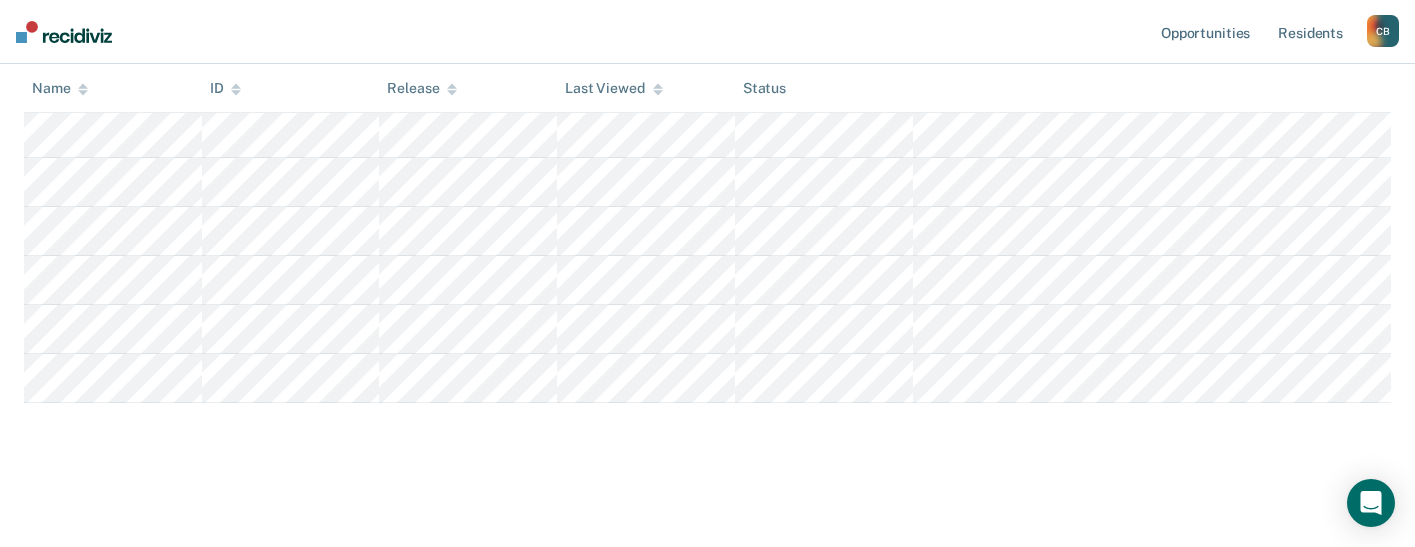 scroll, scrollTop: 404, scrollLeft: 0, axis: vertical 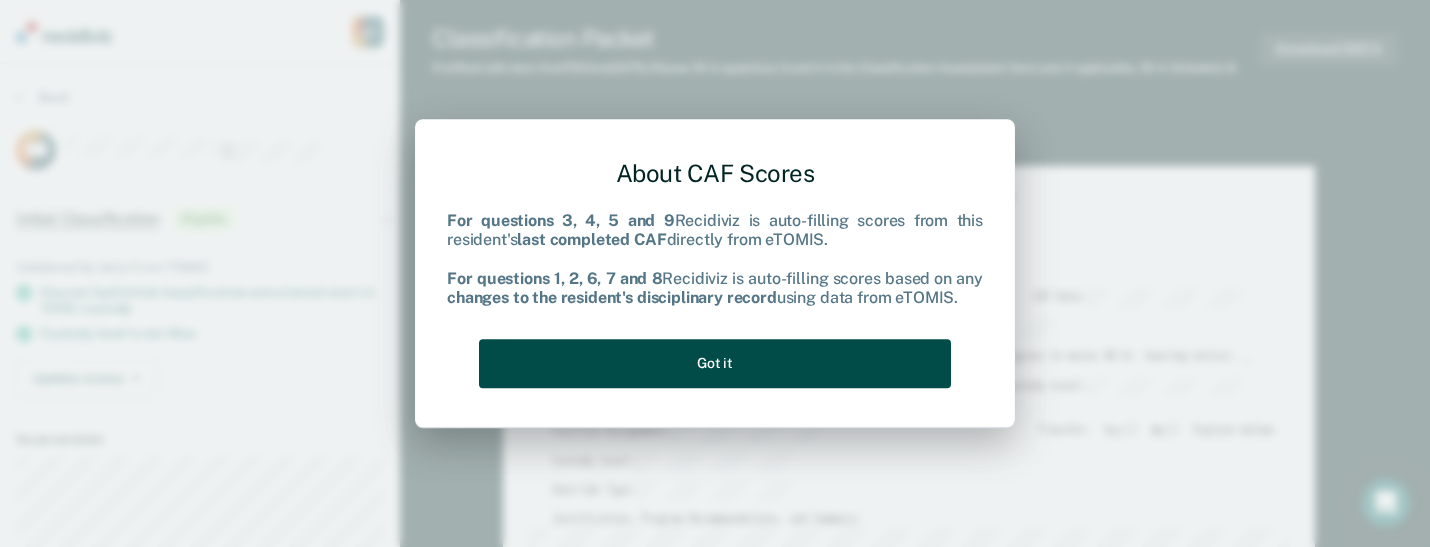 click on "Got it" at bounding box center (715, 363) 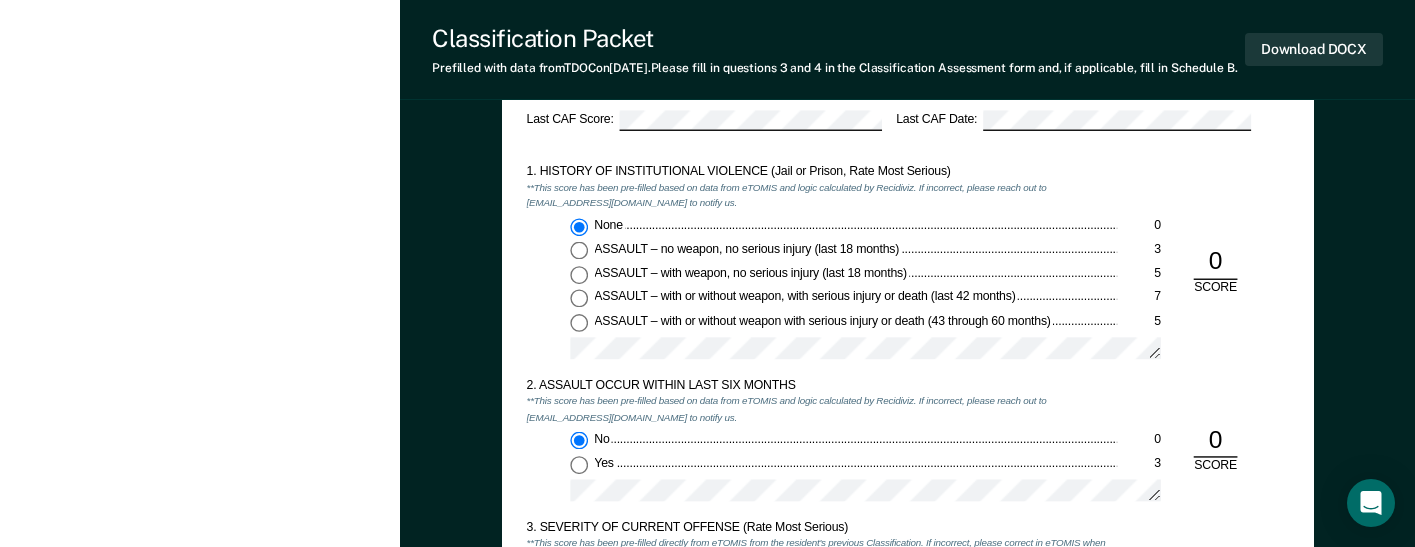 scroll, scrollTop: 1600, scrollLeft: 0, axis: vertical 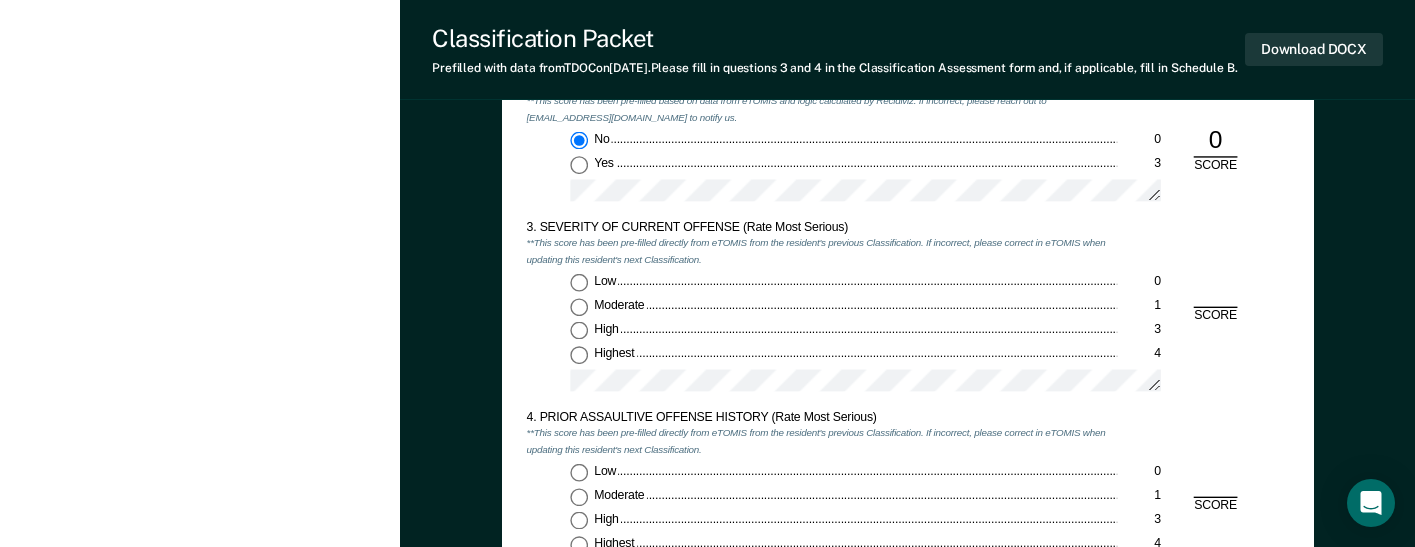 click on "High 3" at bounding box center [579, 331] 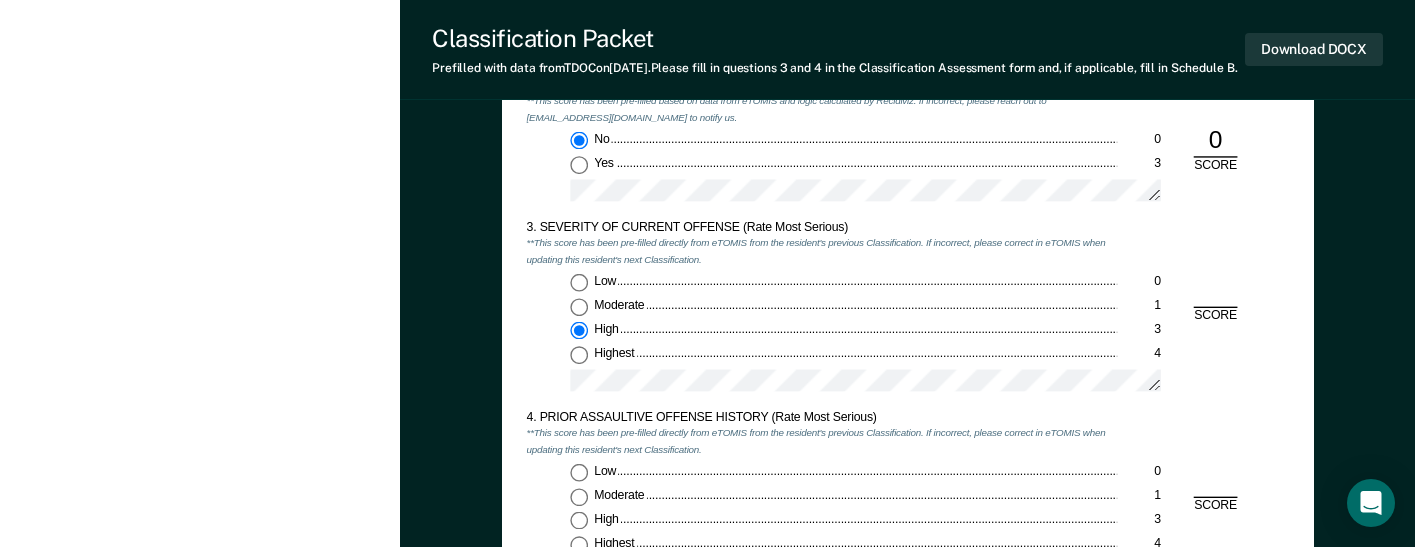 type on "x" 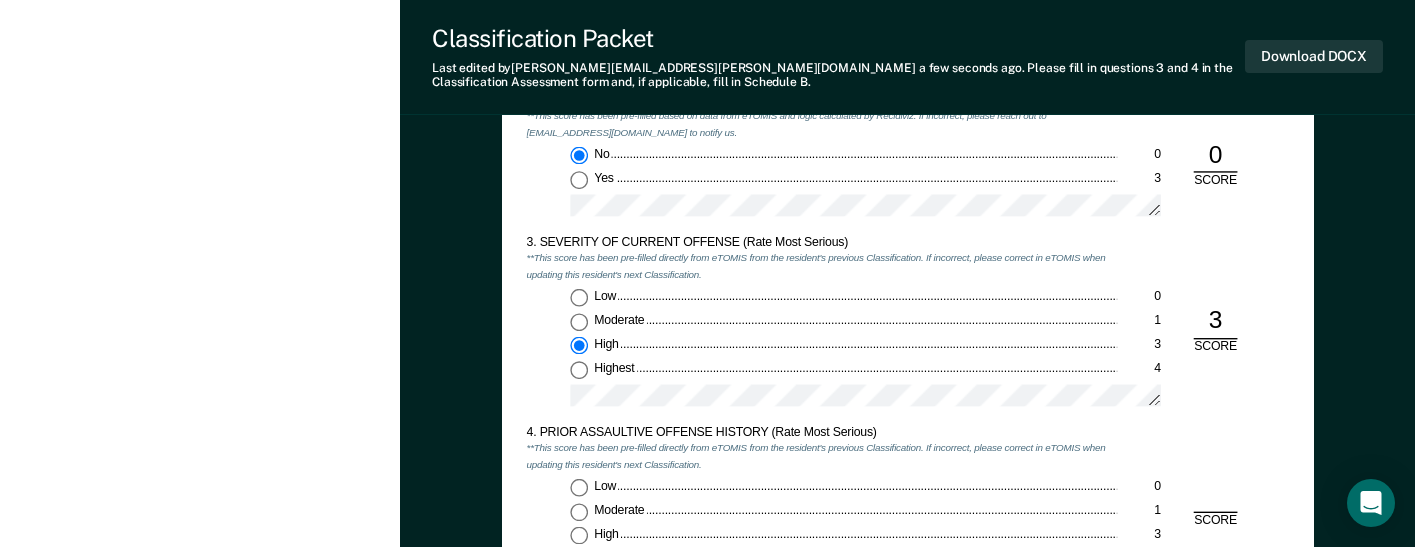 click on "Low 0" at bounding box center [579, 488] 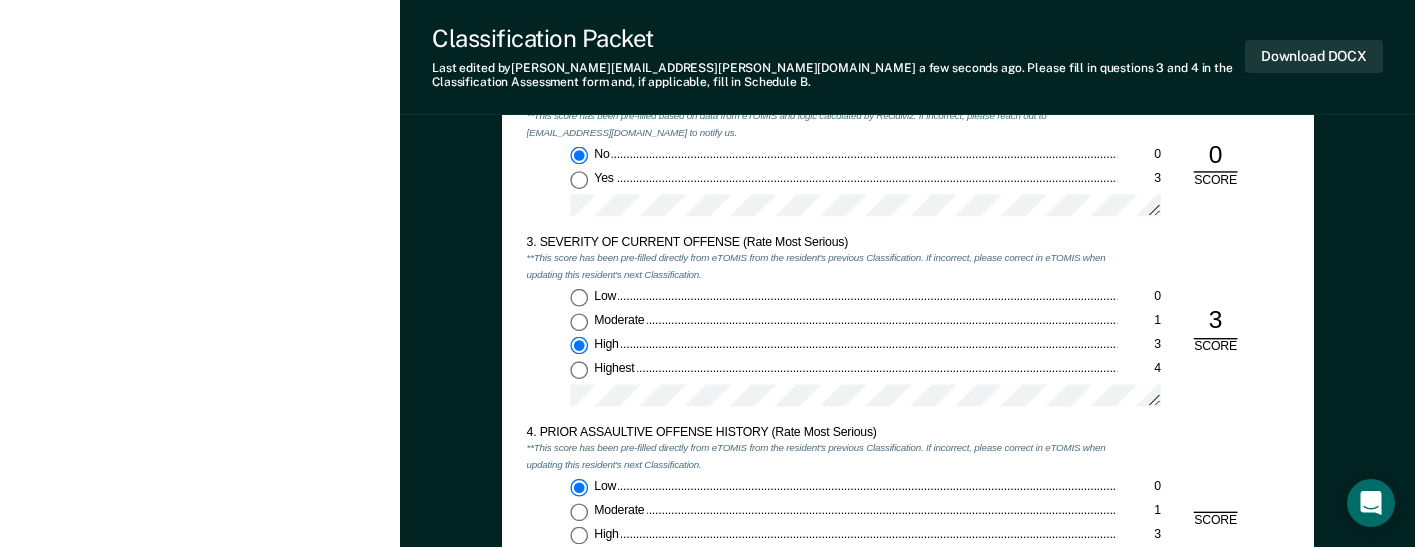 type on "x" 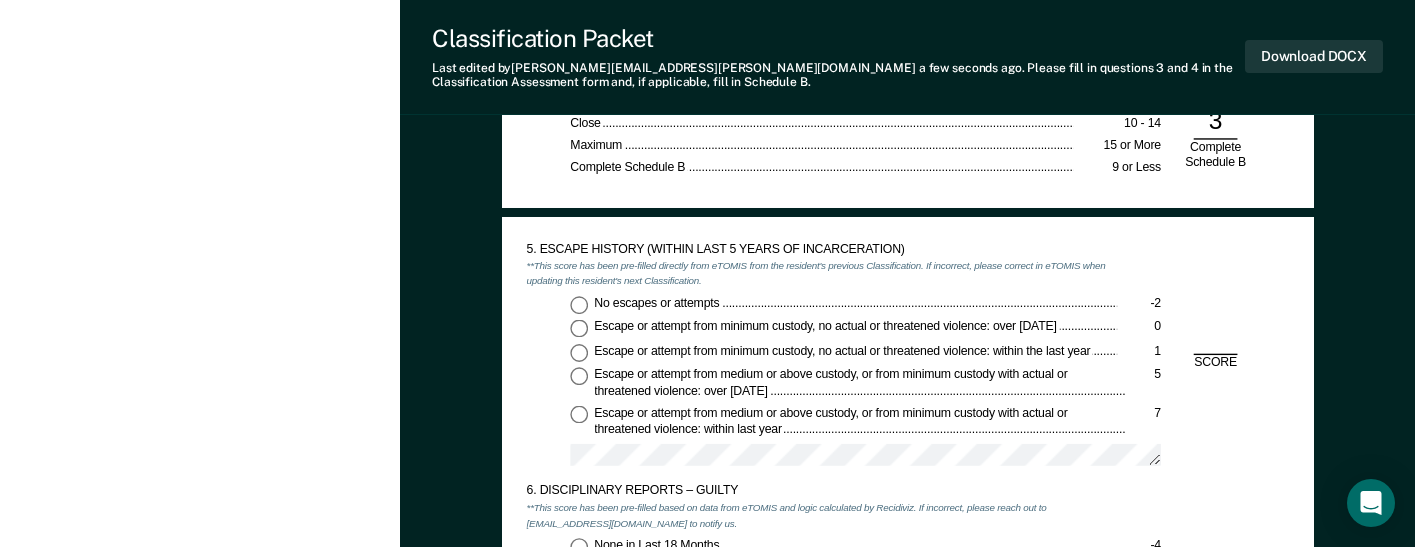 scroll, scrollTop: 2200, scrollLeft: 0, axis: vertical 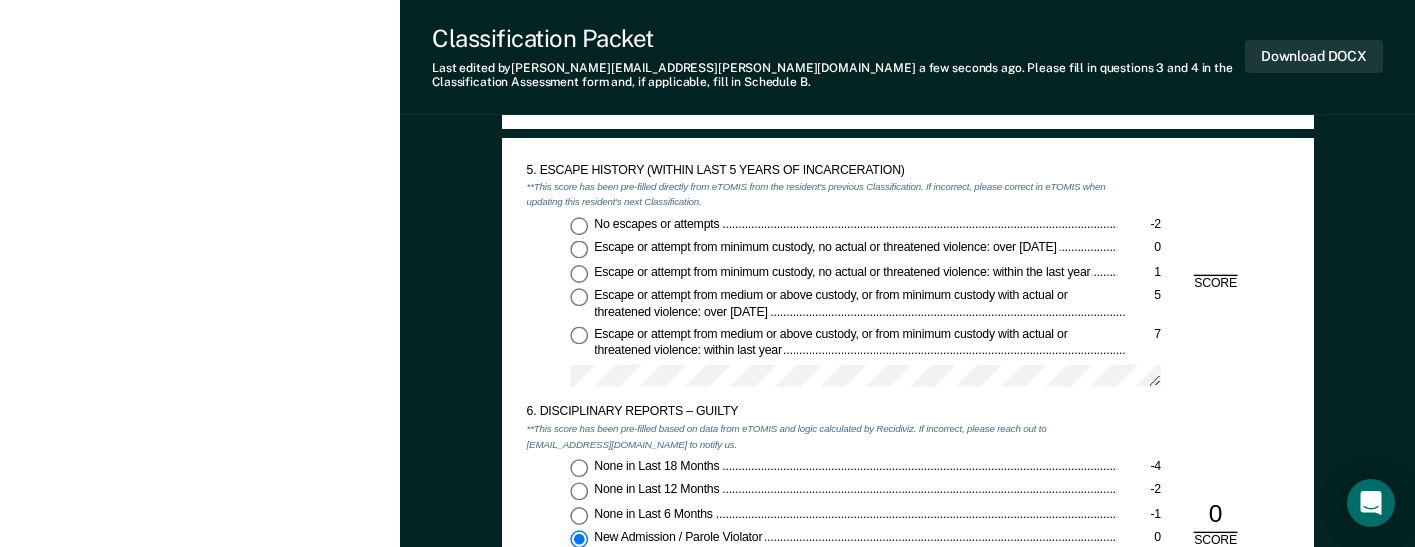 click on "No escapes or attempts -2" at bounding box center (579, 226) 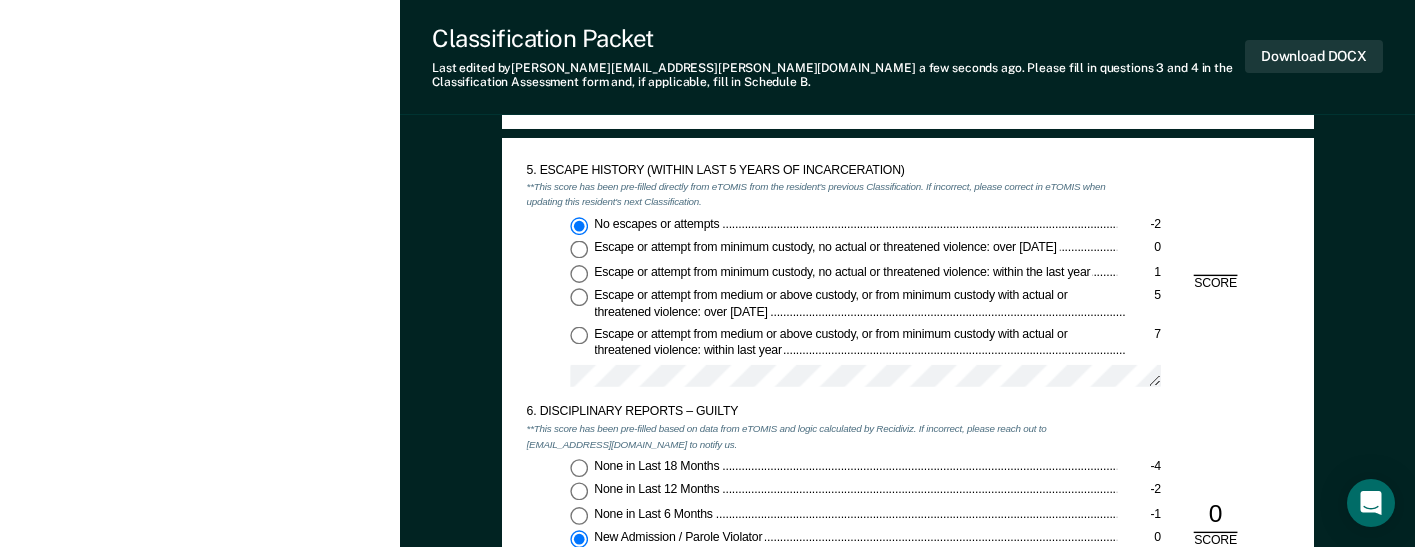 type on "x" 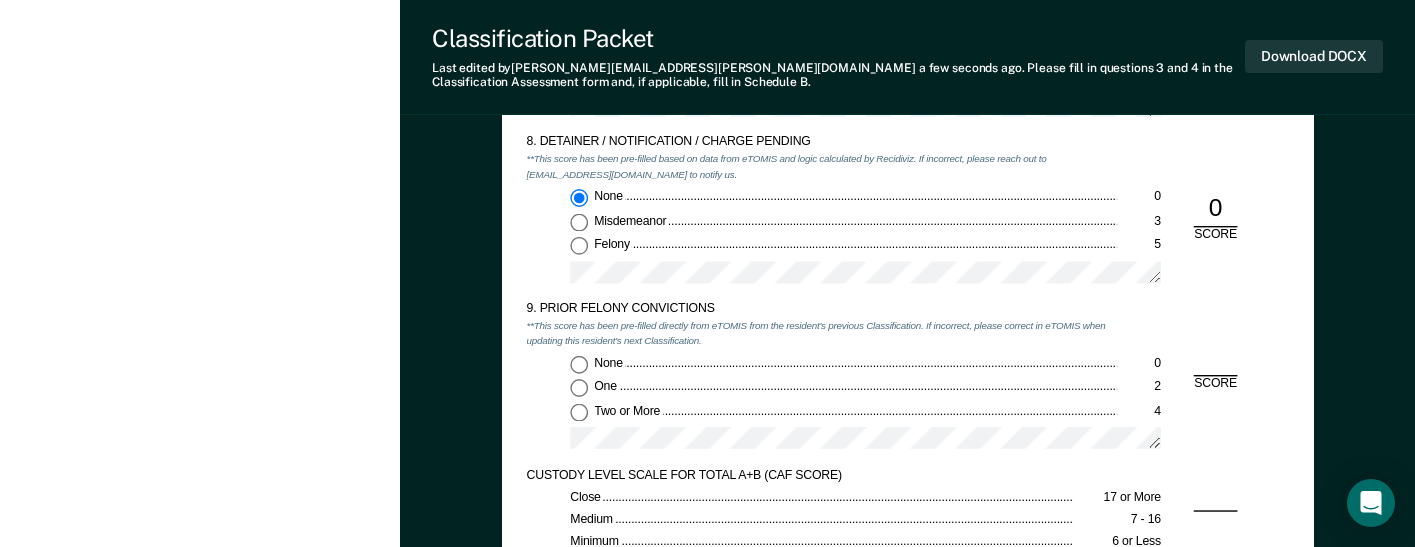 scroll, scrollTop: 2900, scrollLeft: 0, axis: vertical 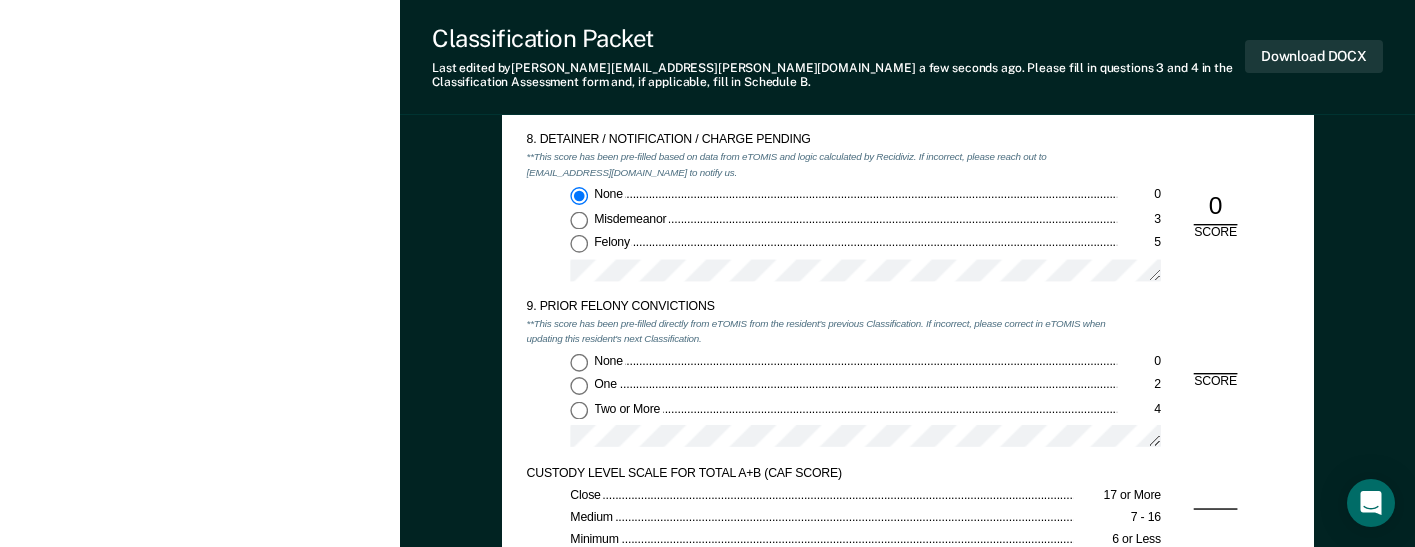 click on "None 0" at bounding box center [579, 362] 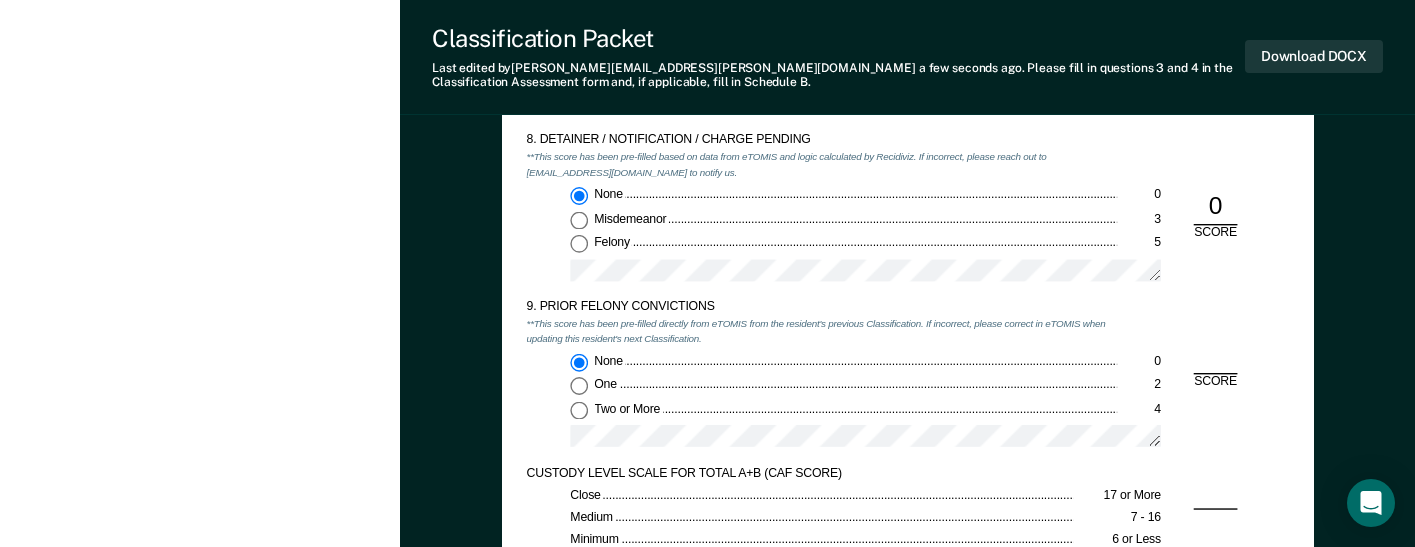 type on "x" 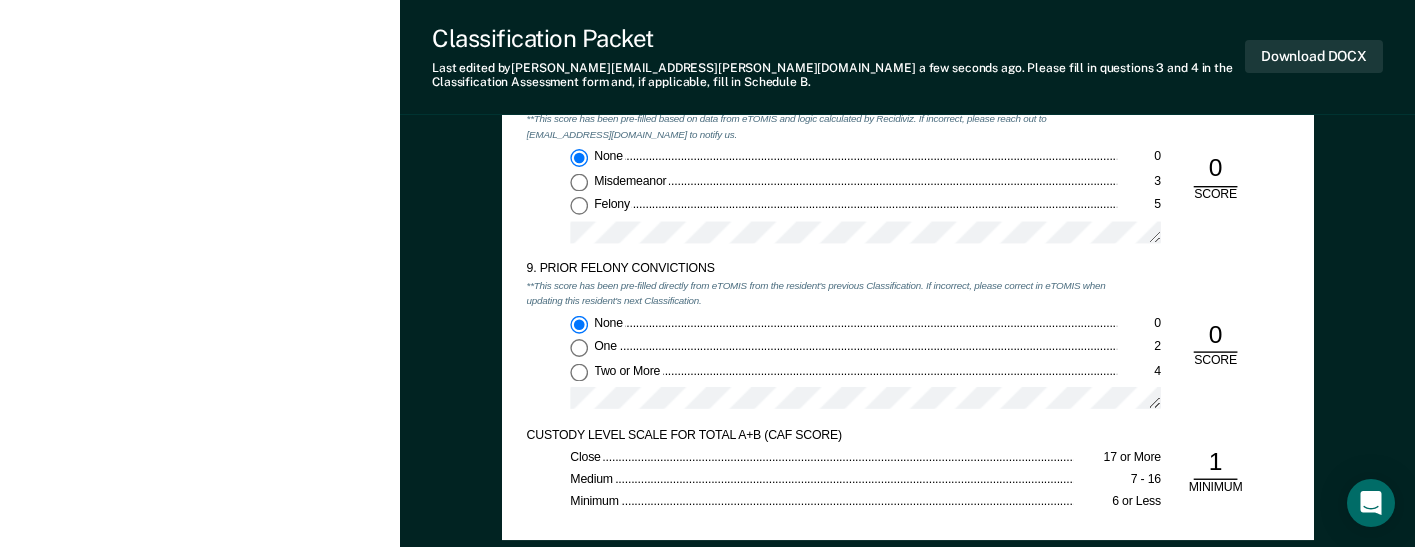 scroll, scrollTop: 2900, scrollLeft: 0, axis: vertical 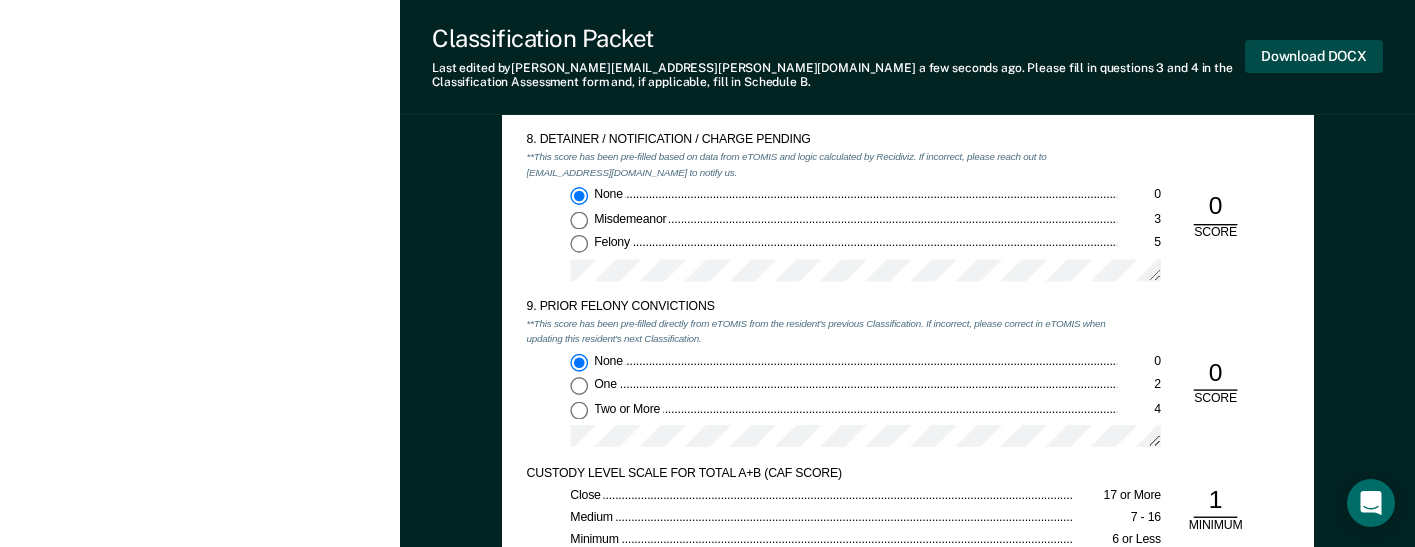 click on "Download DOCX" at bounding box center [1314, 56] 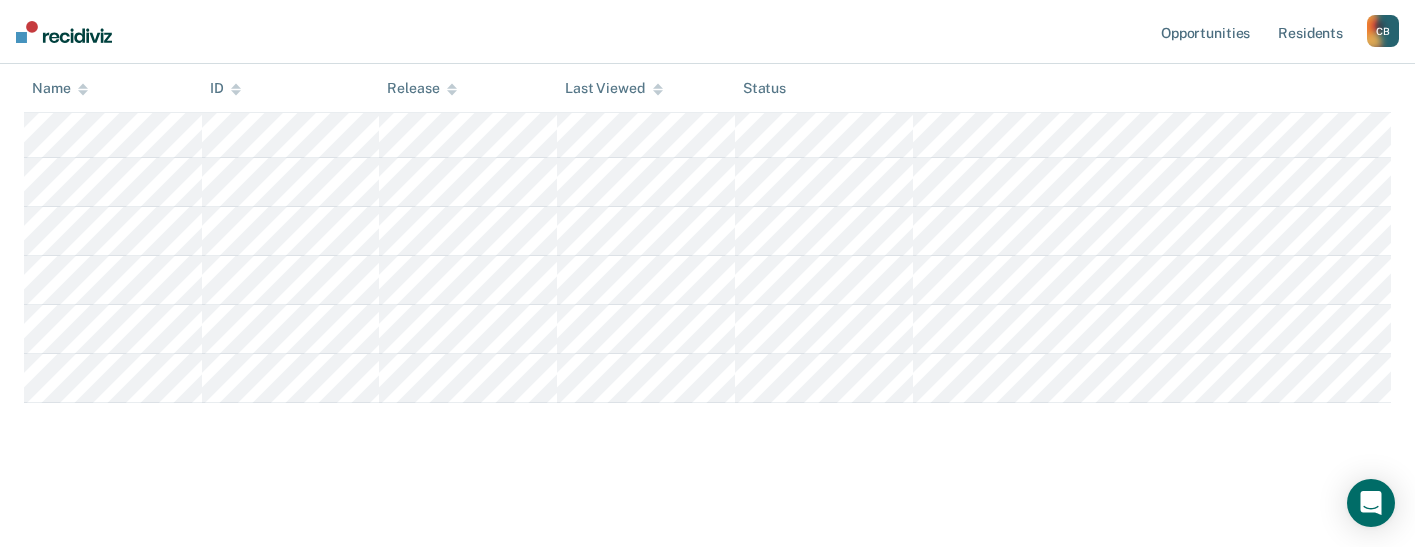 scroll, scrollTop: 201, scrollLeft: 0, axis: vertical 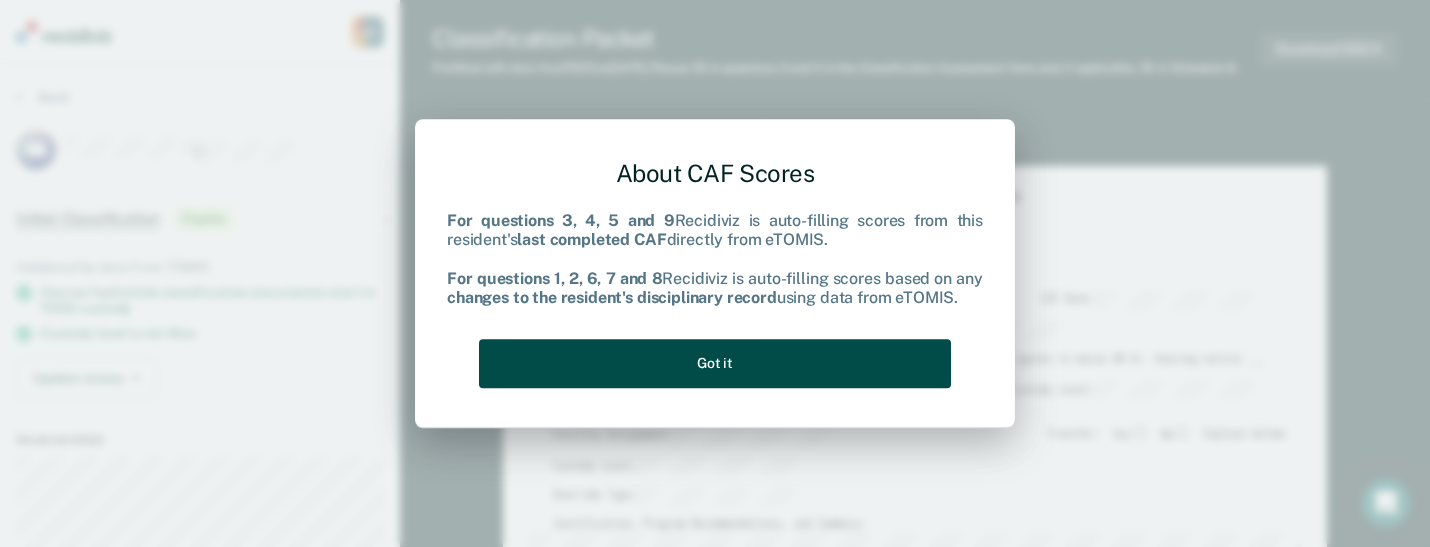 click on "Got it" at bounding box center [715, 363] 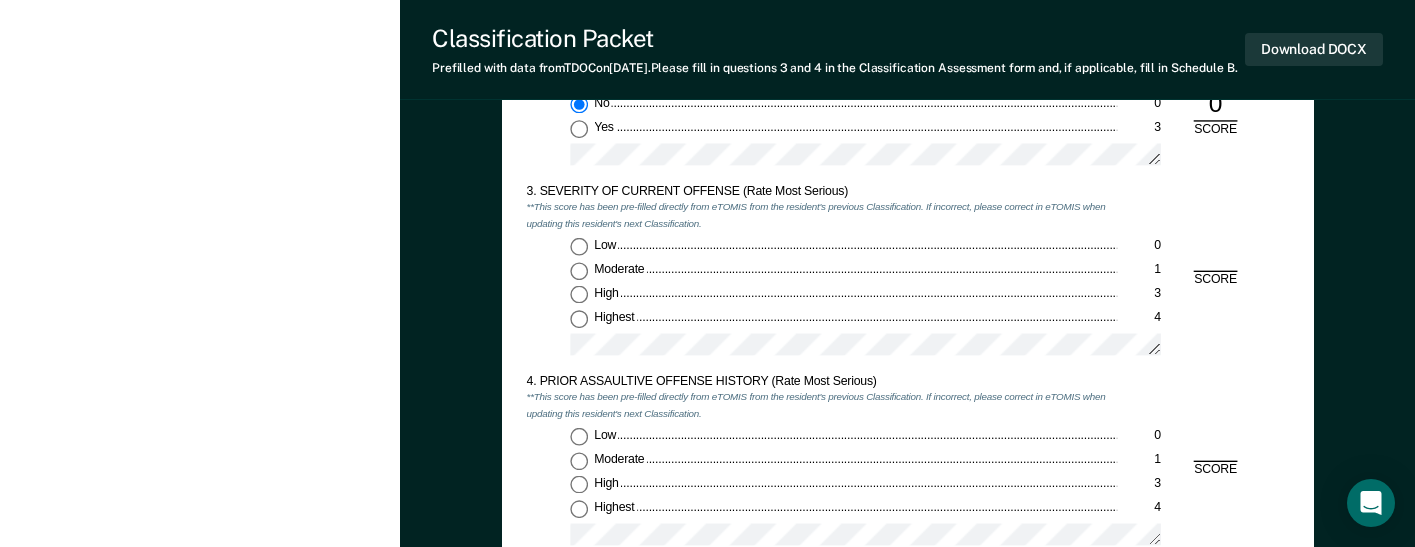 scroll, scrollTop: 1600, scrollLeft: 0, axis: vertical 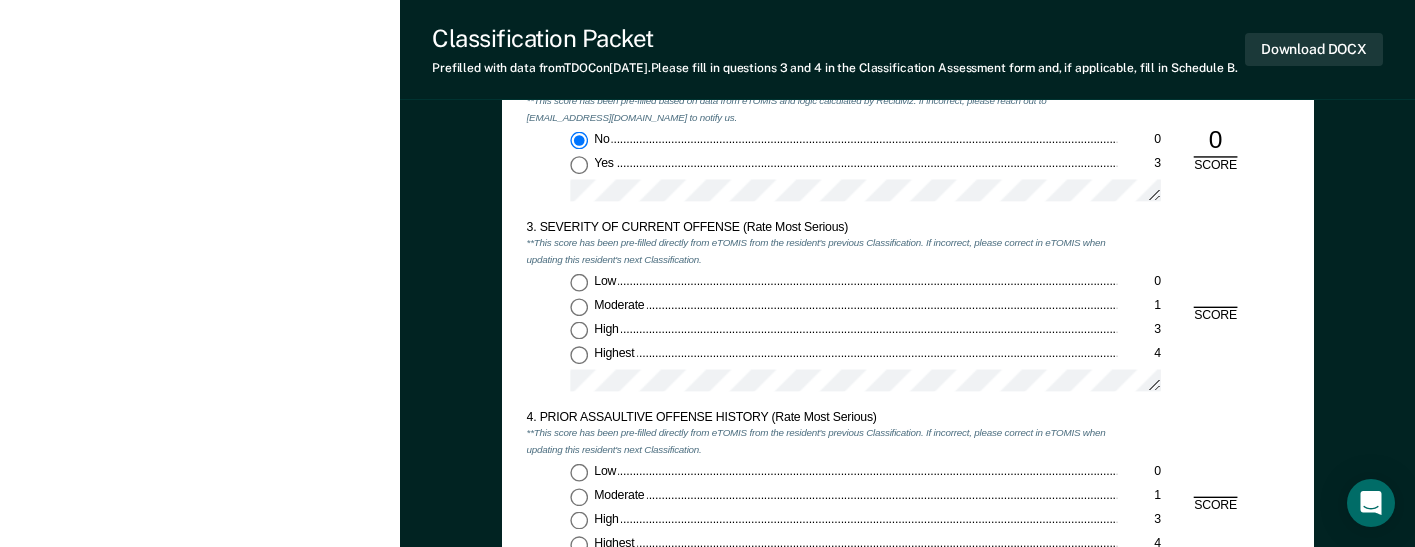 click on "Highest 4" at bounding box center (579, 355) 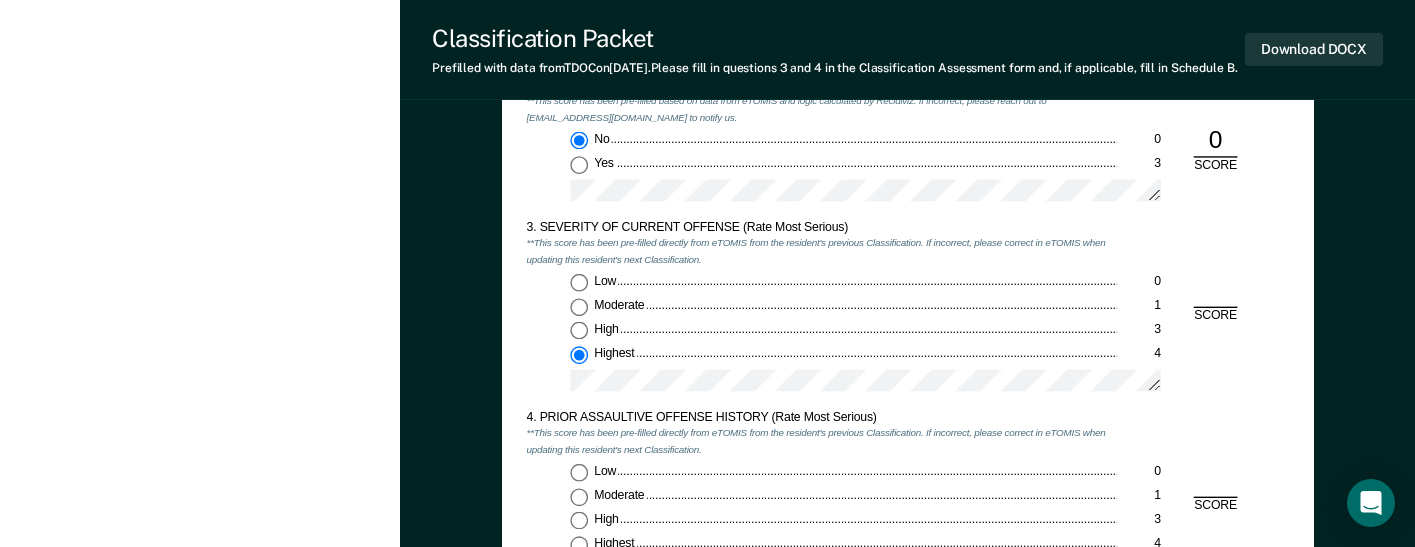 type on "x" 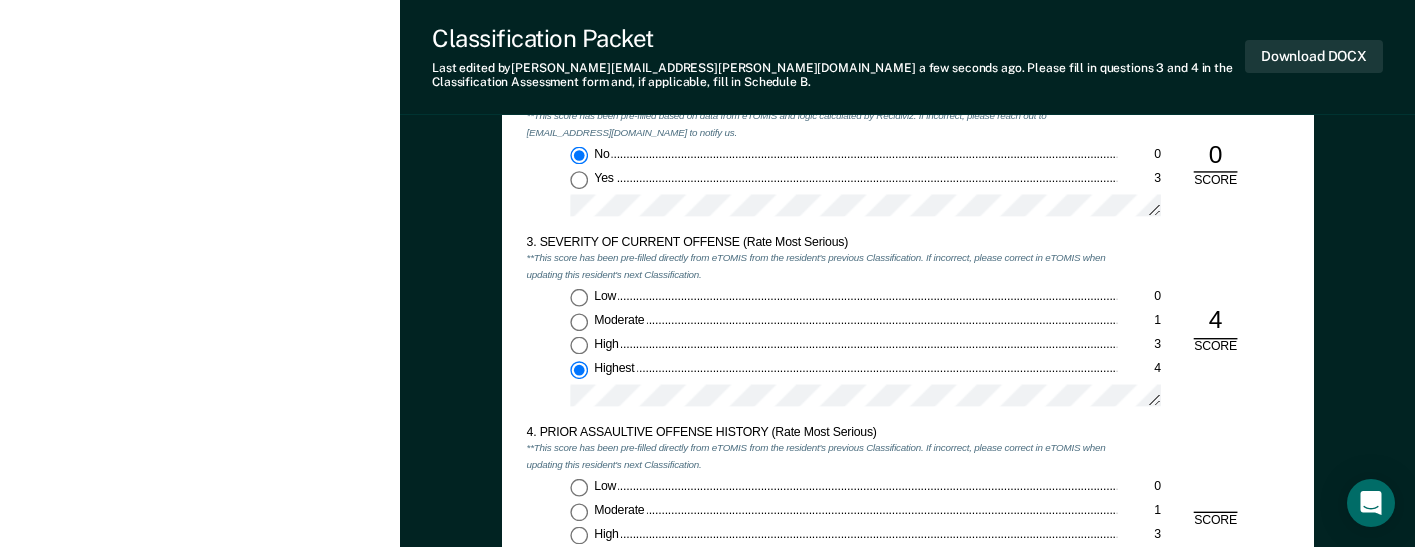 click on "Low 0" at bounding box center (579, 488) 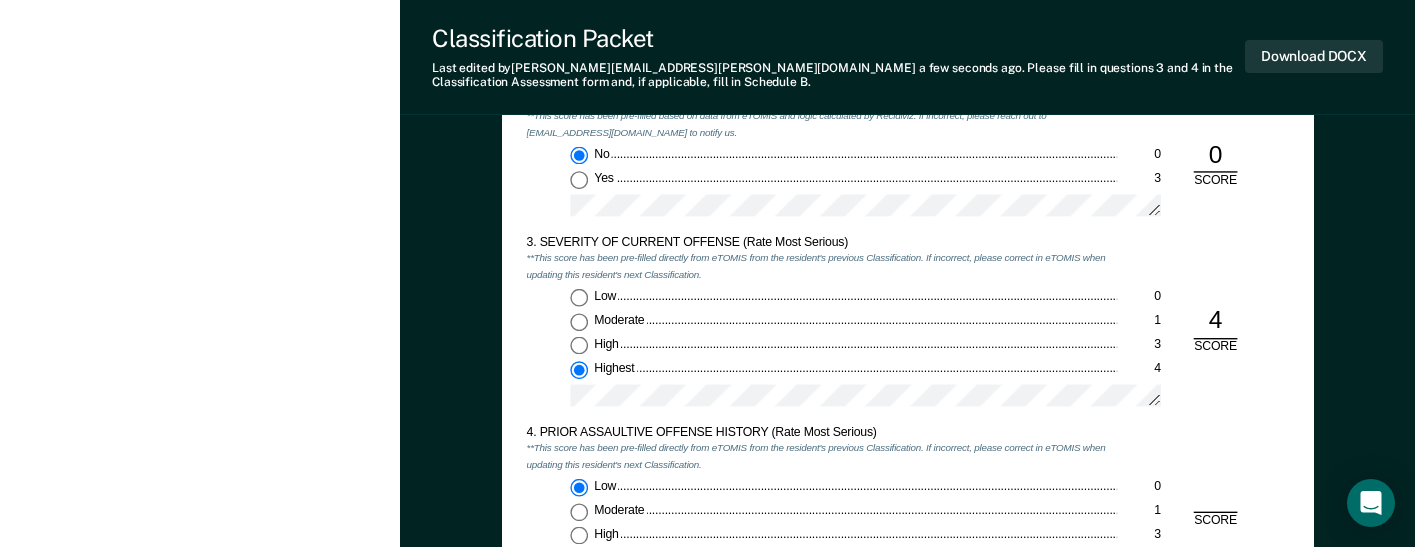 type on "x" 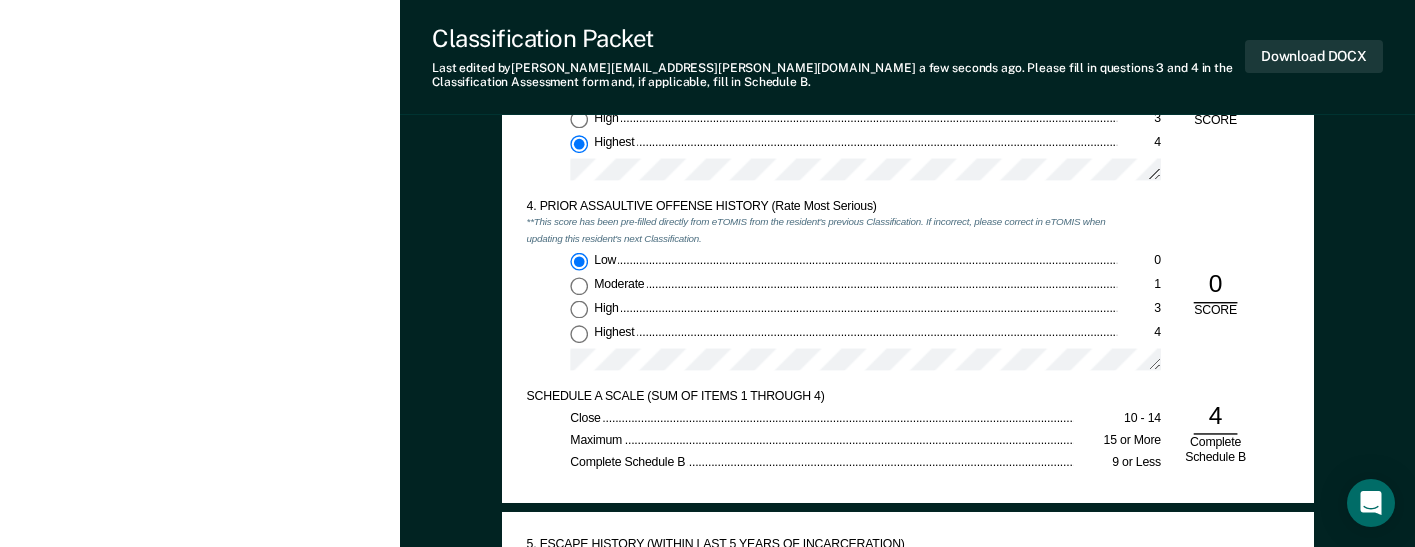 scroll, scrollTop: 2000, scrollLeft: 0, axis: vertical 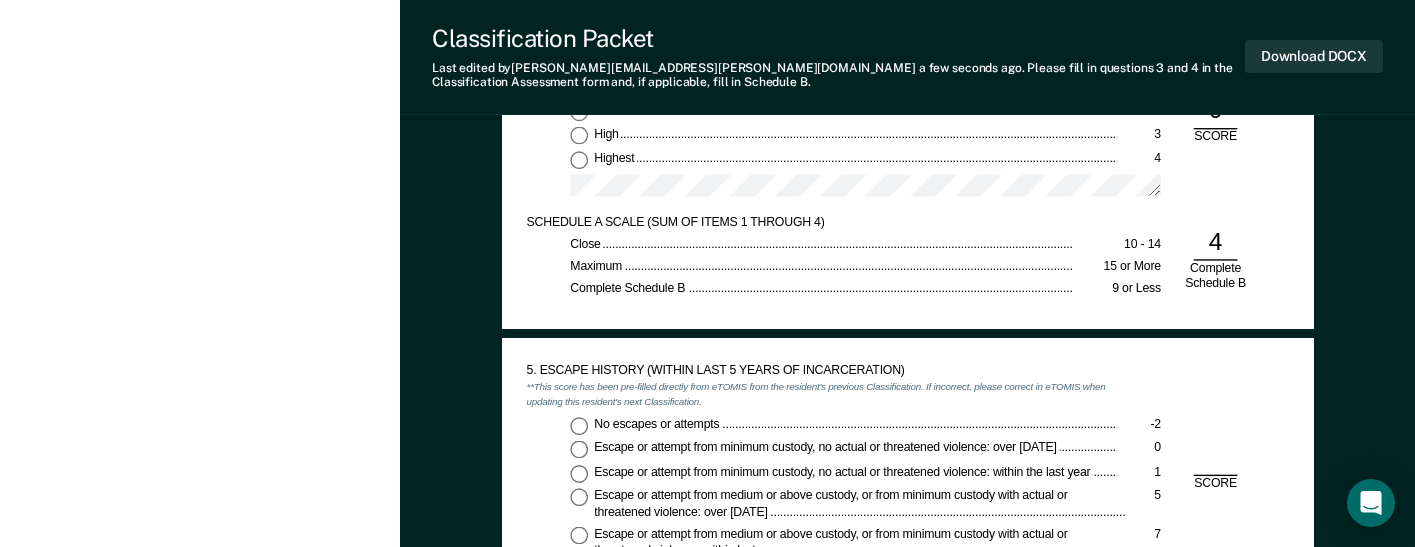 click on "No escapes or attempts -2" at bounding box center (579, 426) 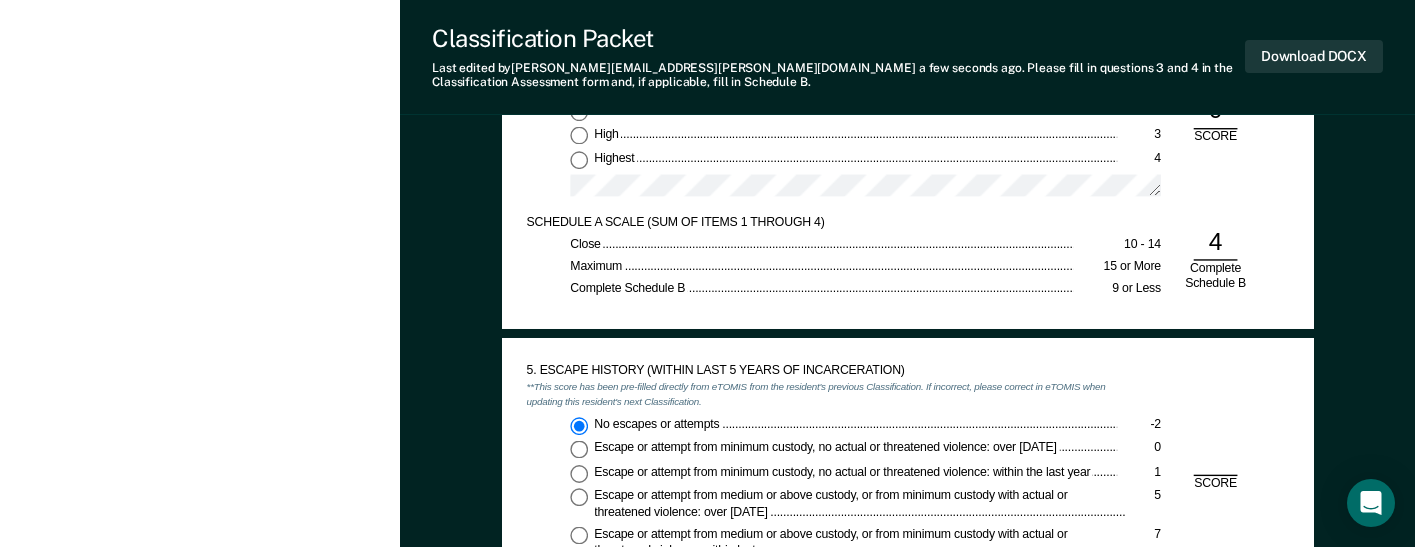 type on "x" 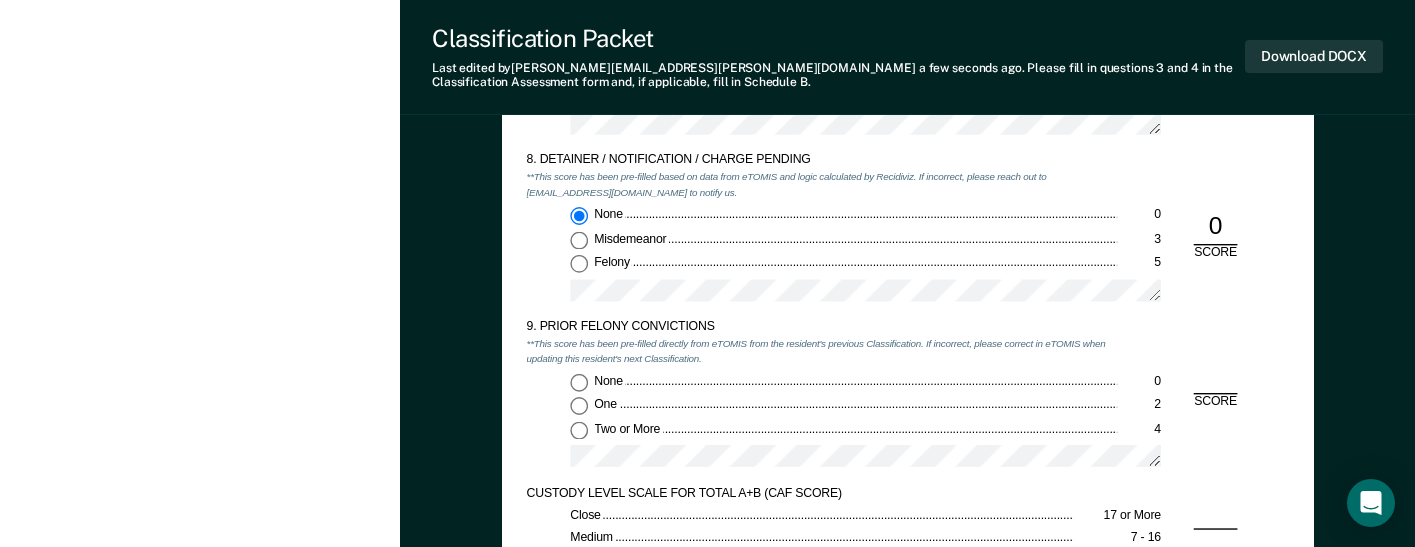 scroll, scrollTop: 2900, scrollLeft: 0, axis: vertical 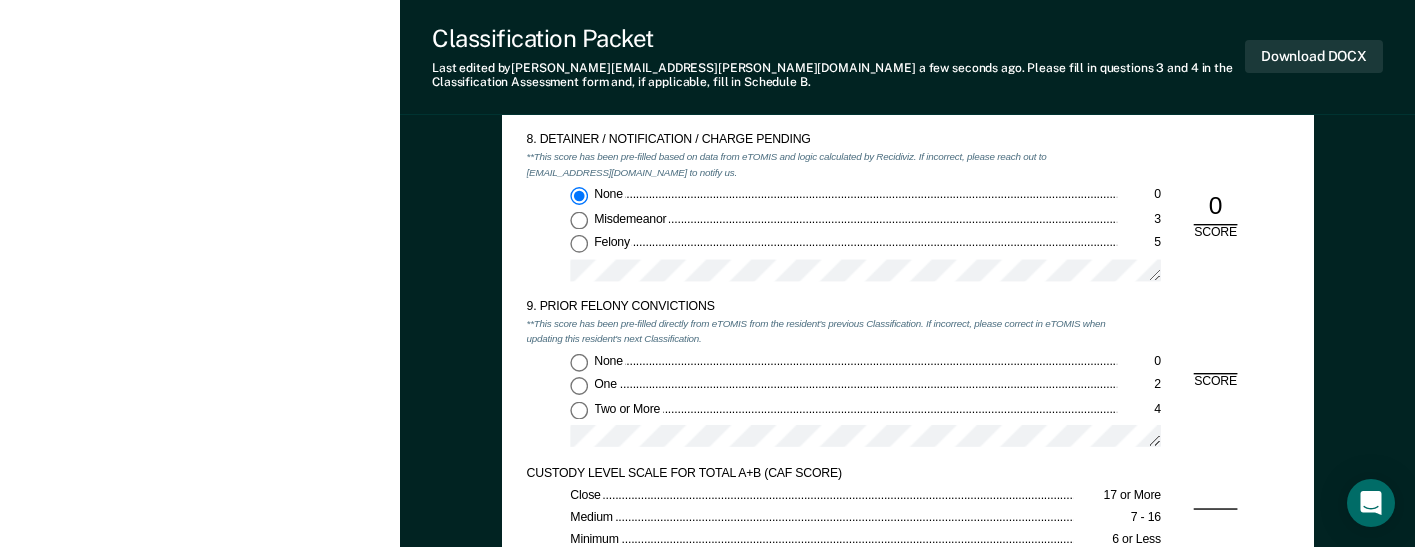 click on "None 0" at bounding box center [579, 362] 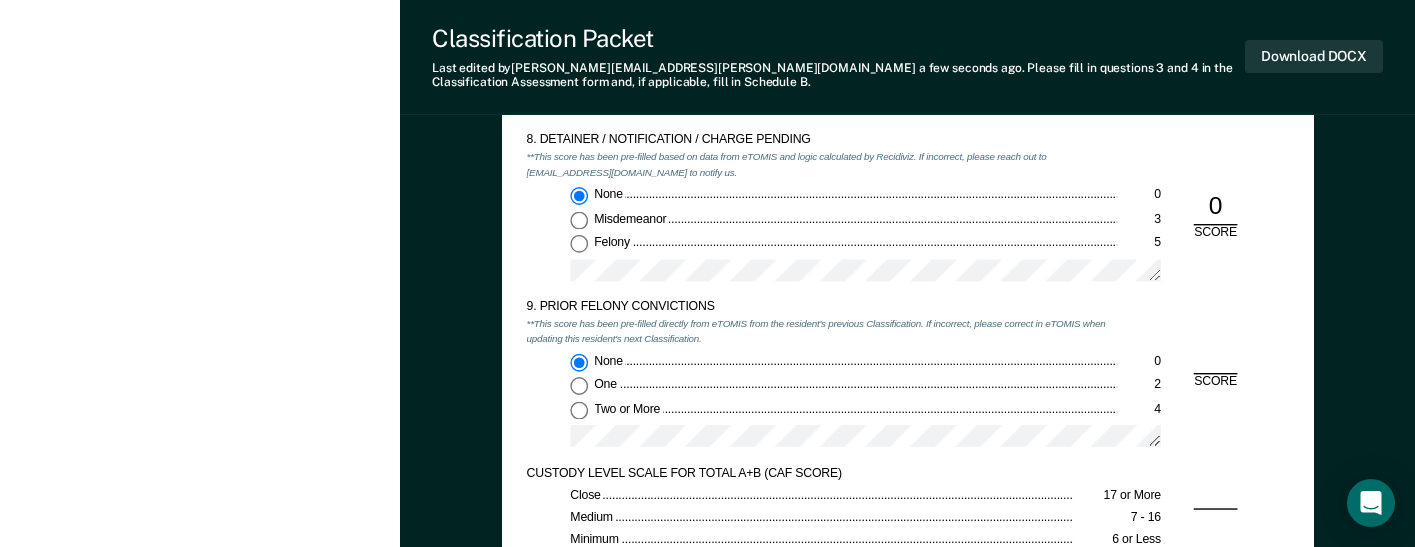 type on "x" 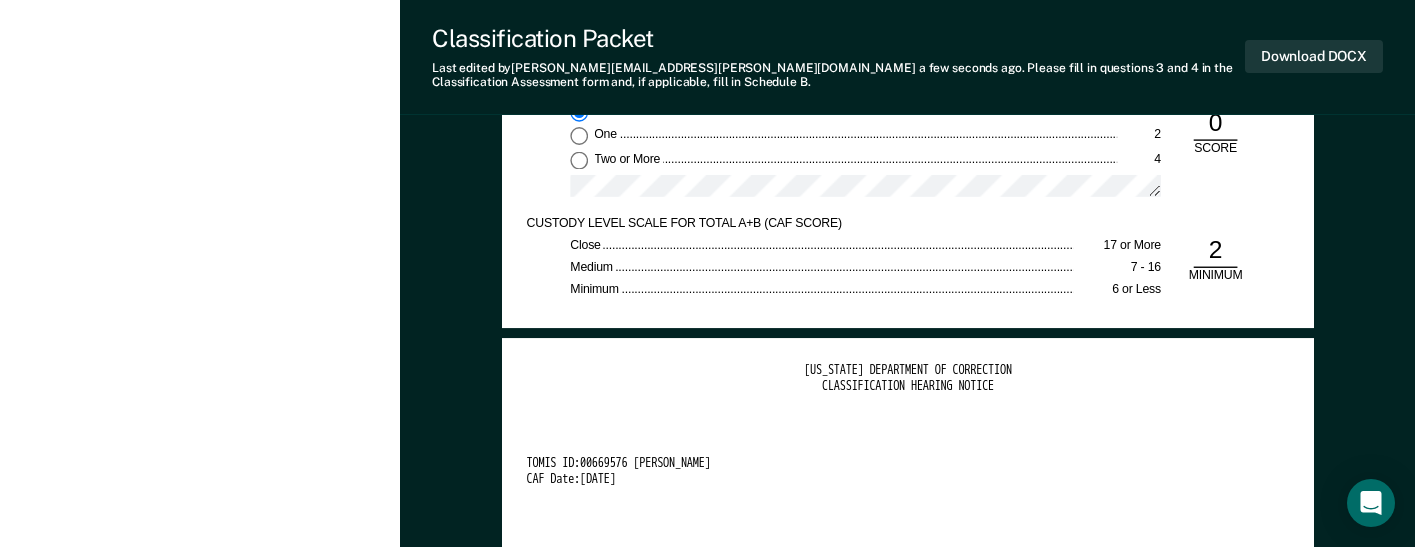 scroll, scrollTop: 3100, scrollLeft: 0, axis: vertical 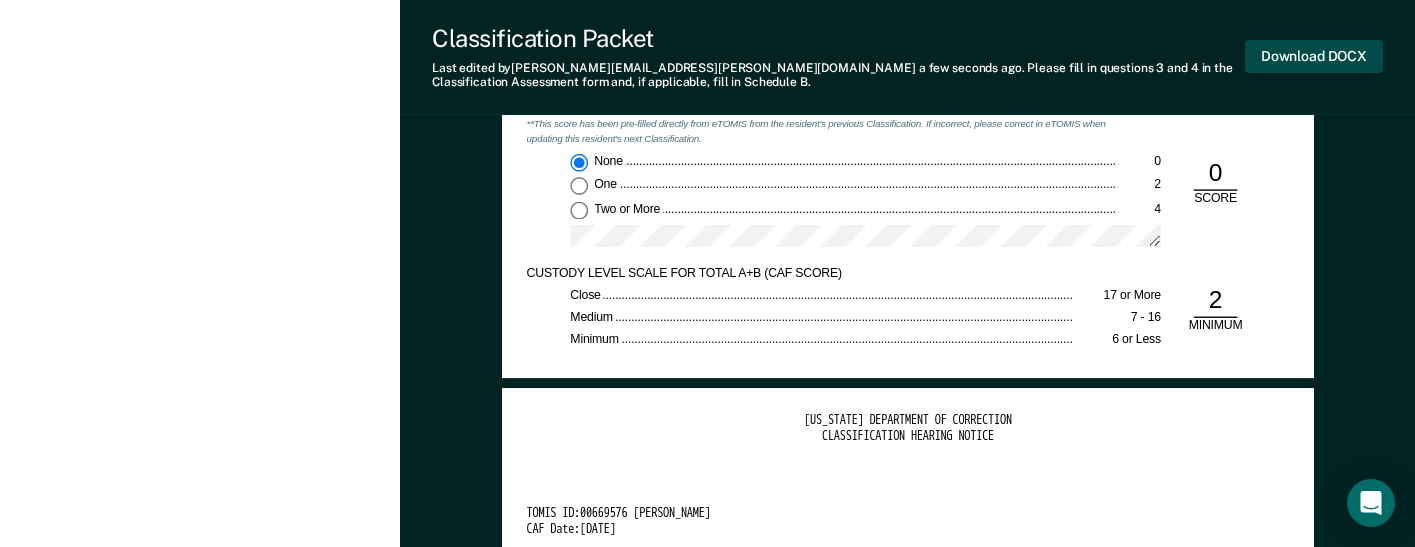 click on "Download DOCX" at bounding box center [1314, 56] 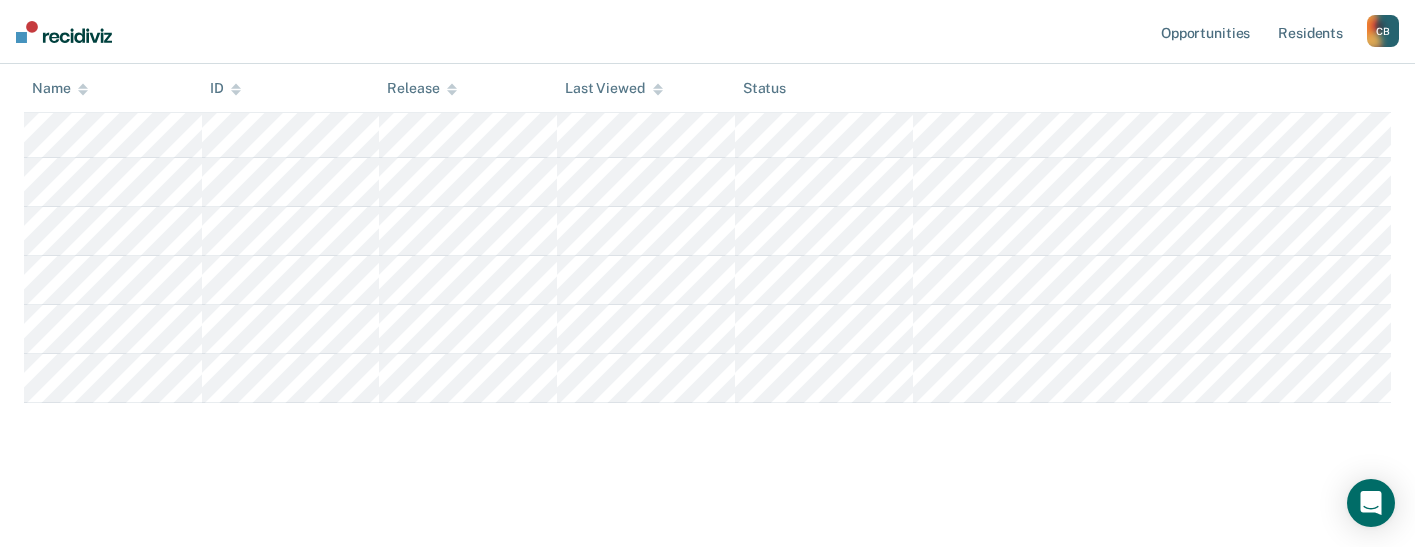 scroll, scrollTop: 275, scrollLeft: 0, axis: vertical 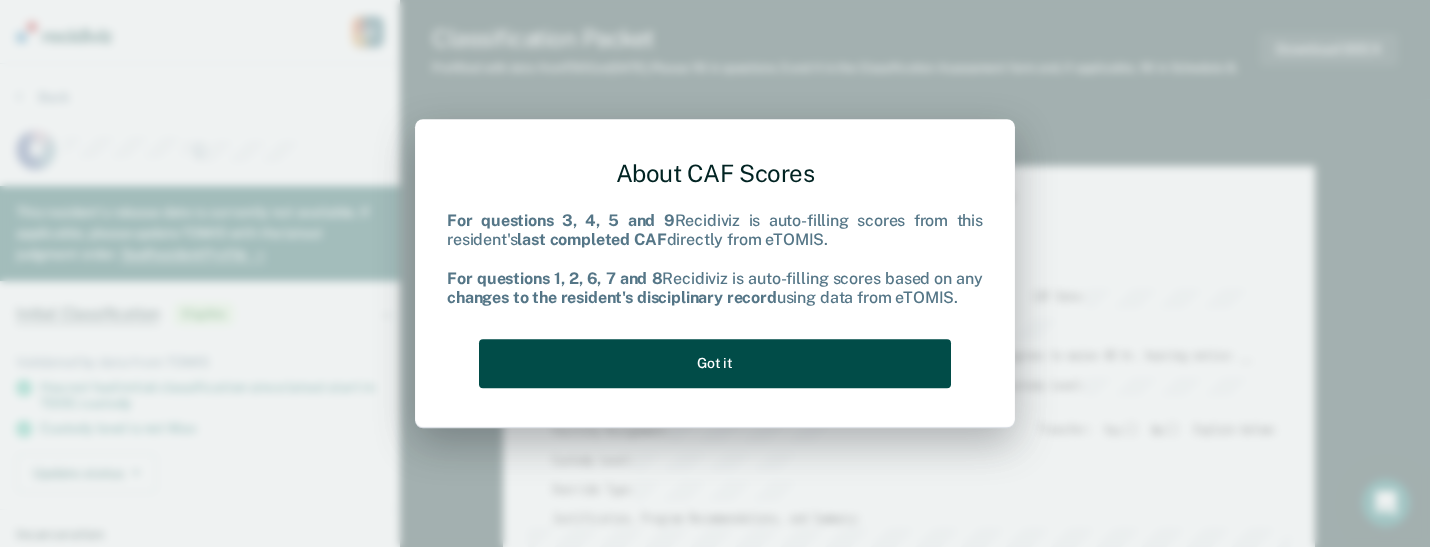 click on "Got it" at bounding box center [715, 363] 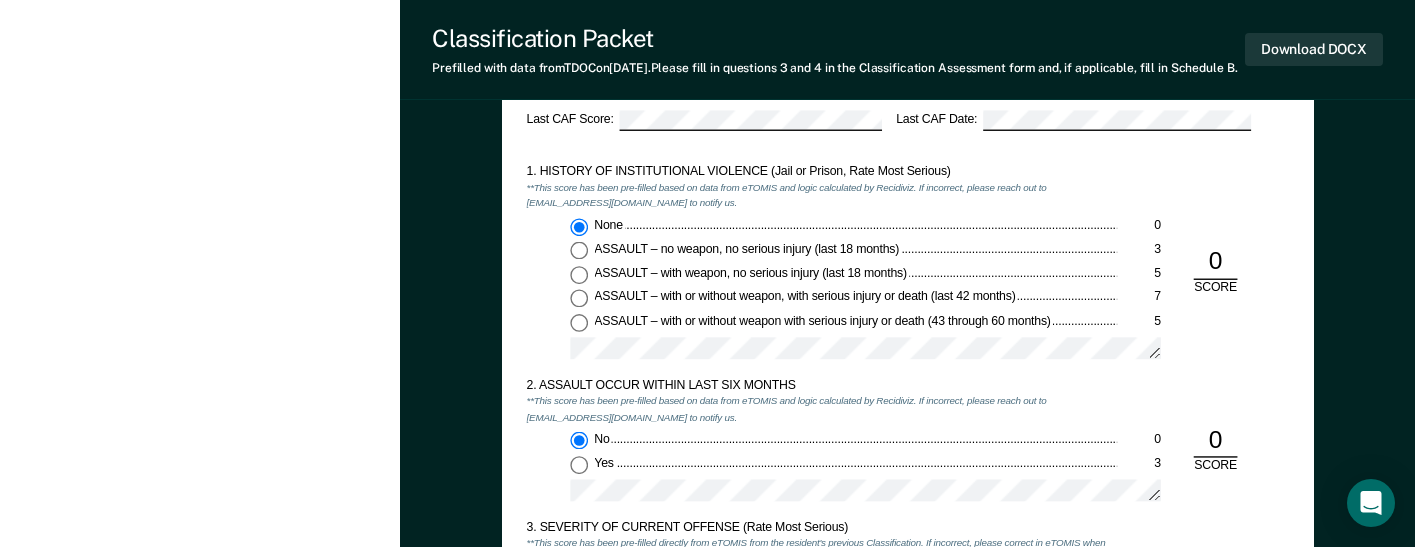 scroll, scrollTop: 1700, scrollLeft: 0, axis: vertical 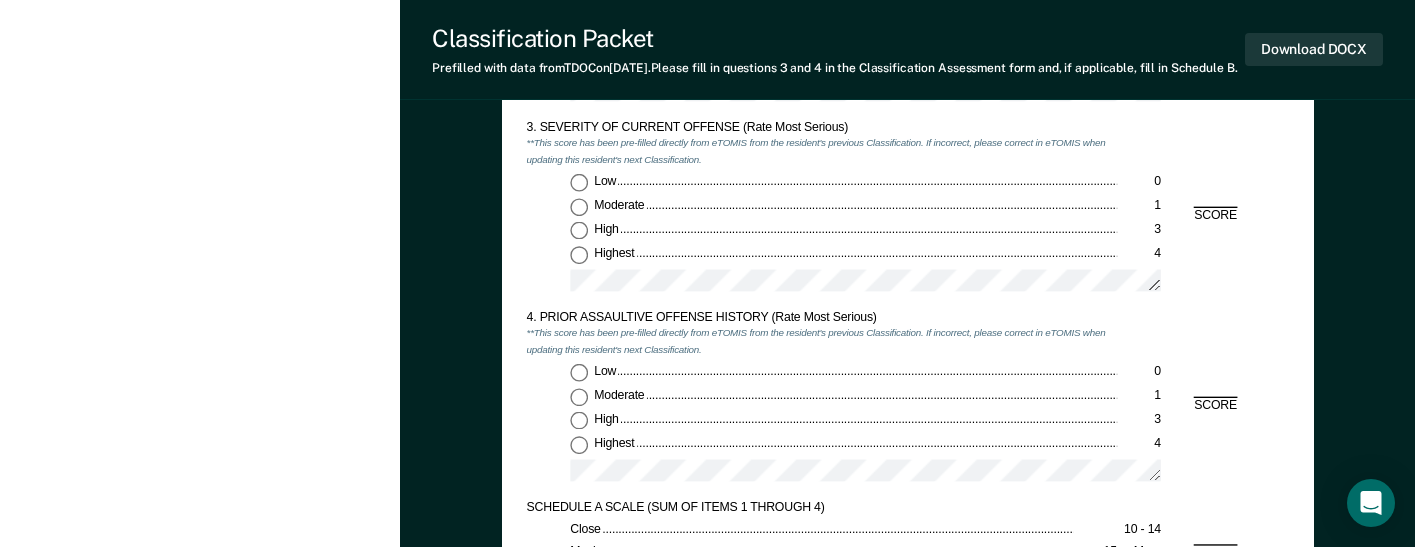 click on "Moderate 1" at bounding box center [579, 207] 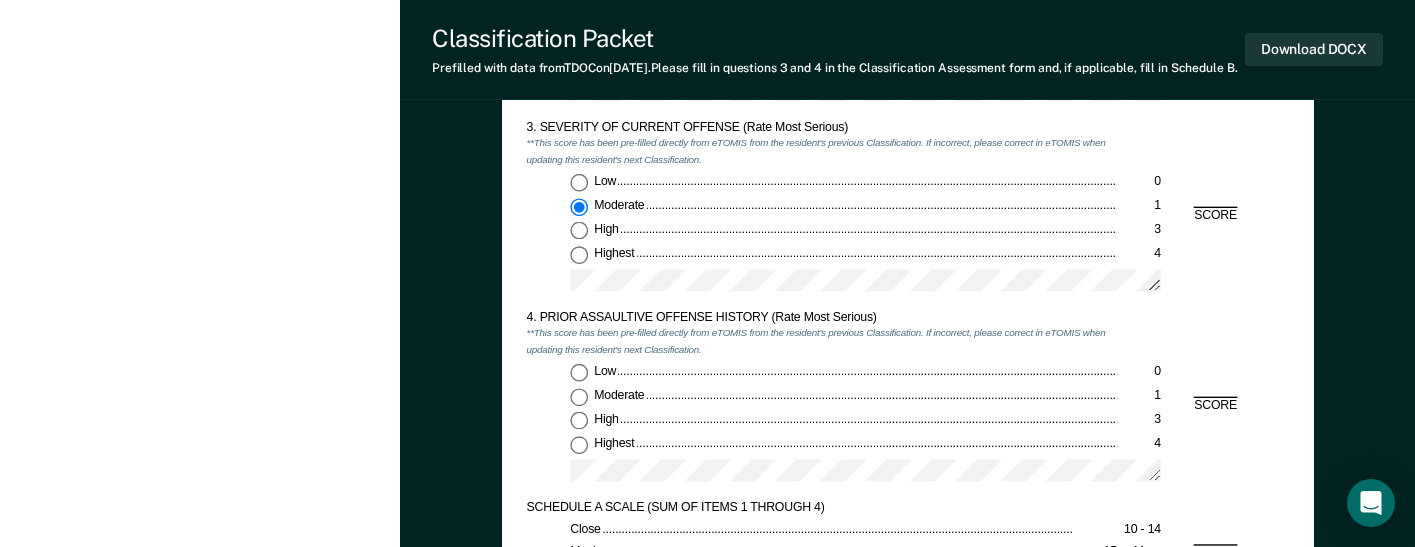 type on "x" 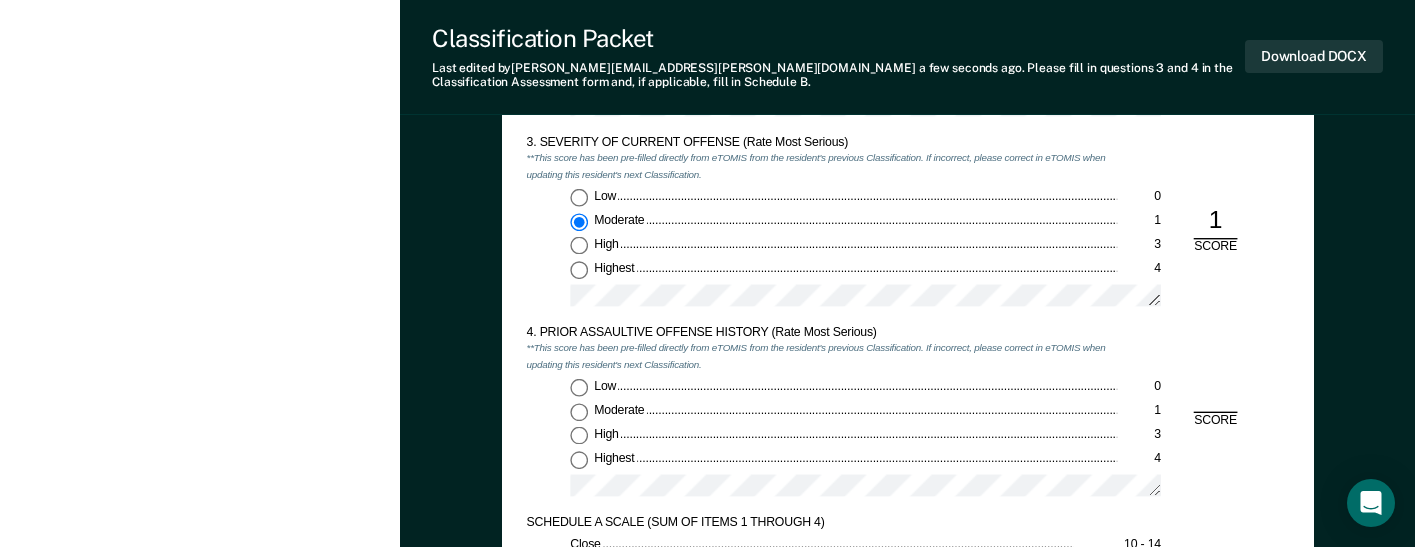 click on "Low 0" at bounding box center (579, 388) 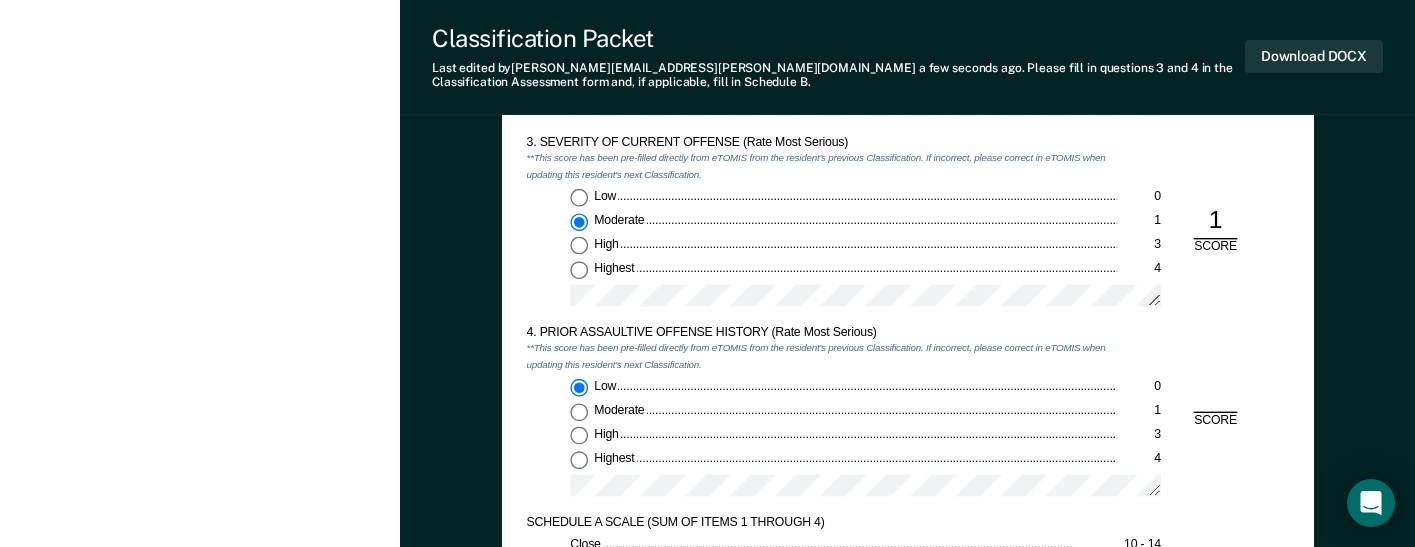 type on "x" 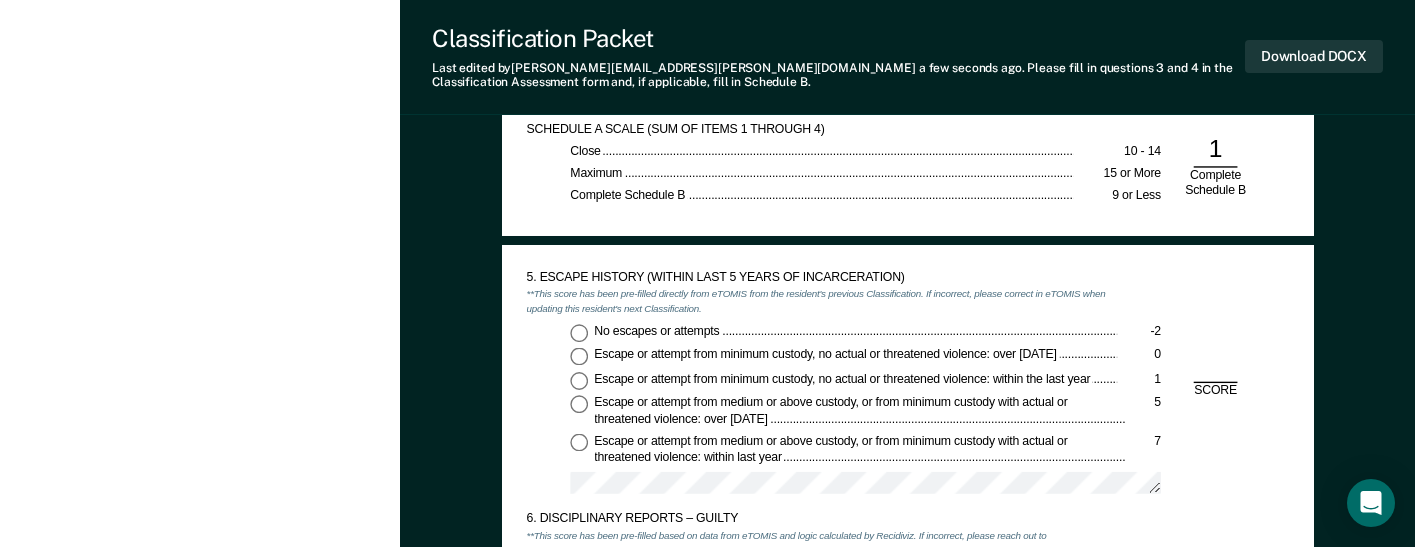 scroll, scrollTop: 2100, scrollLeft: 0, axis: vertical 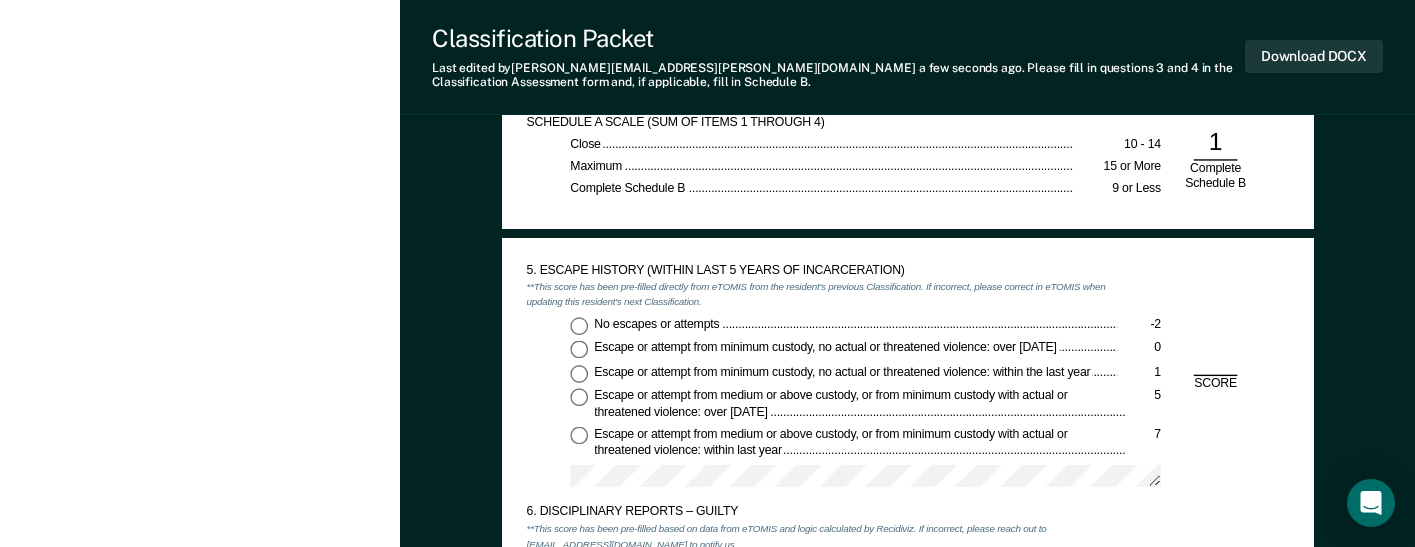 click on "No escapes or attempts -2" at bounding box center [579, 326] 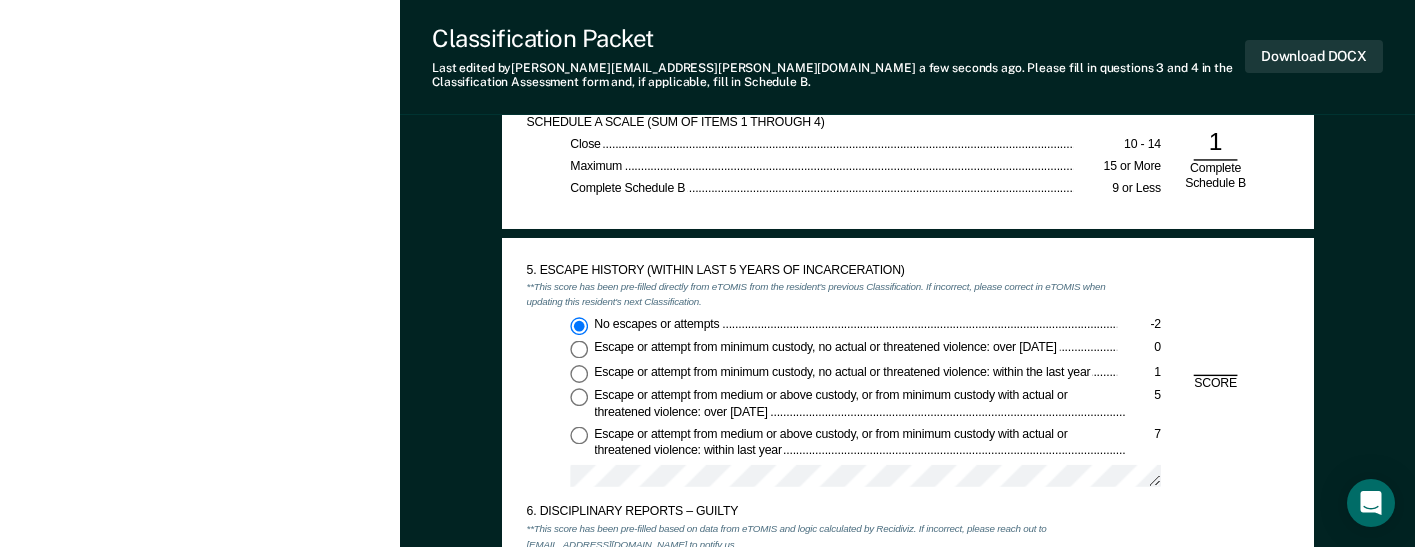 type on "x" 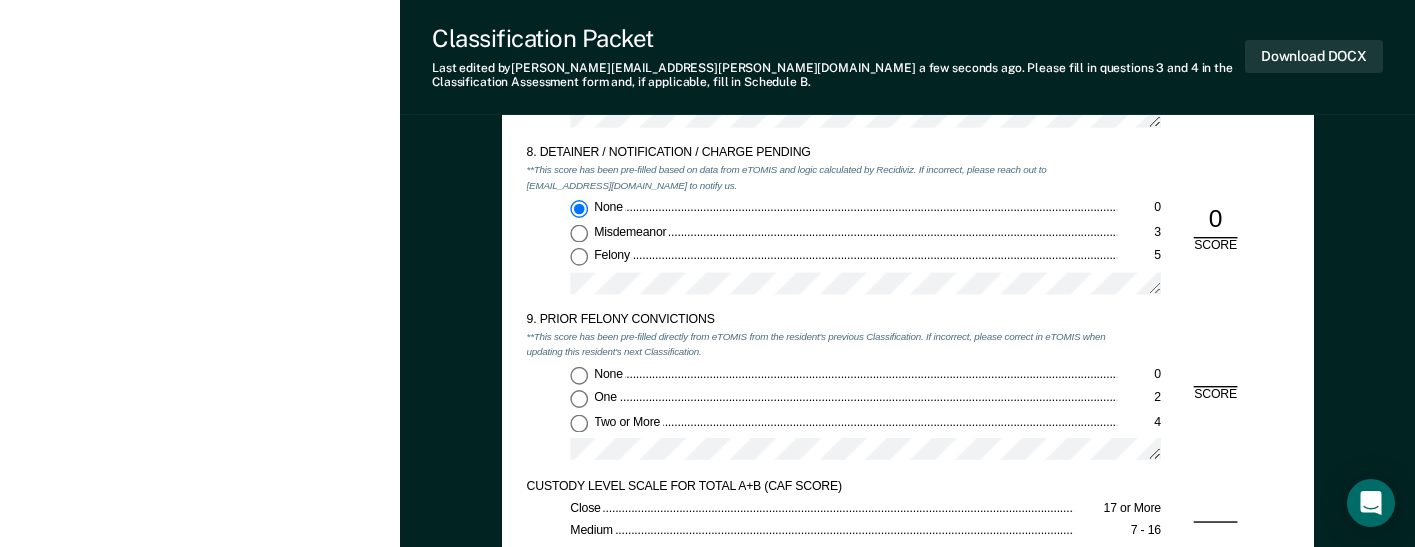 scroll, scrollTop: 3000, scrollLeft: 0, axis: vertical 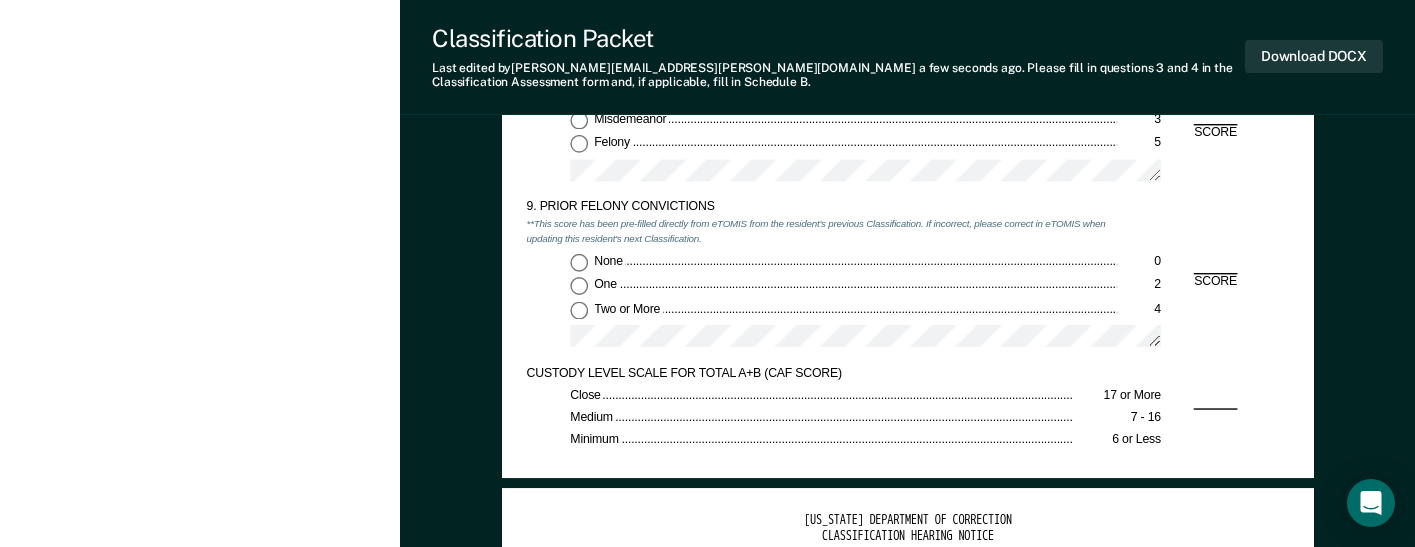 click on "None 0" at bounding box center [579, 262] 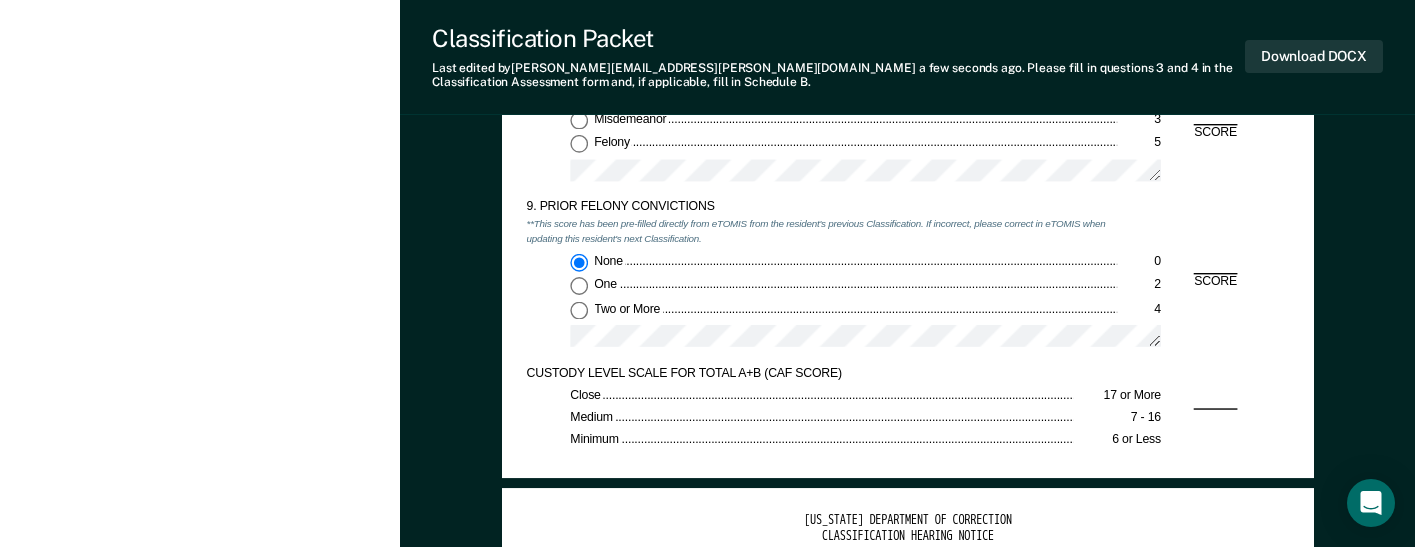 type on "x" 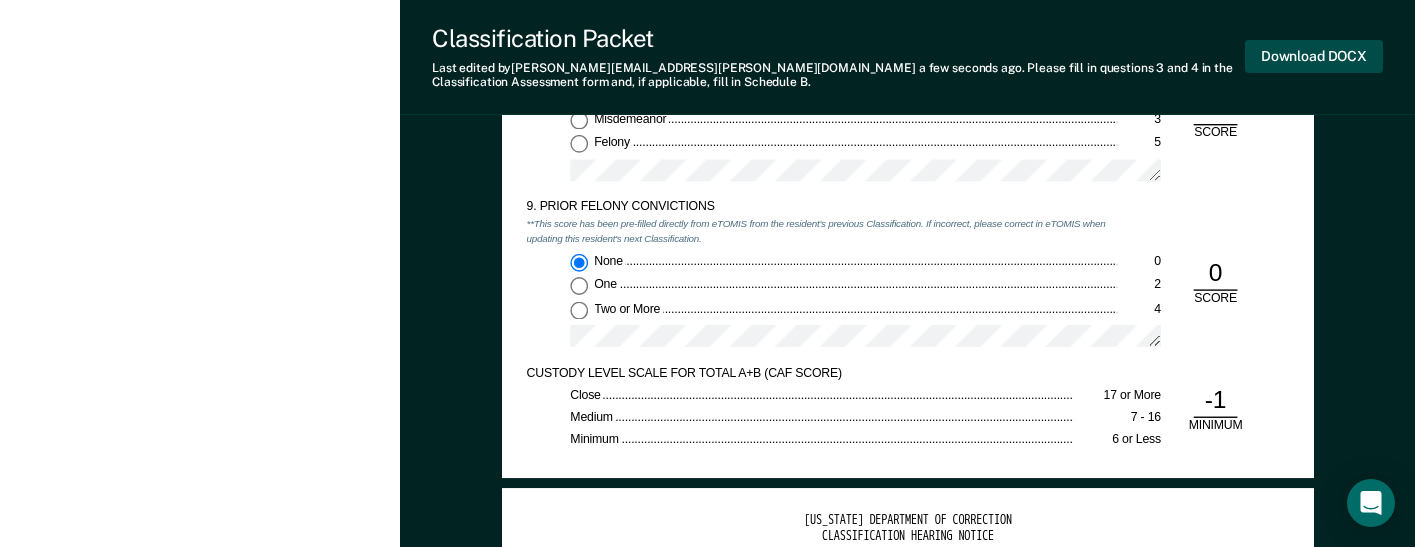click on "Download DOCX" at bounding box center [1314, 56] 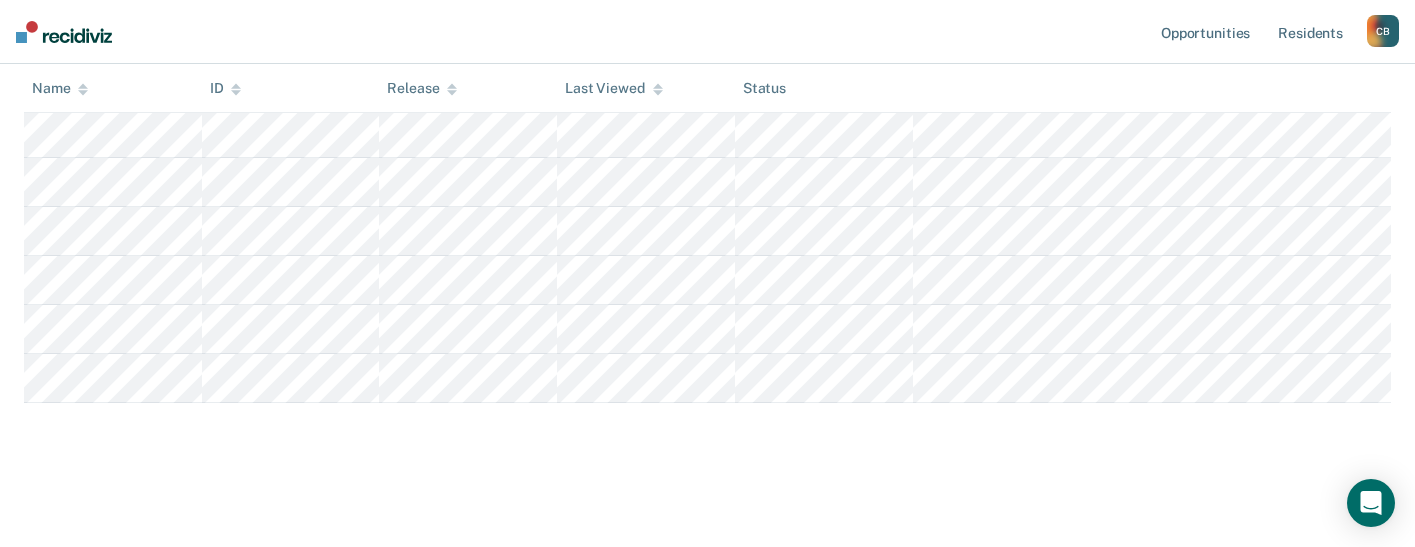 scroll, scrollTop: 696, scrollLeft: 0, axis: vertical 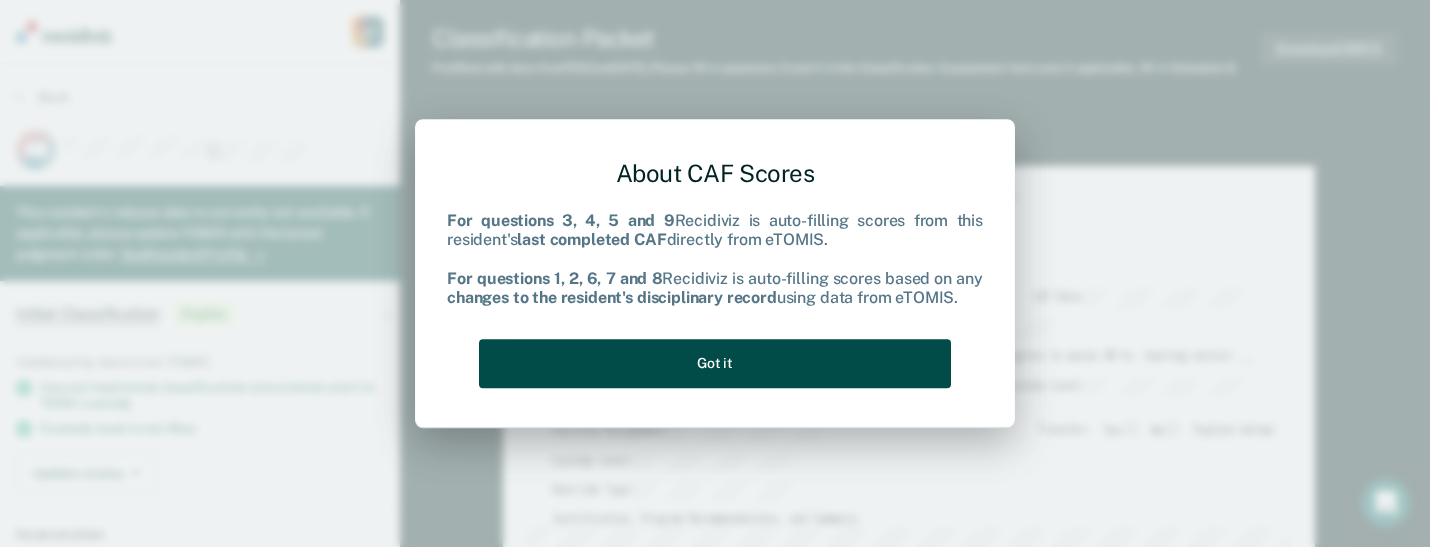 click on "Got it" at bounding box center (715, 363) 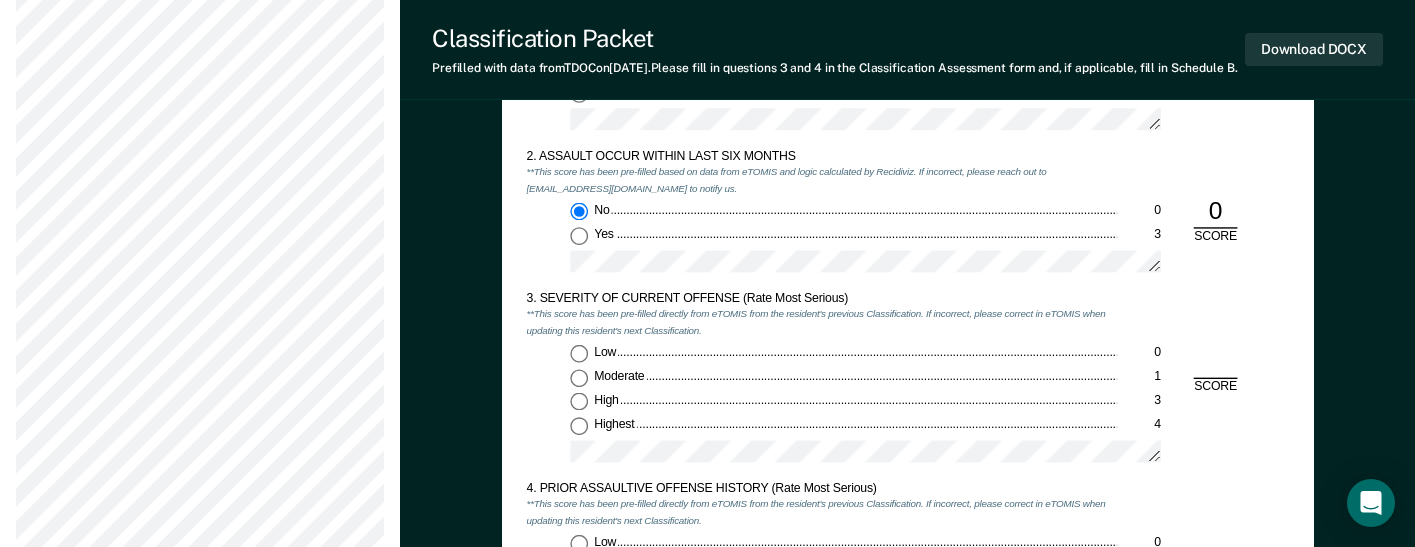 scroll, scrollTop: 1700, scrollLeft: 0, axis: vertical 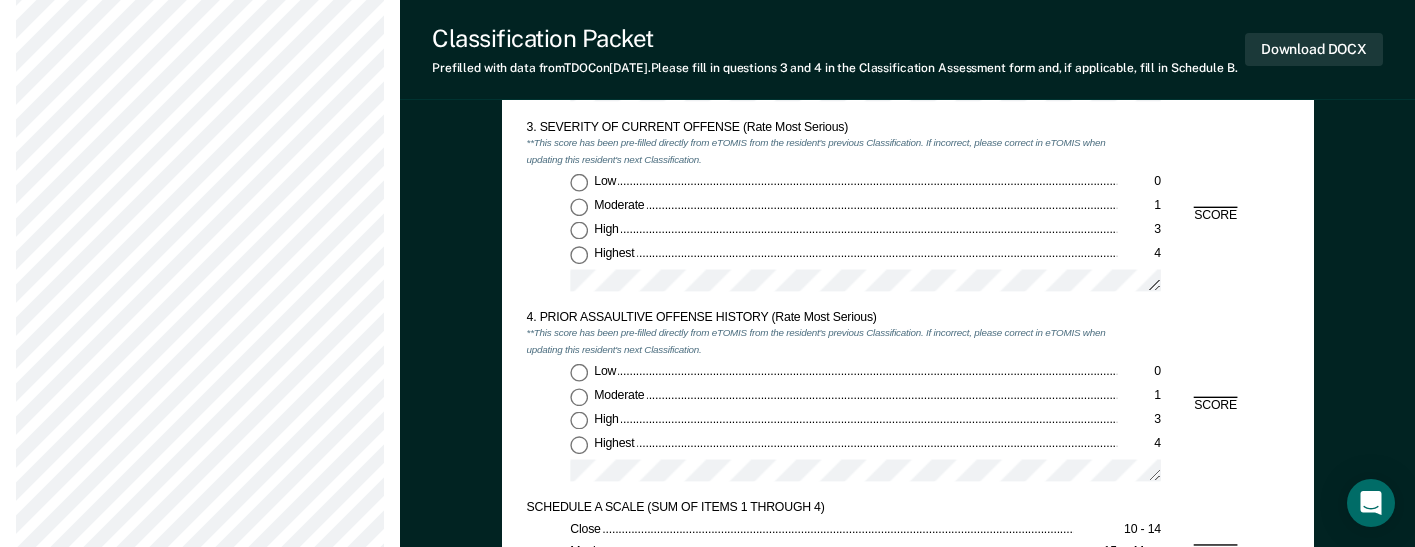 click on "Highest 4" at bounding box center (579, 255) 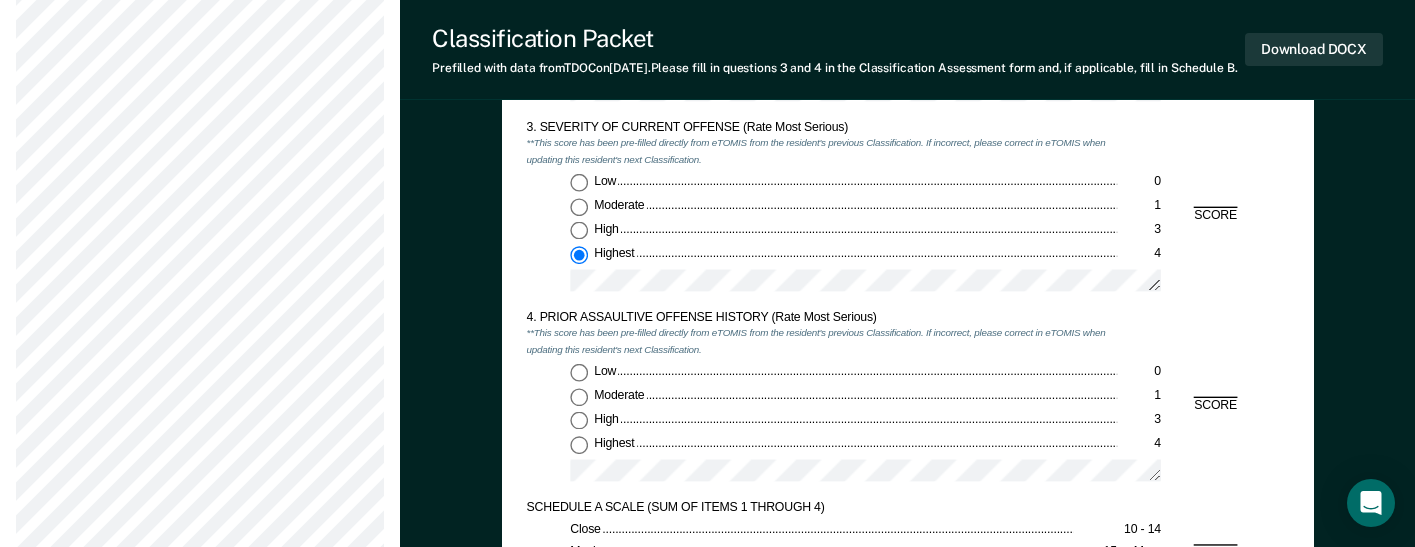 type on "x" 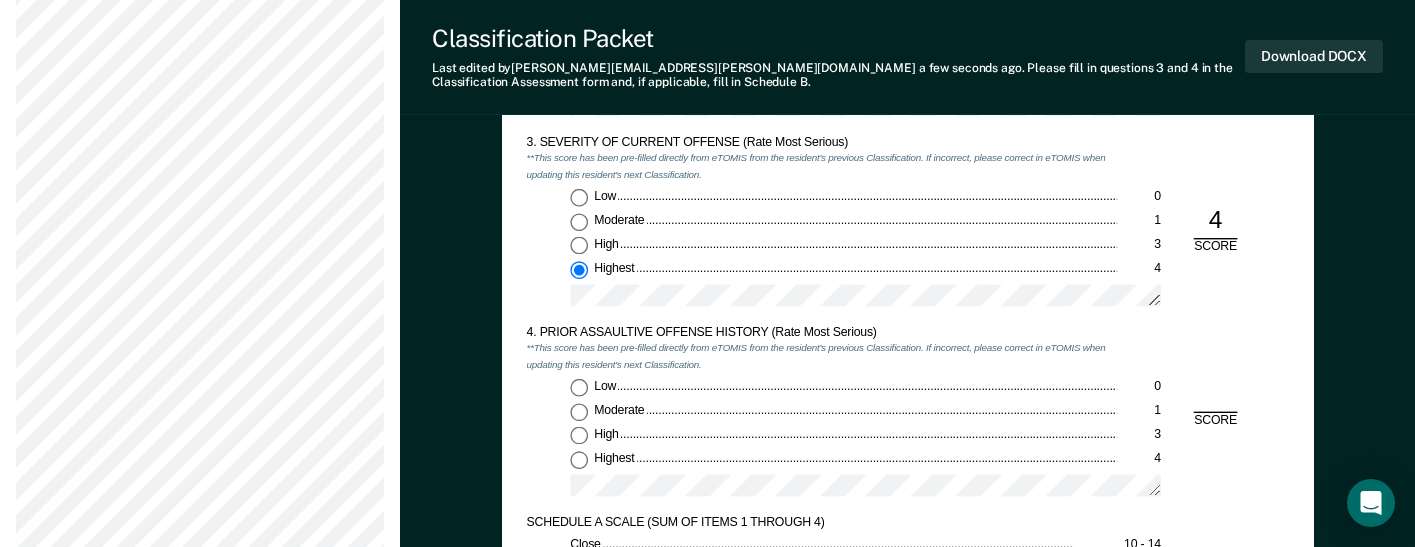 click on "Highest 4" at bounding box center [579, 460] 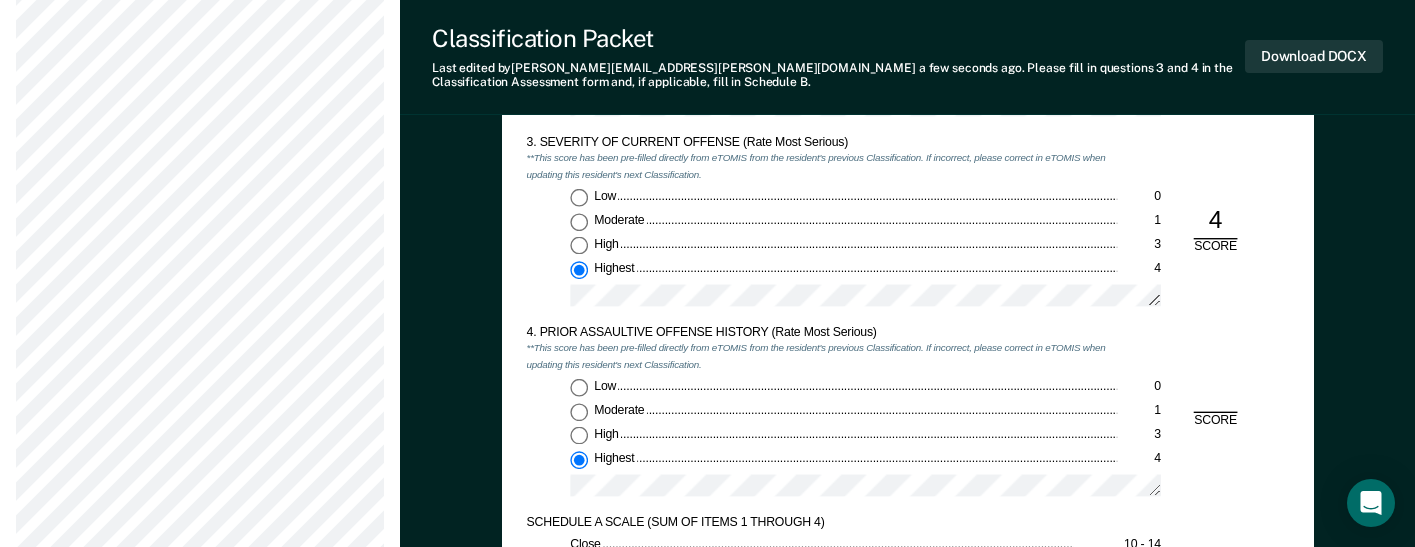 type on "x" 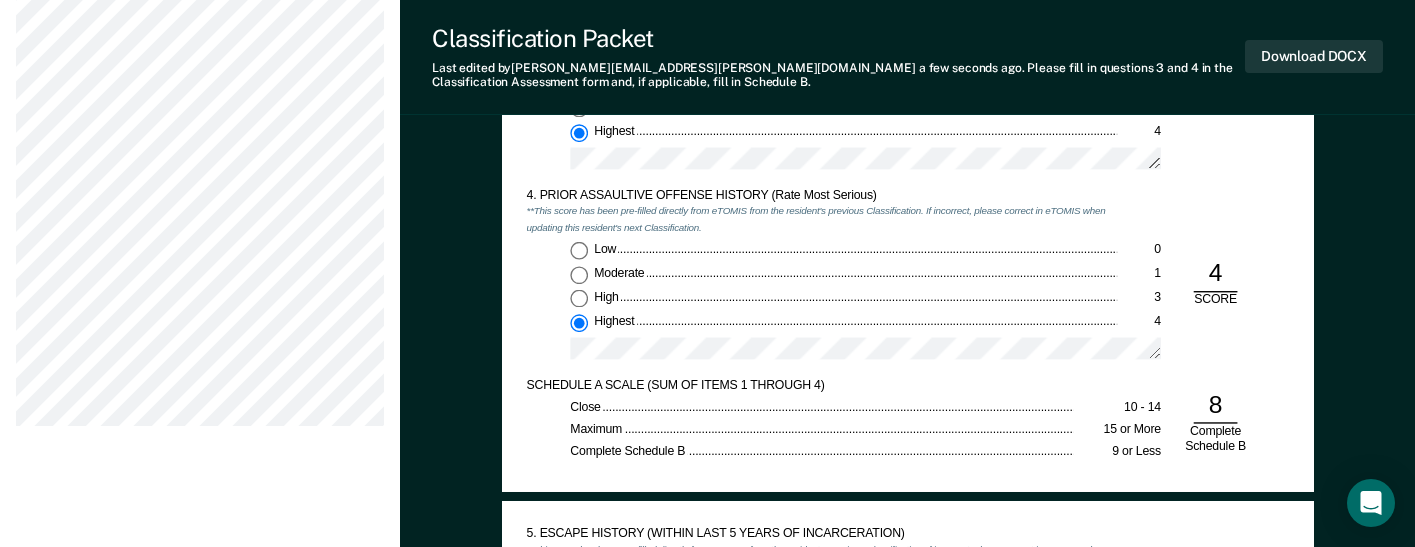 scroll, scrollTop: 2100, scrollLeft: 0, axis: vertical 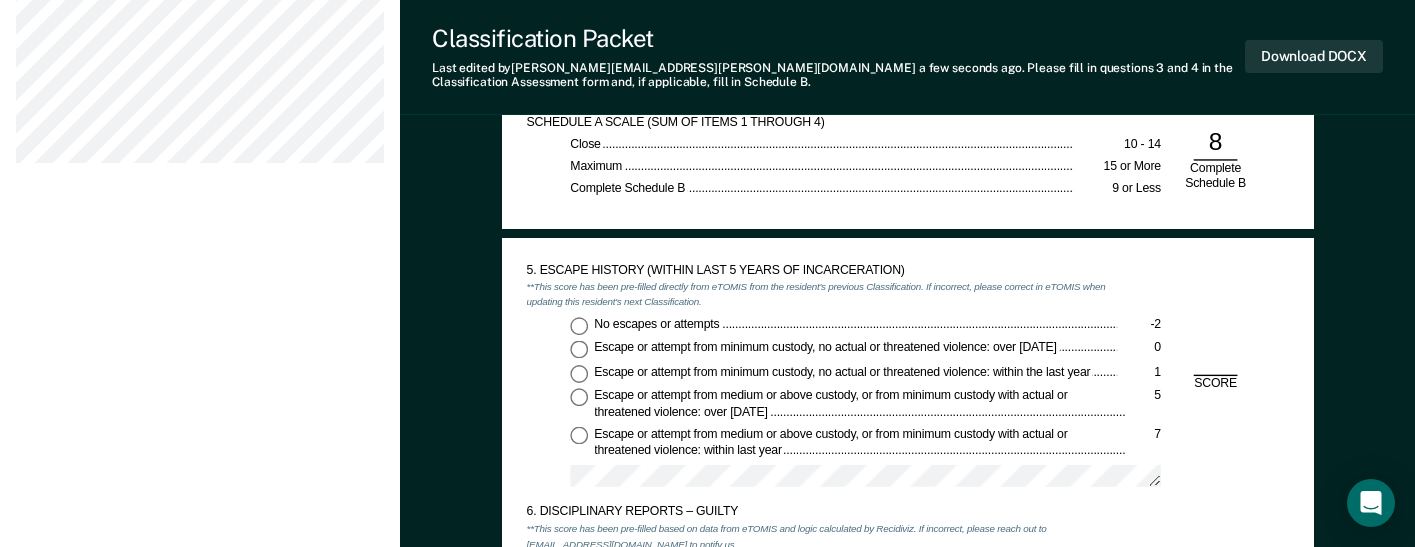 click on "No escapes or attempts -2" at bounding box center (579, 326) 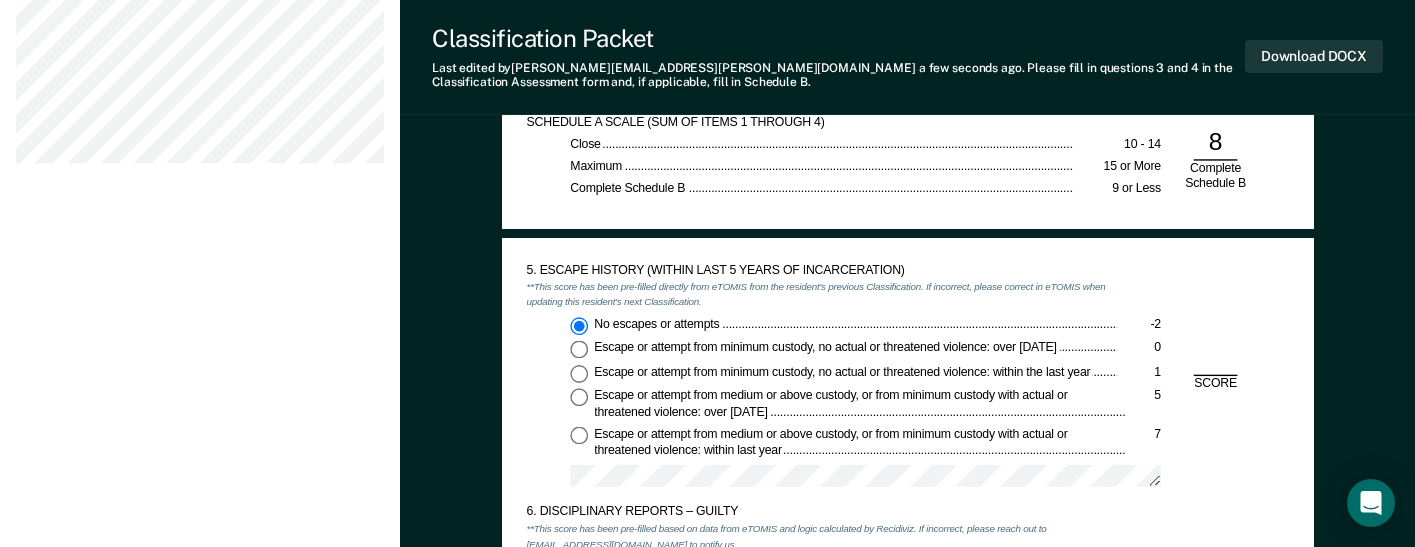 type on "x" 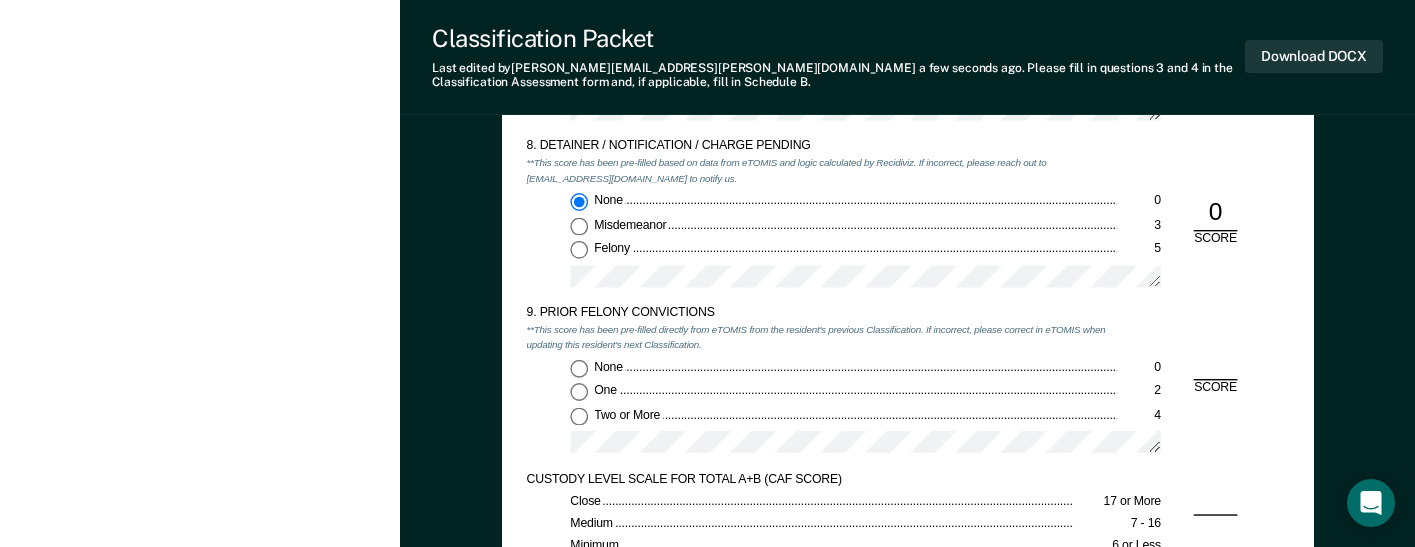 scroll, scrollTop: 2900, scrollLeft: 0, axis: vertical 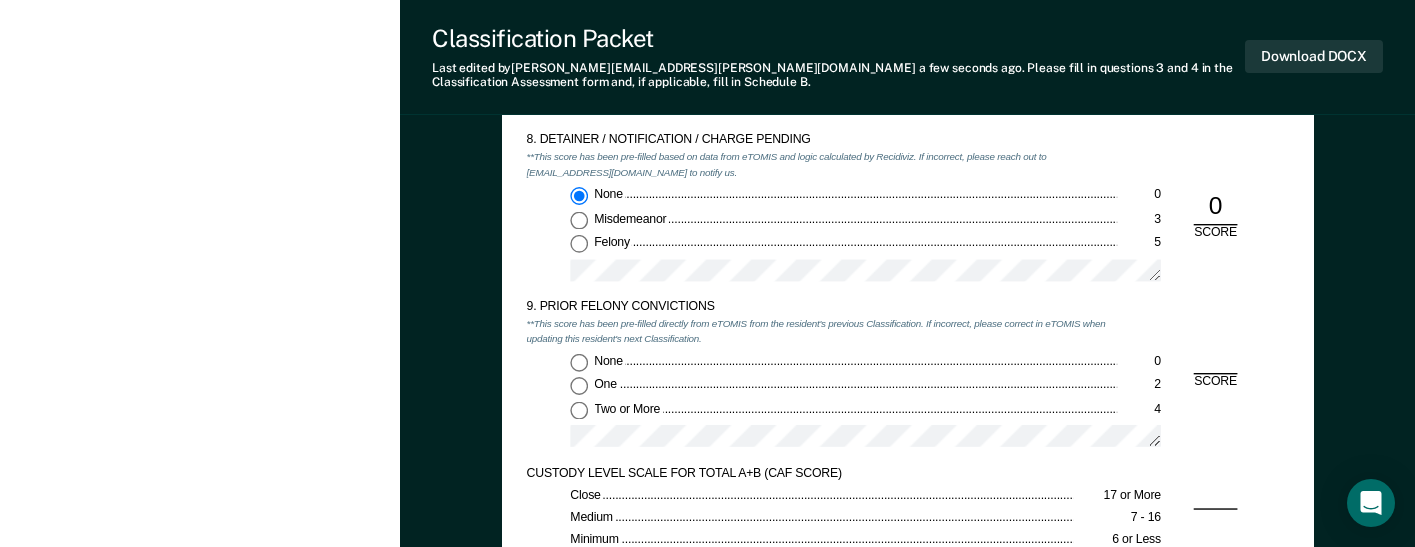 click on "Two or More 4" at bounding box center [579, 410] 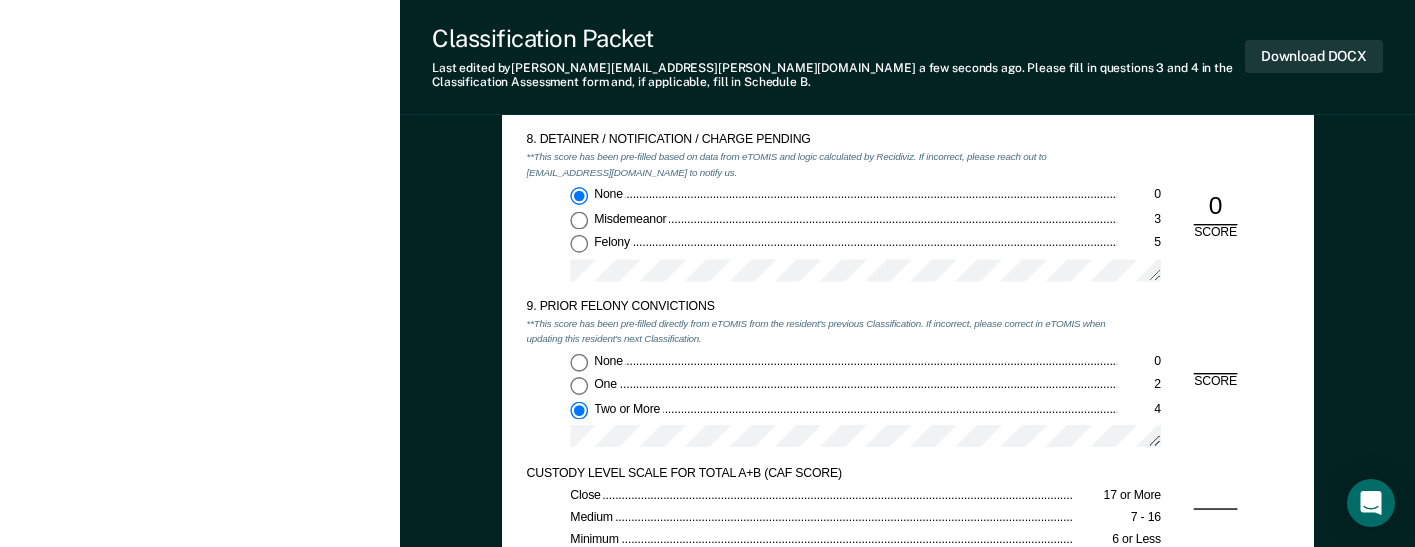 type on "x" 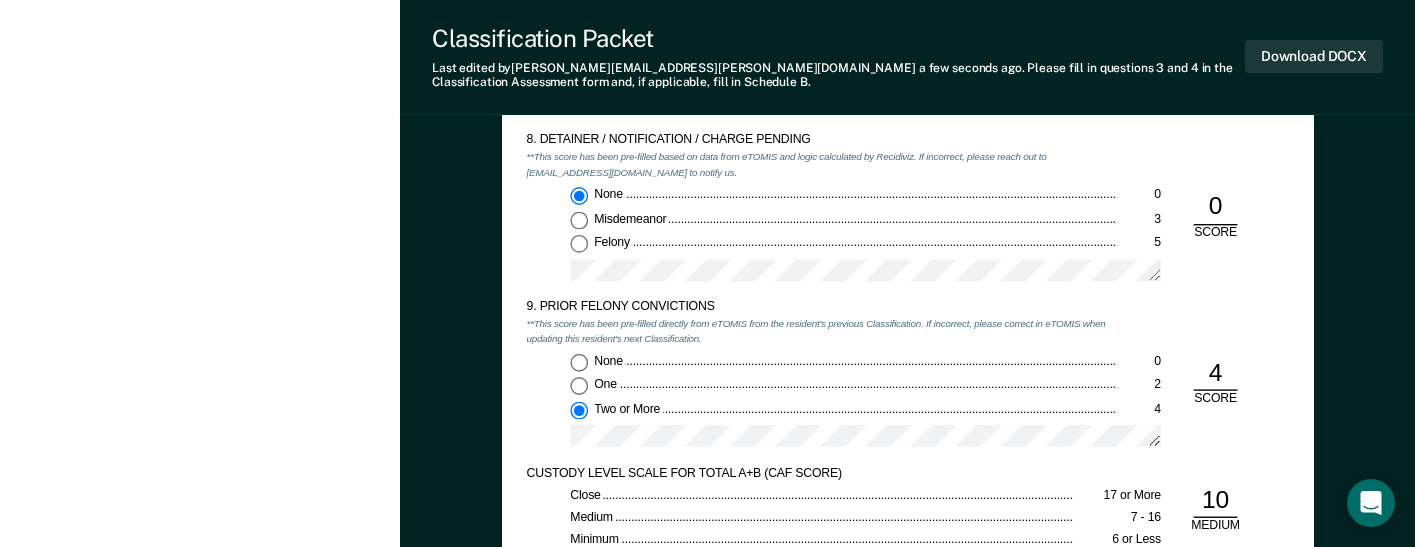 click on "Felony 5" at bounding box center (579, 244) 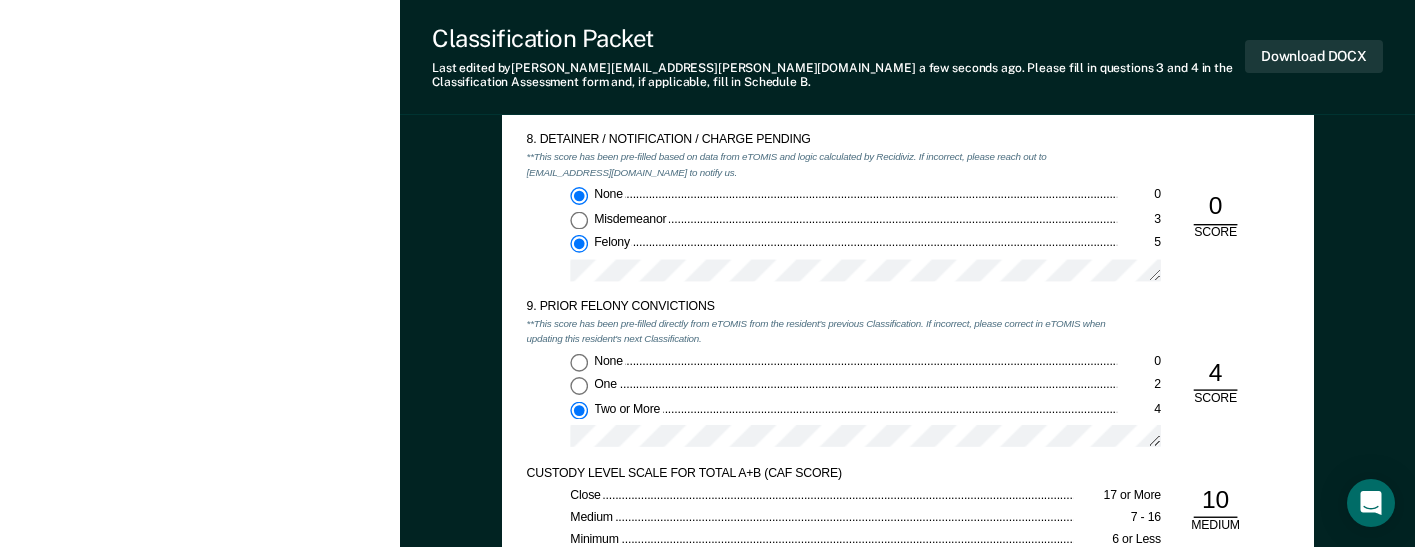 type on "x" 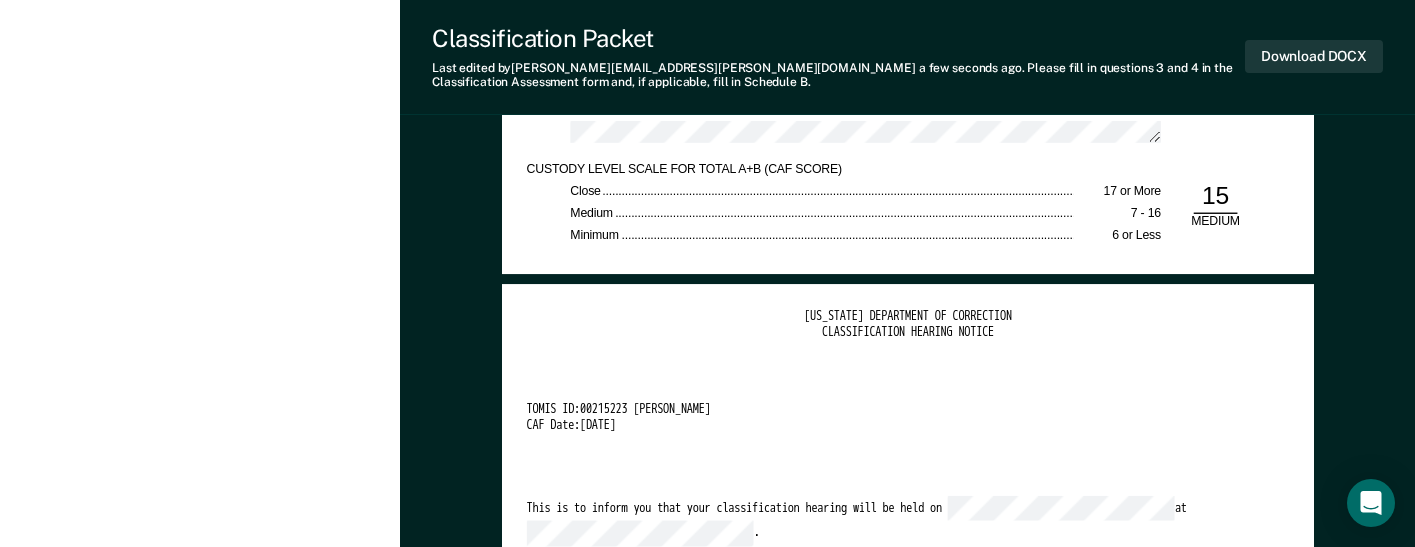 scroll, scrollTop: 3100, scrollLeft: 0, axis: vertical 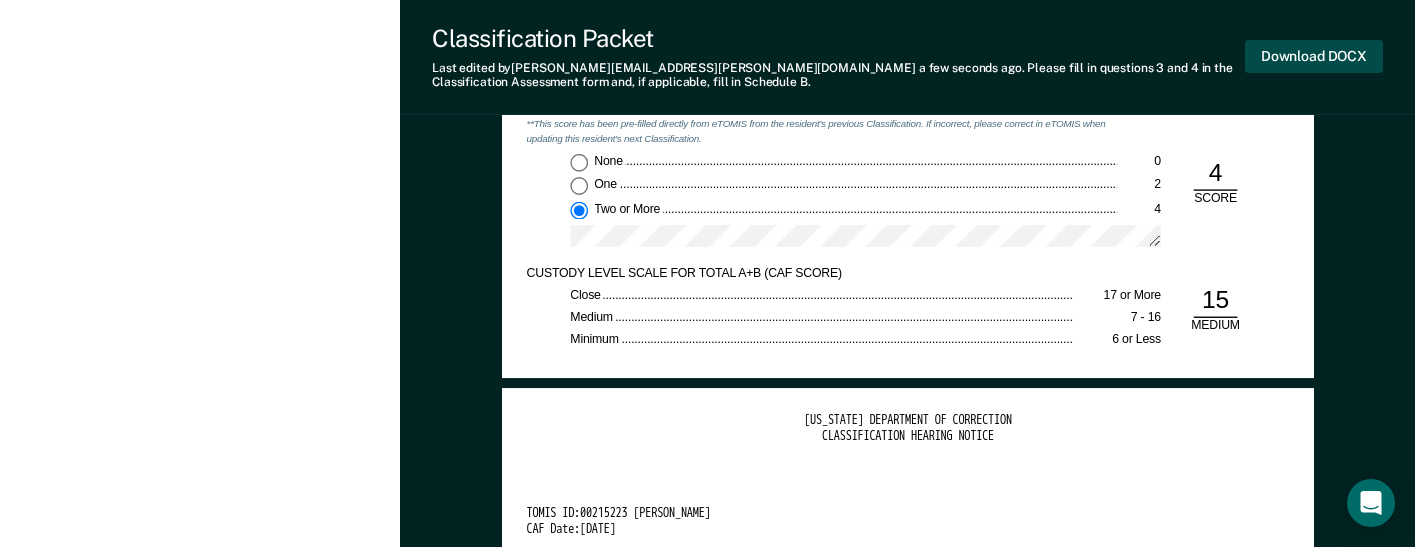 click on "Download DOCX" at bounding box center (1314, 56) 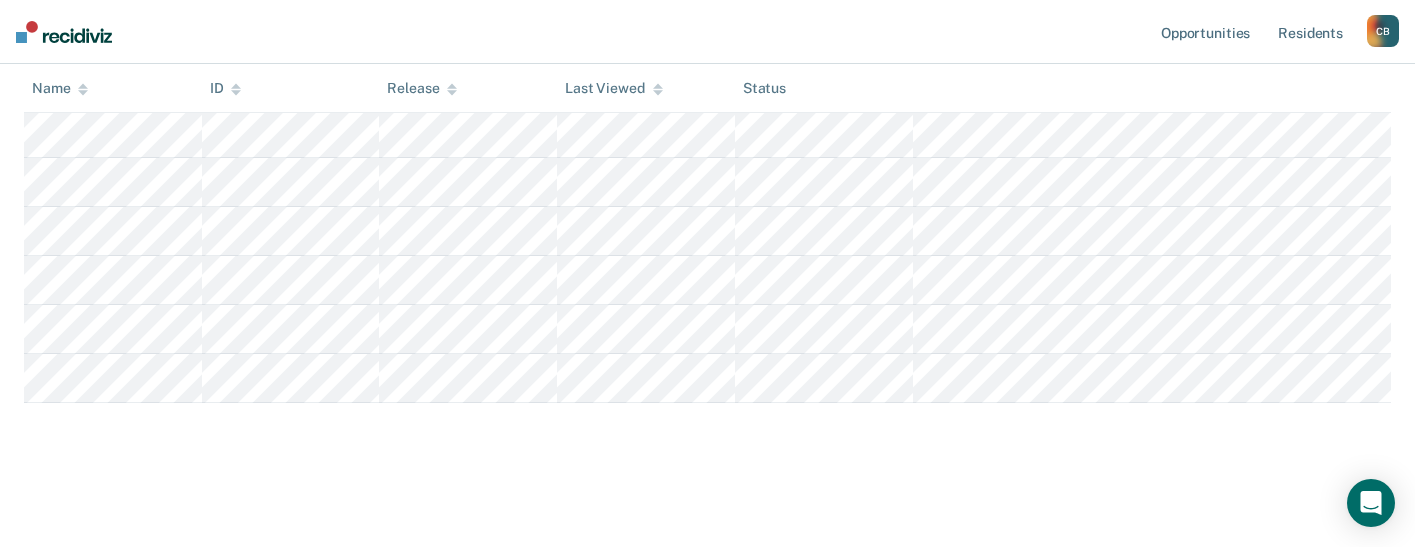 scroll, scrollTop: 696, scrollLeft: 0, axis: vertical 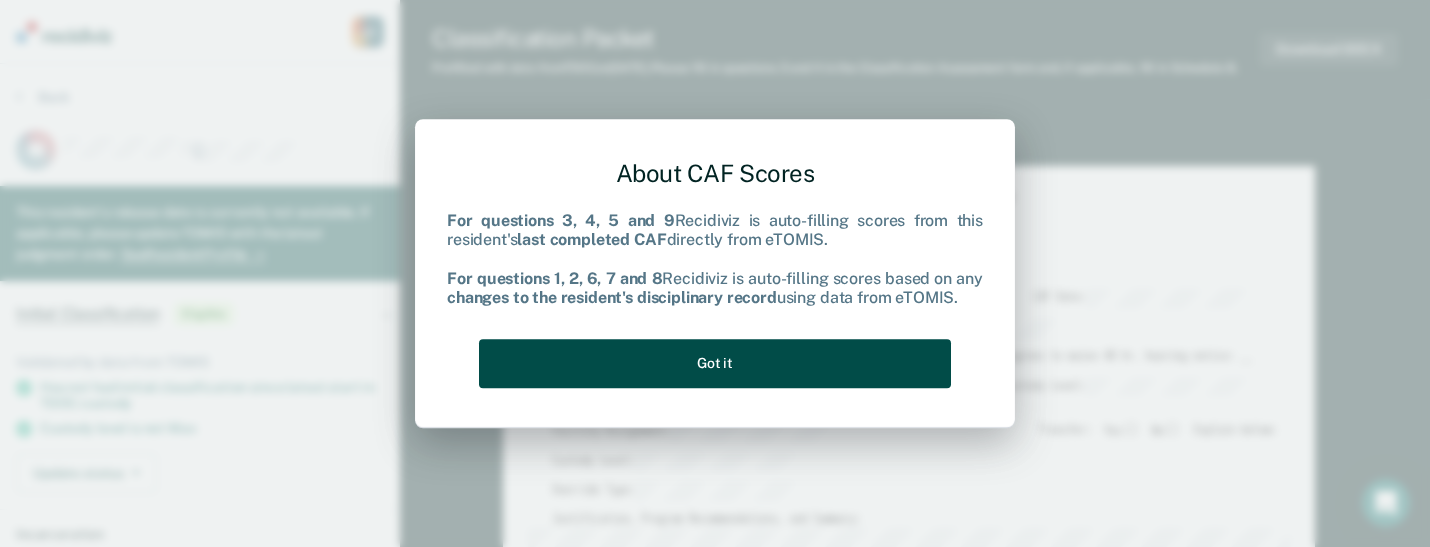 click on "Got it" at bounding box center [715, 363] 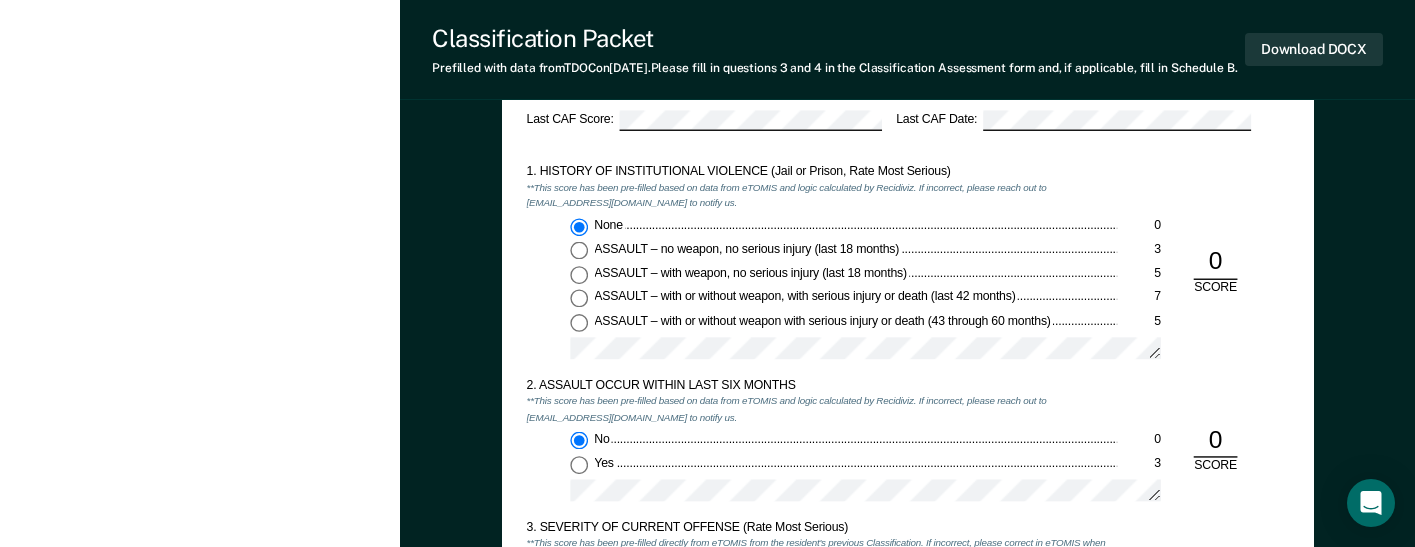 scroll, scrollTop: 1600, scrollLeft: 0, axis: vertical 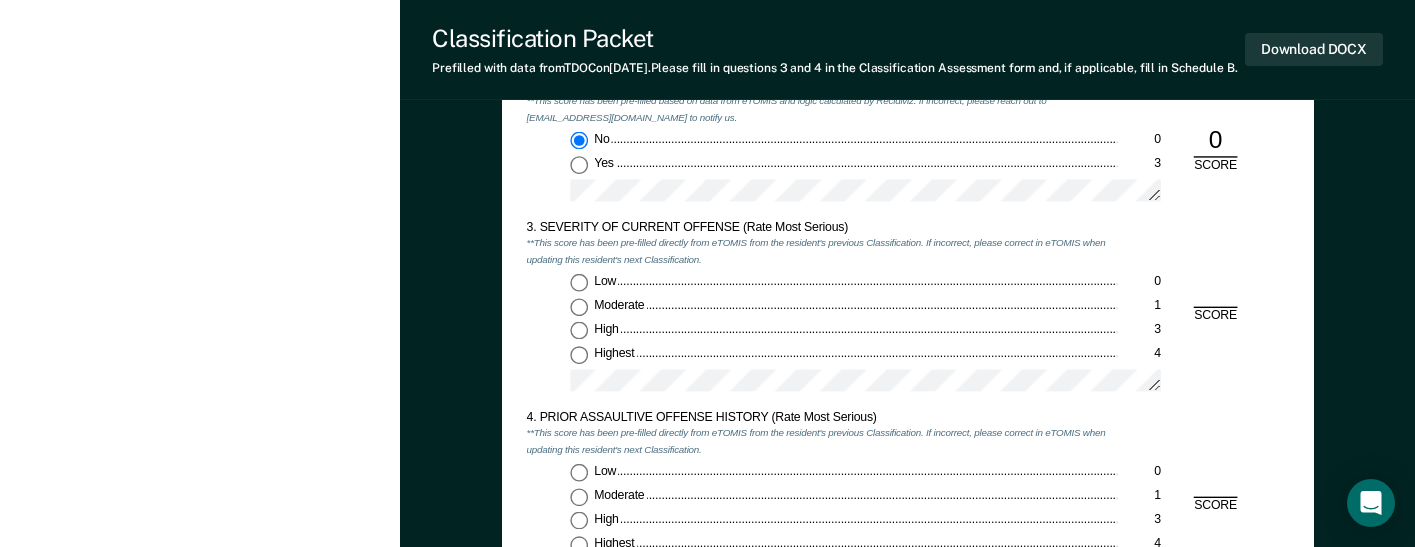 click on "Highest 4" at bounding box center (579, 355) 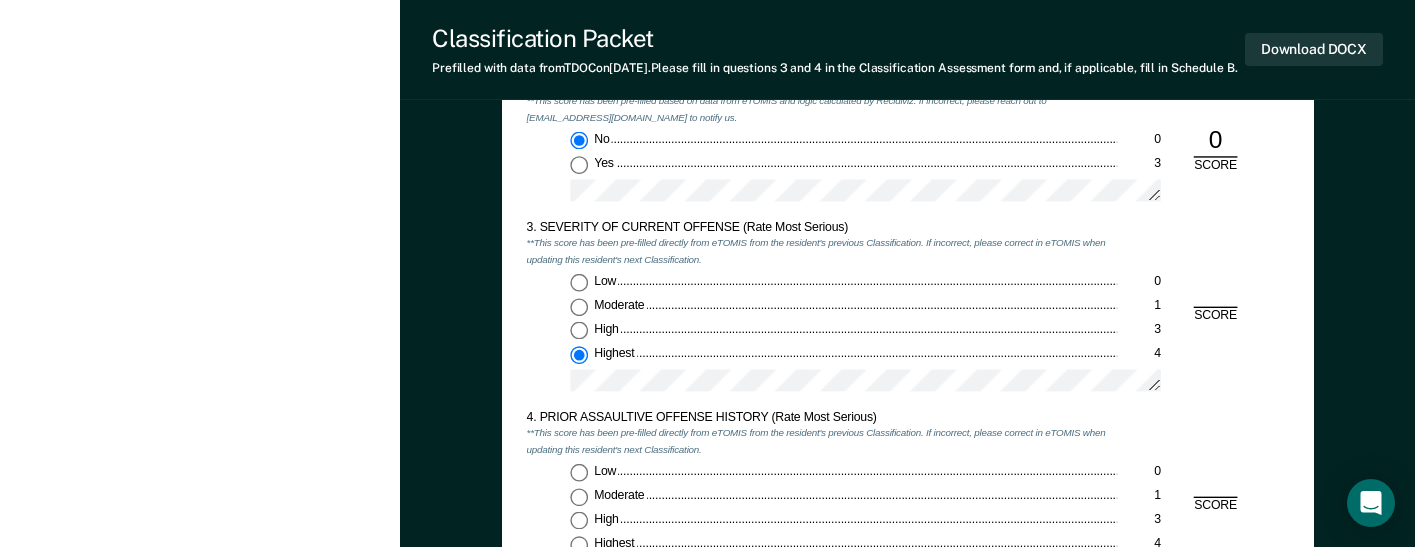 type on "x" 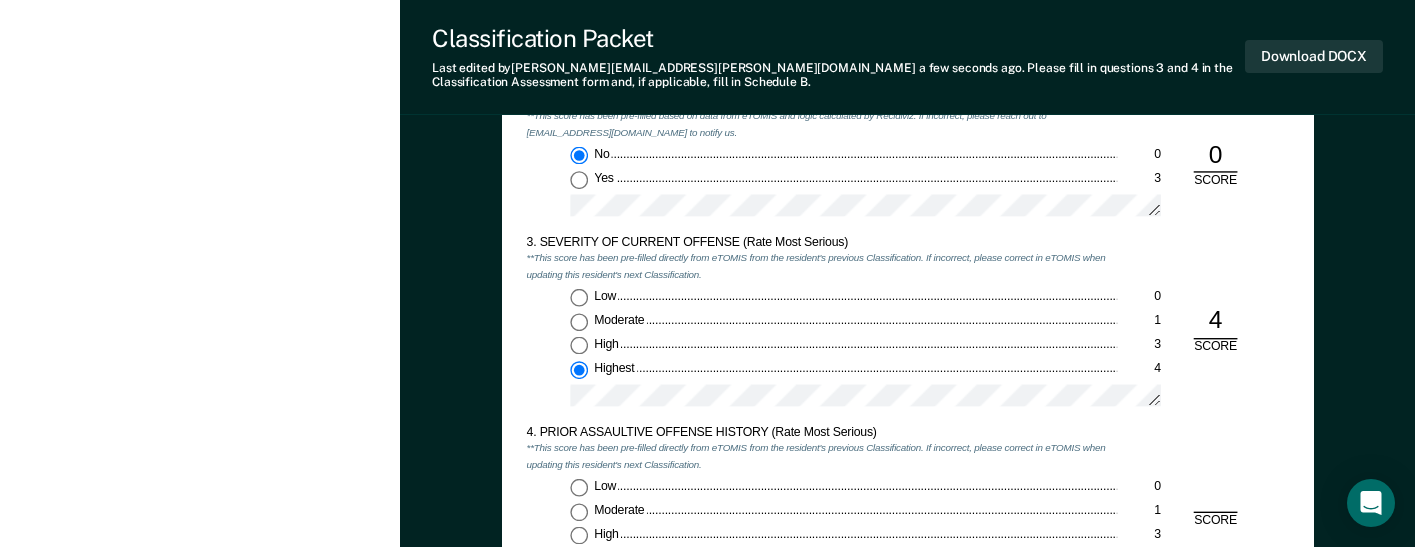 click on "Low 0" at bounding box center (579, 488) 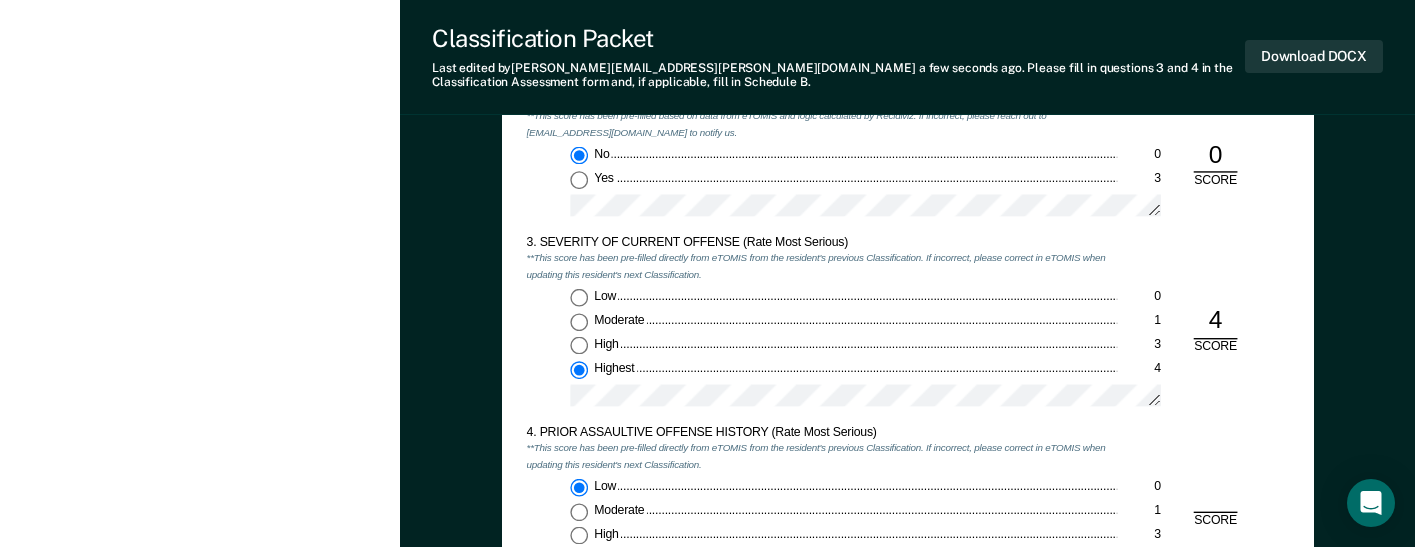 type on "x" 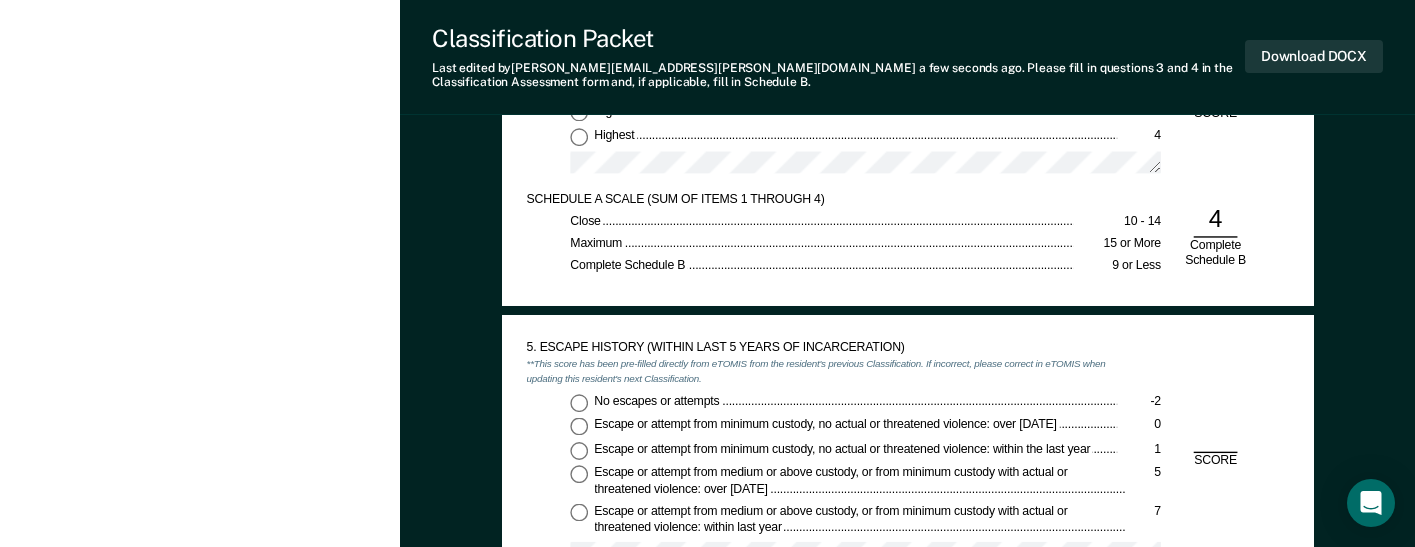scroll, scrollTop: 2000, scrollLeft: 0, axis: vertical 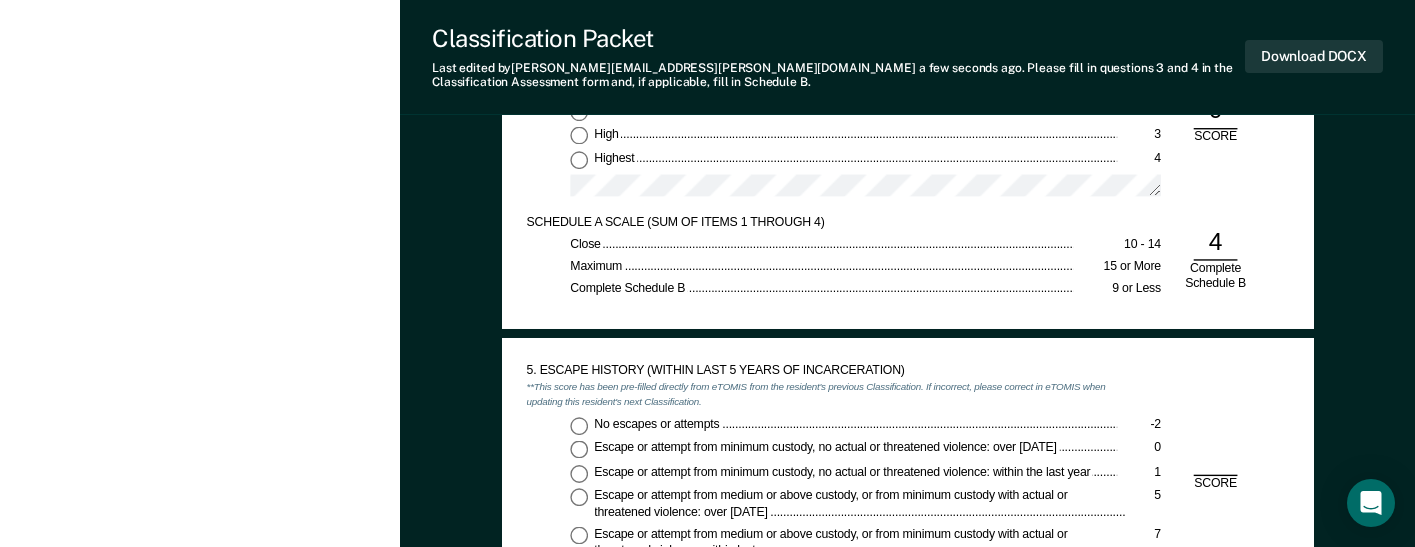 click on "No escapes or attempts -2" at bounding box center [579, 426] 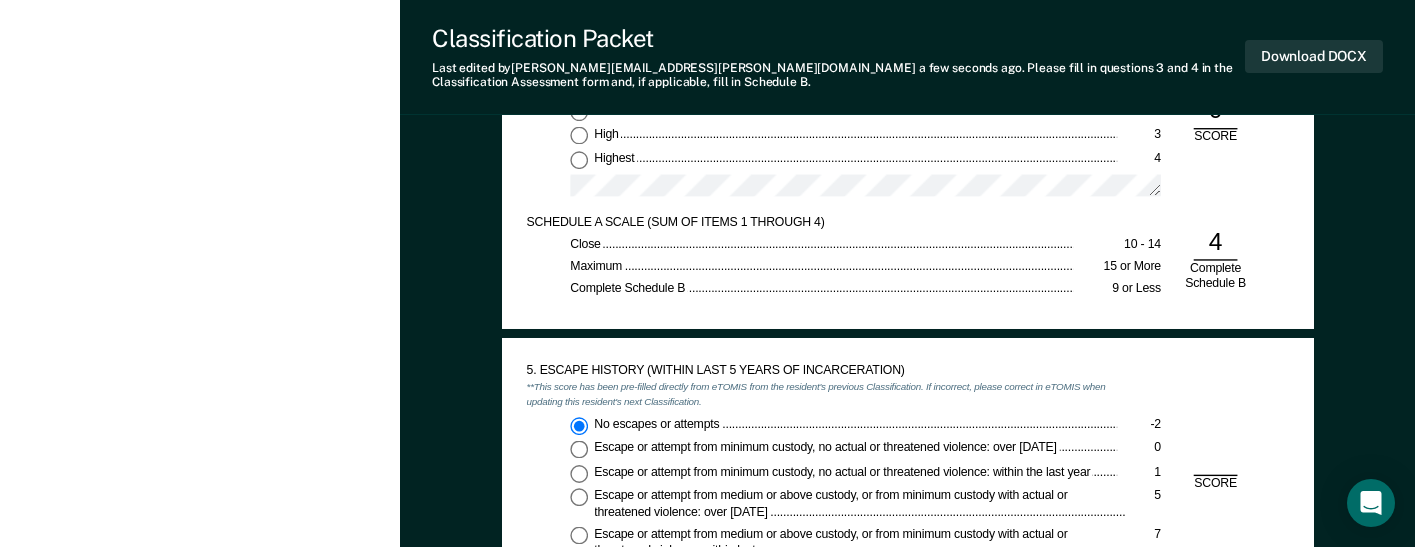 type on "x" 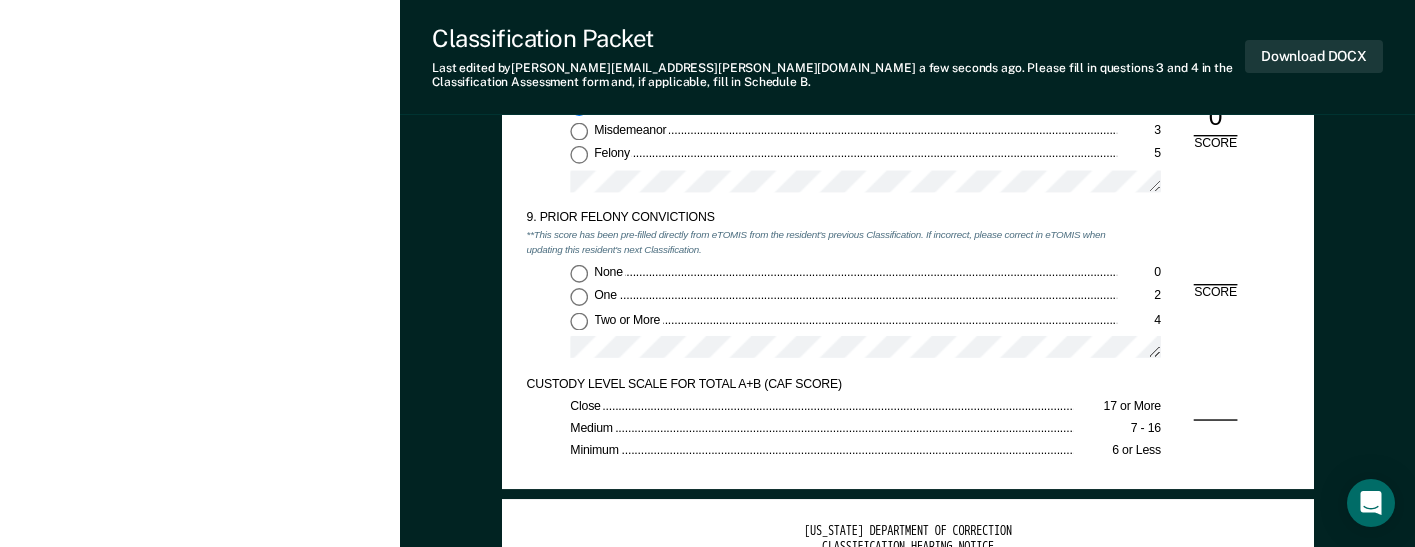 scroll, scrollTop: 2900, scrollLeft: 0, axis: vertical 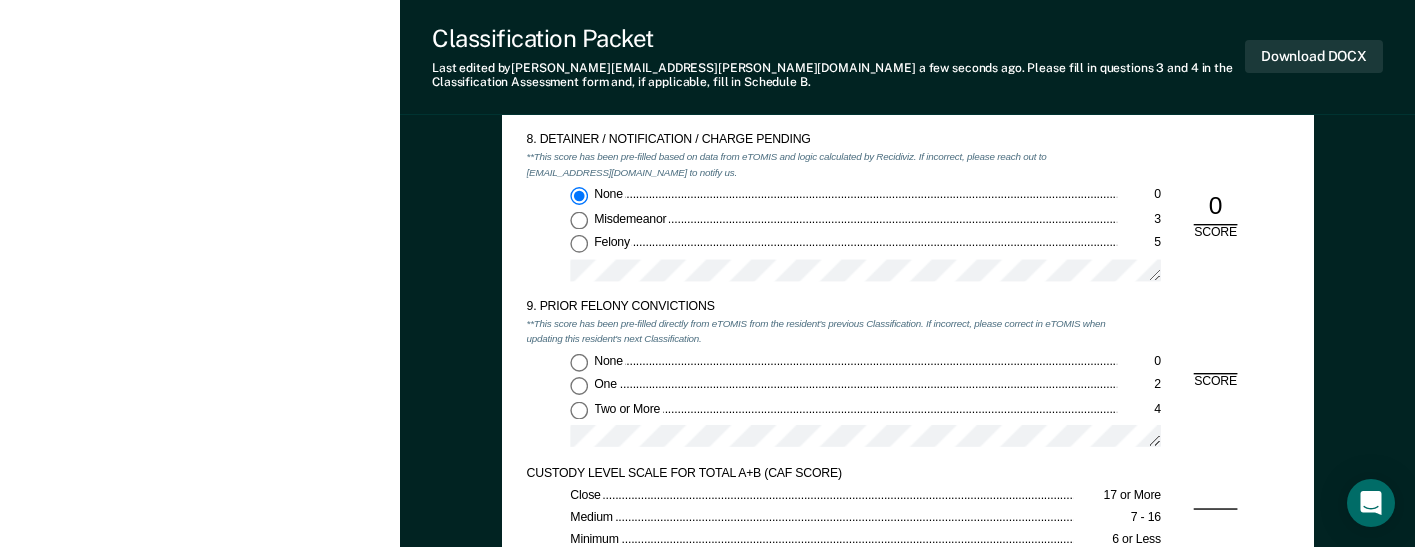 click on "None 0" at bounding box center [579, 362] 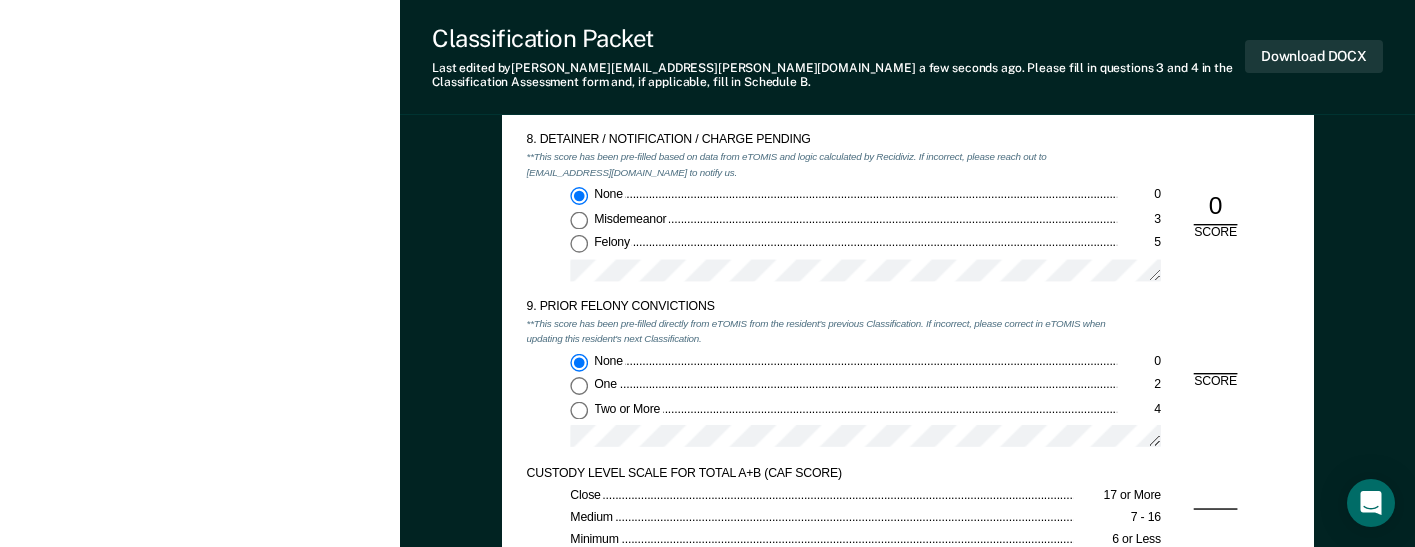 type on "x" 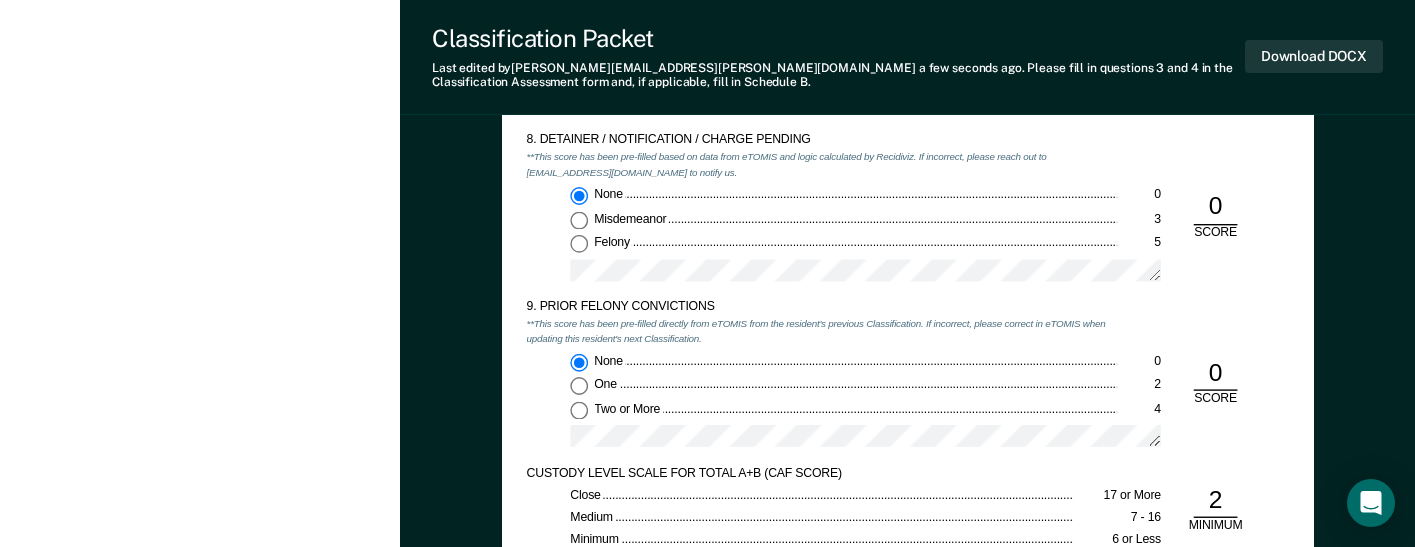 scroll, scrollTop: 3200, scrollLeft: 0, axis: vertical 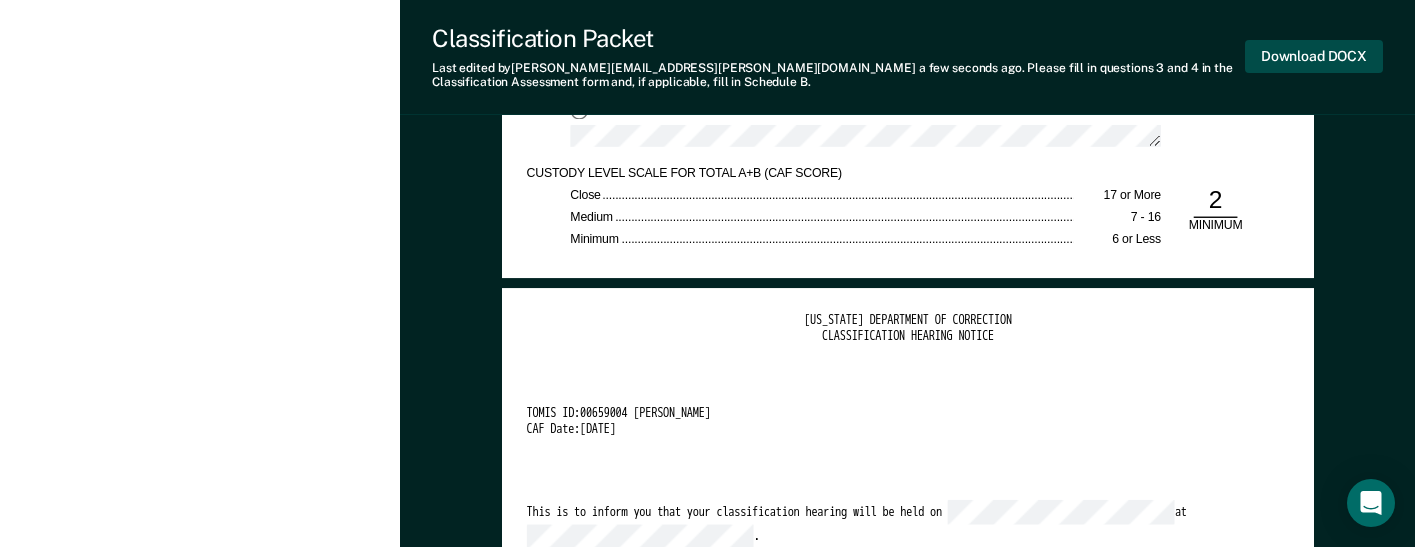 click on "Download DOCX" at bounding box center (1314, 56) 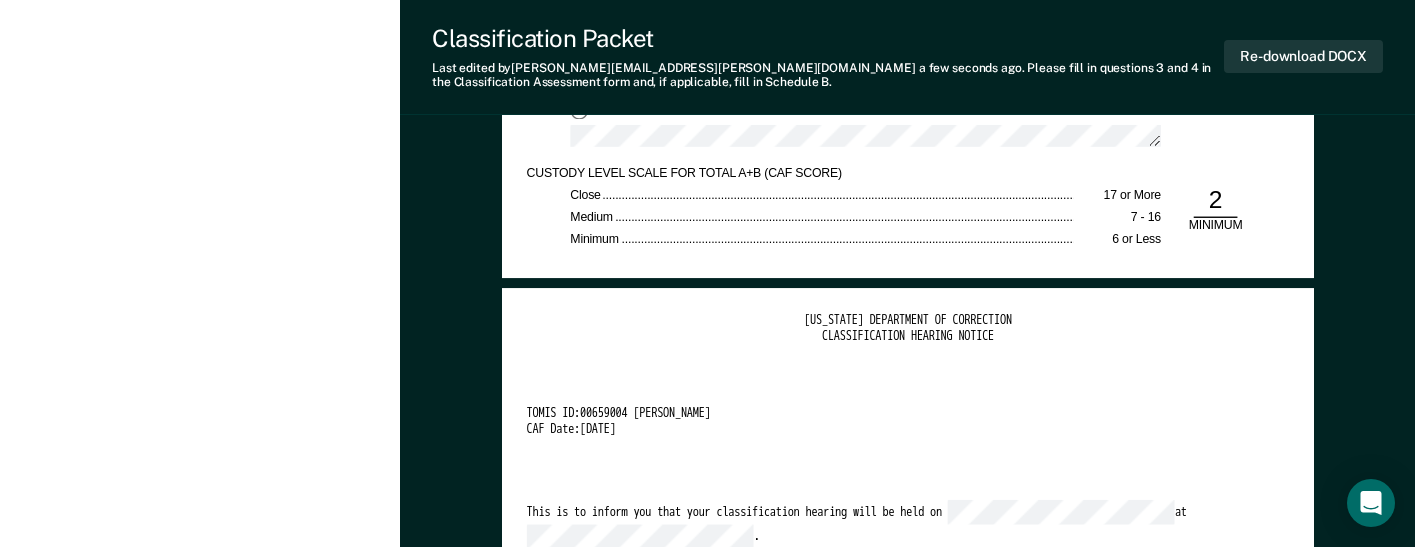 drag, startPoint x: 208, startPoint y: 376, endPoint x: 270, endPoint y: 321, distance: 82.87943 